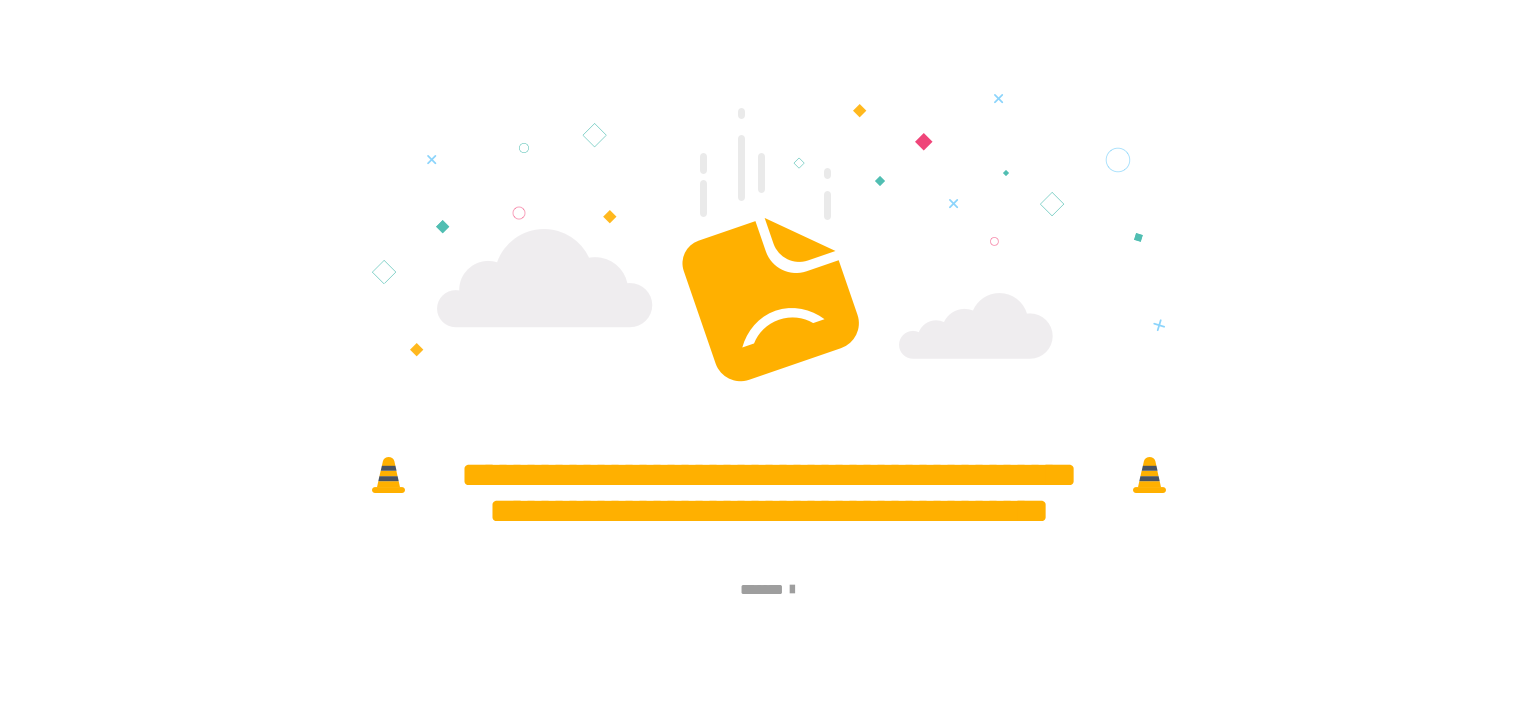 scroll, scrollTop: 0, scrollLeft: 0, axis: both 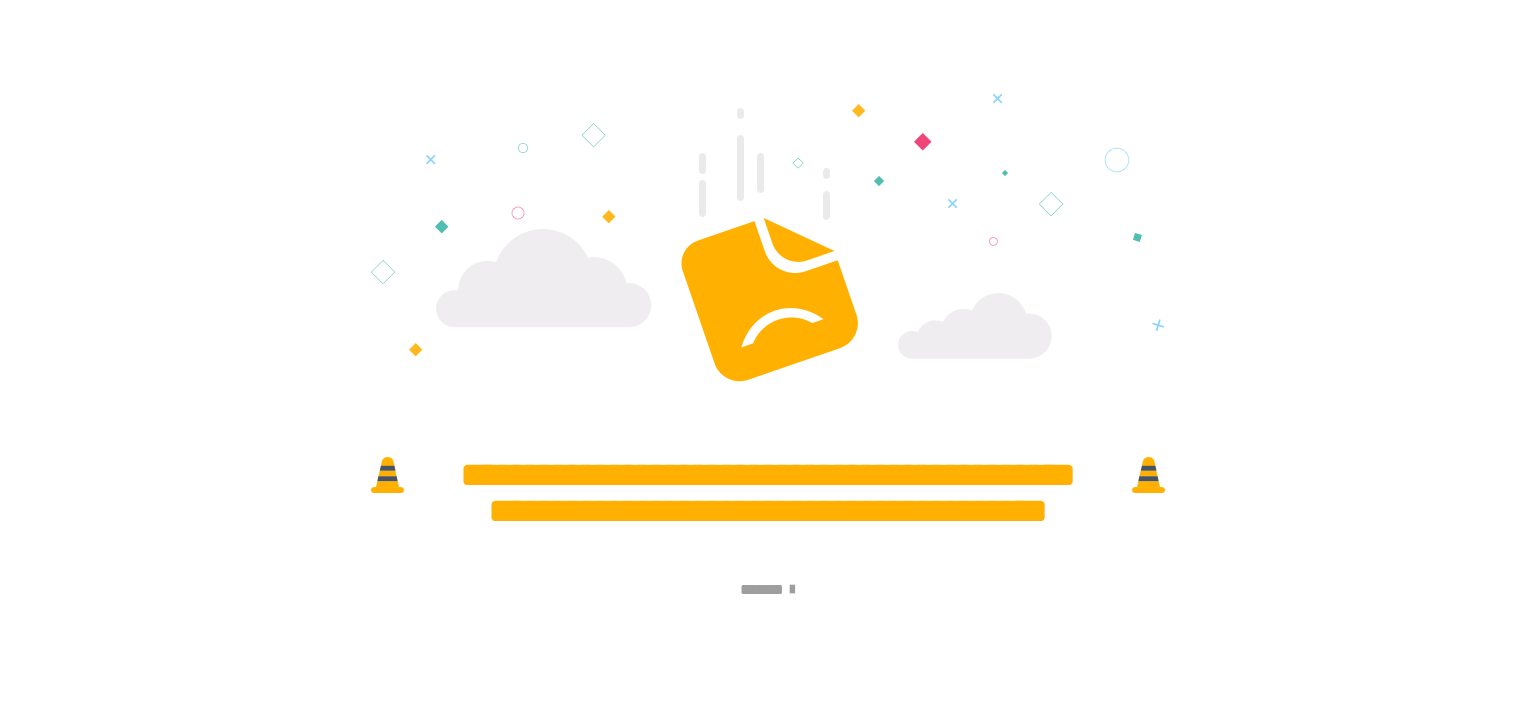 click at bounding box center (789, 590) 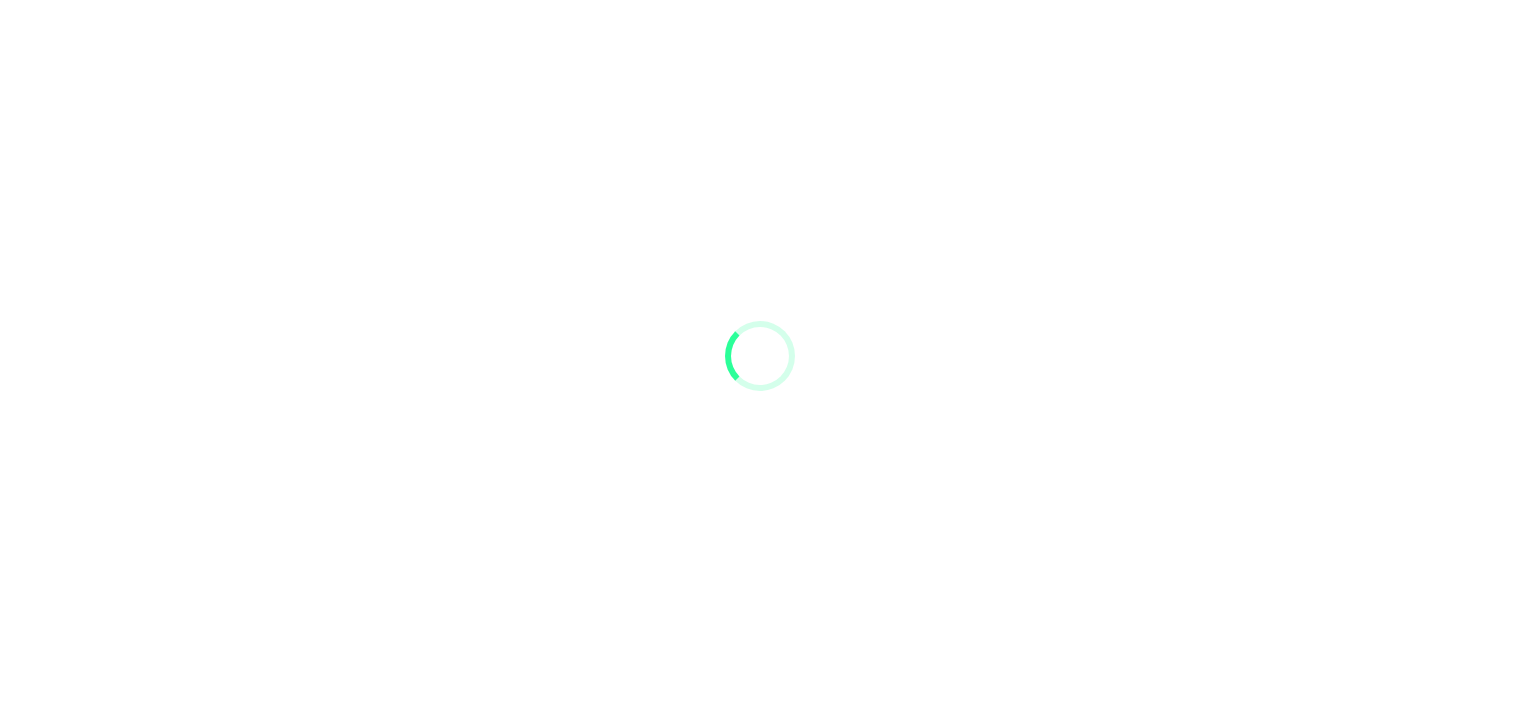 scroll, scrollTop: 0, scrollLeft: 0, axis: both 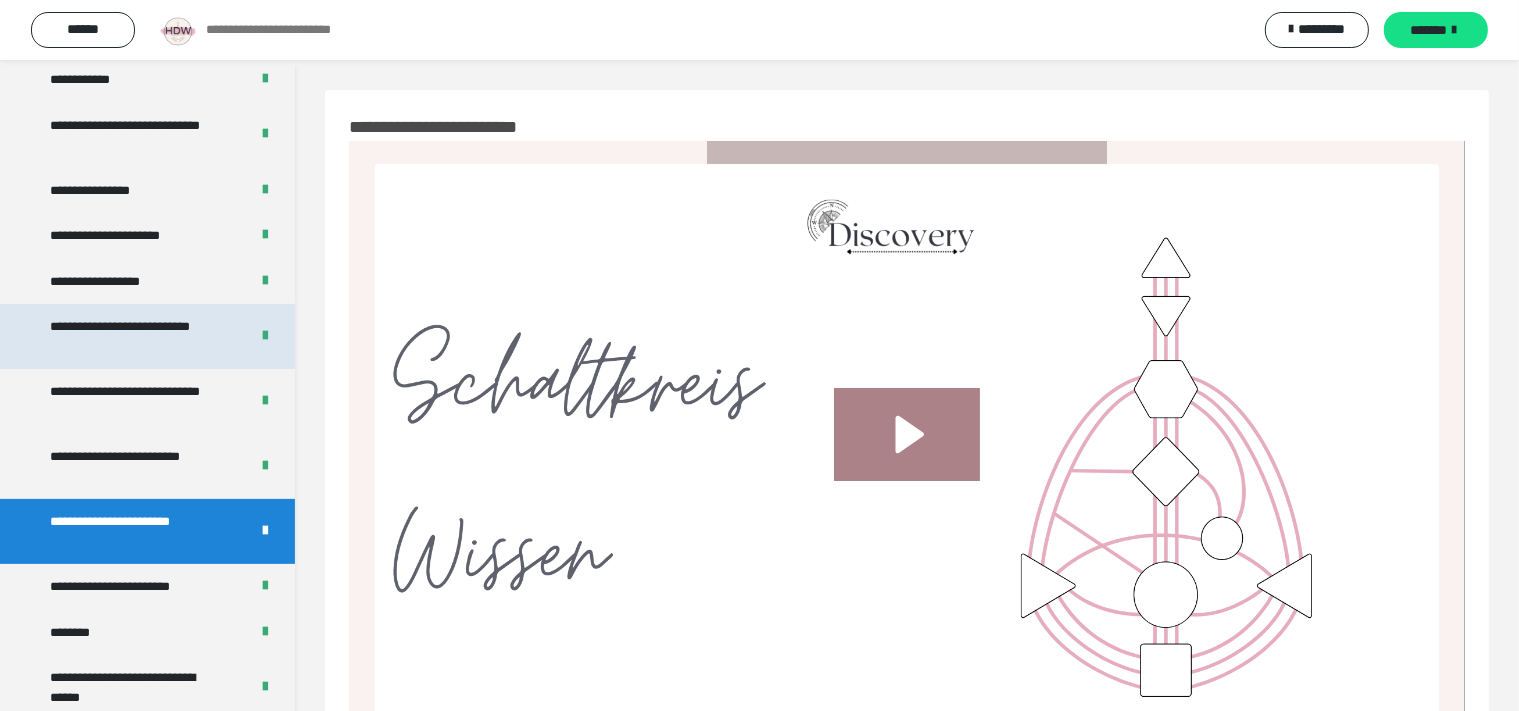 click on "**********" at bounding box center [133, 336] 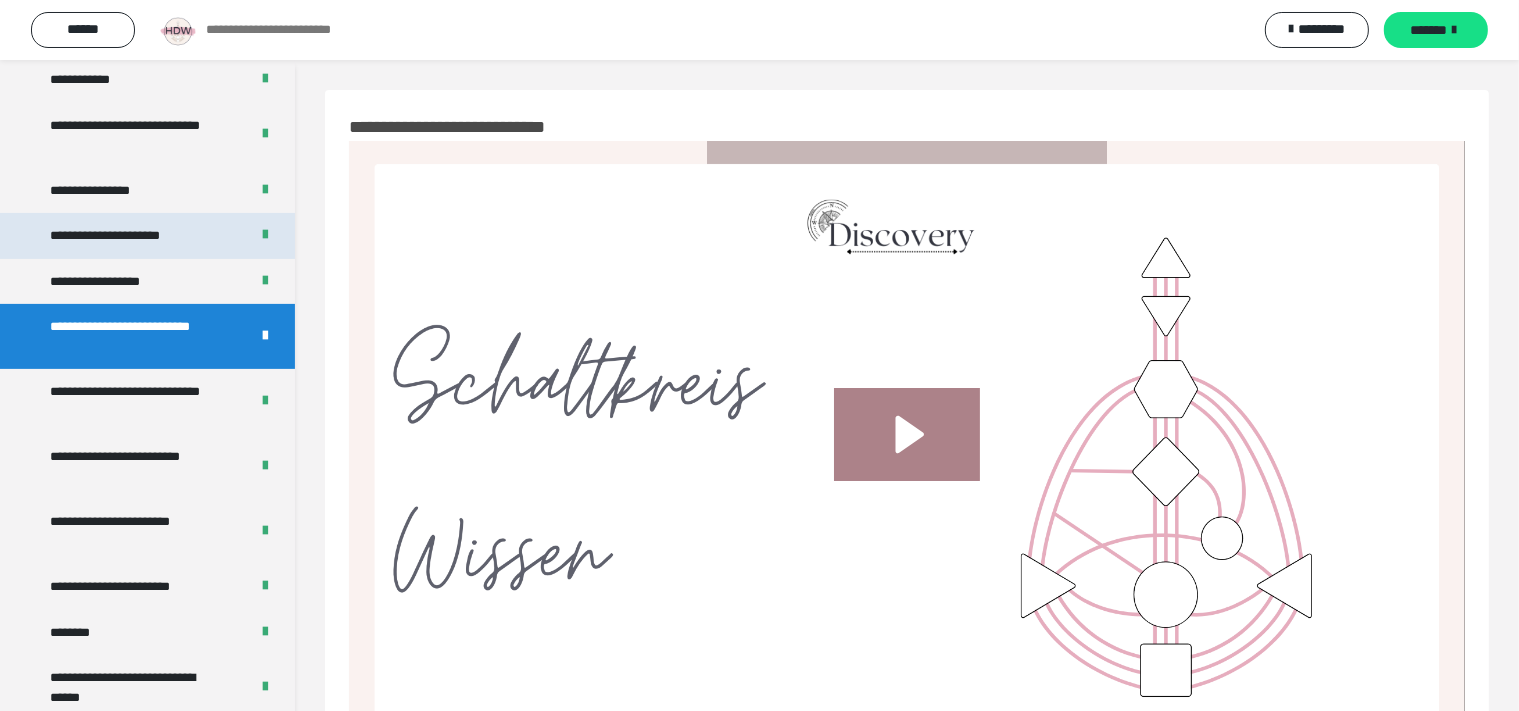 scroll, scrollTop: 480, scrollLeft: 0, axis: vertical 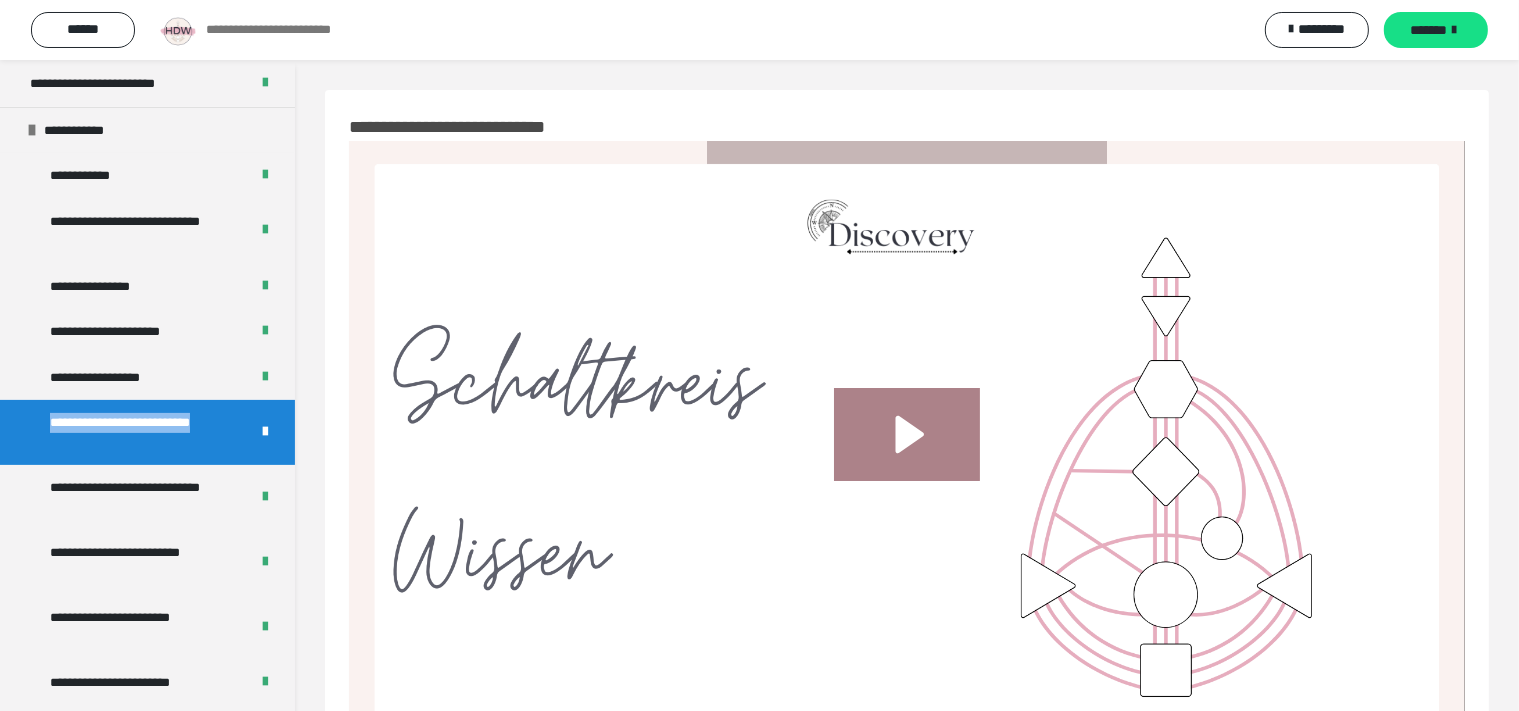 drag, startPoint x: 52, startPoint y: 414, endPoint x: 118, endPoint y: 444, distance: 72.498276 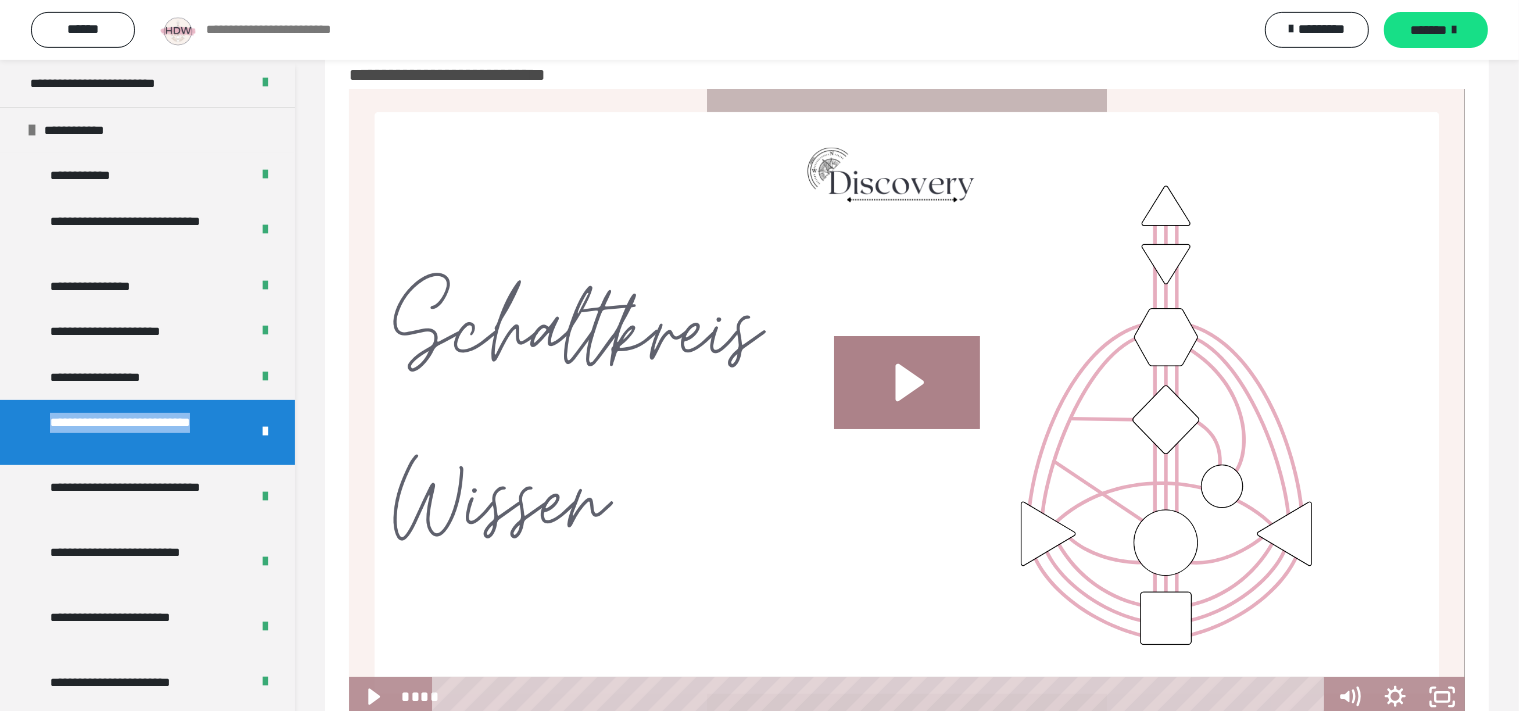 scroll, scrollTop: 105, scrollLeft: 0, axis: vertical 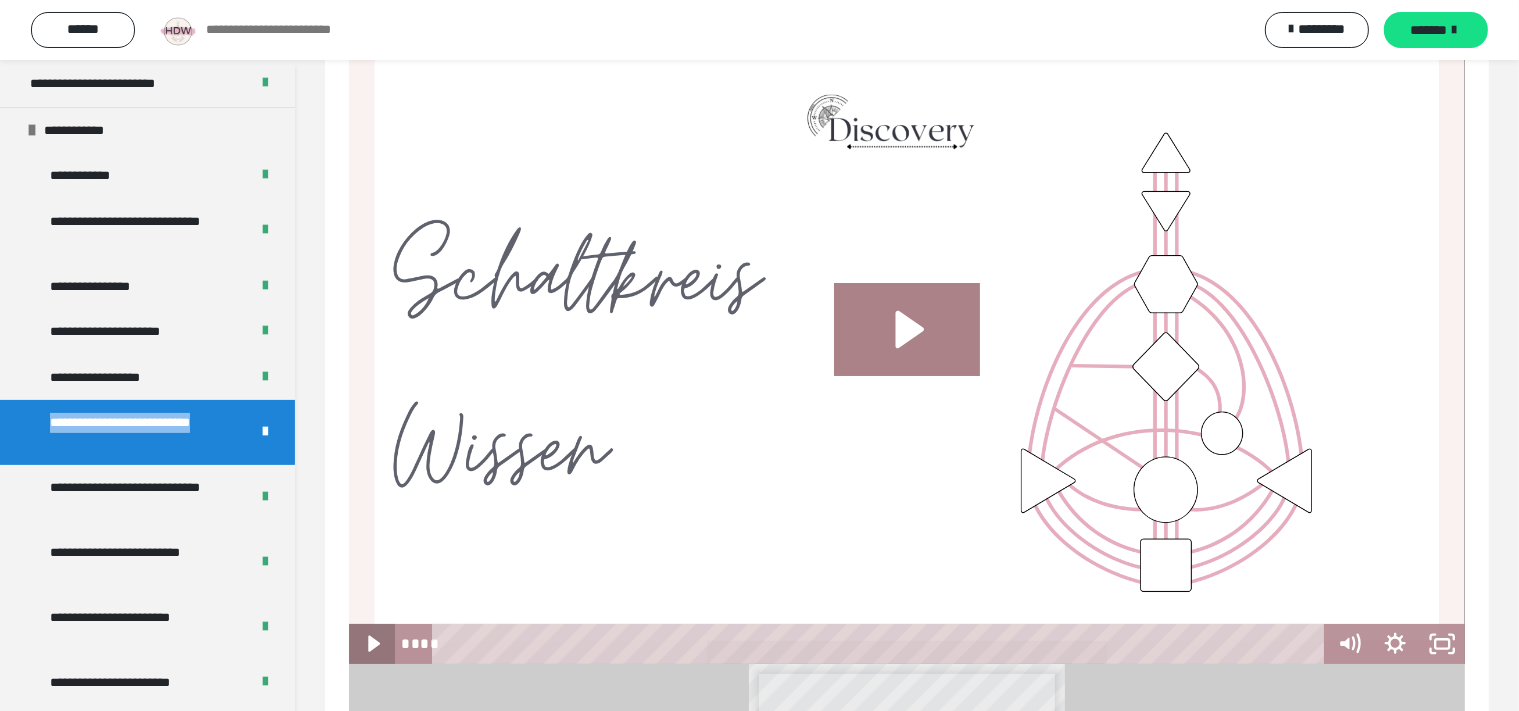 click 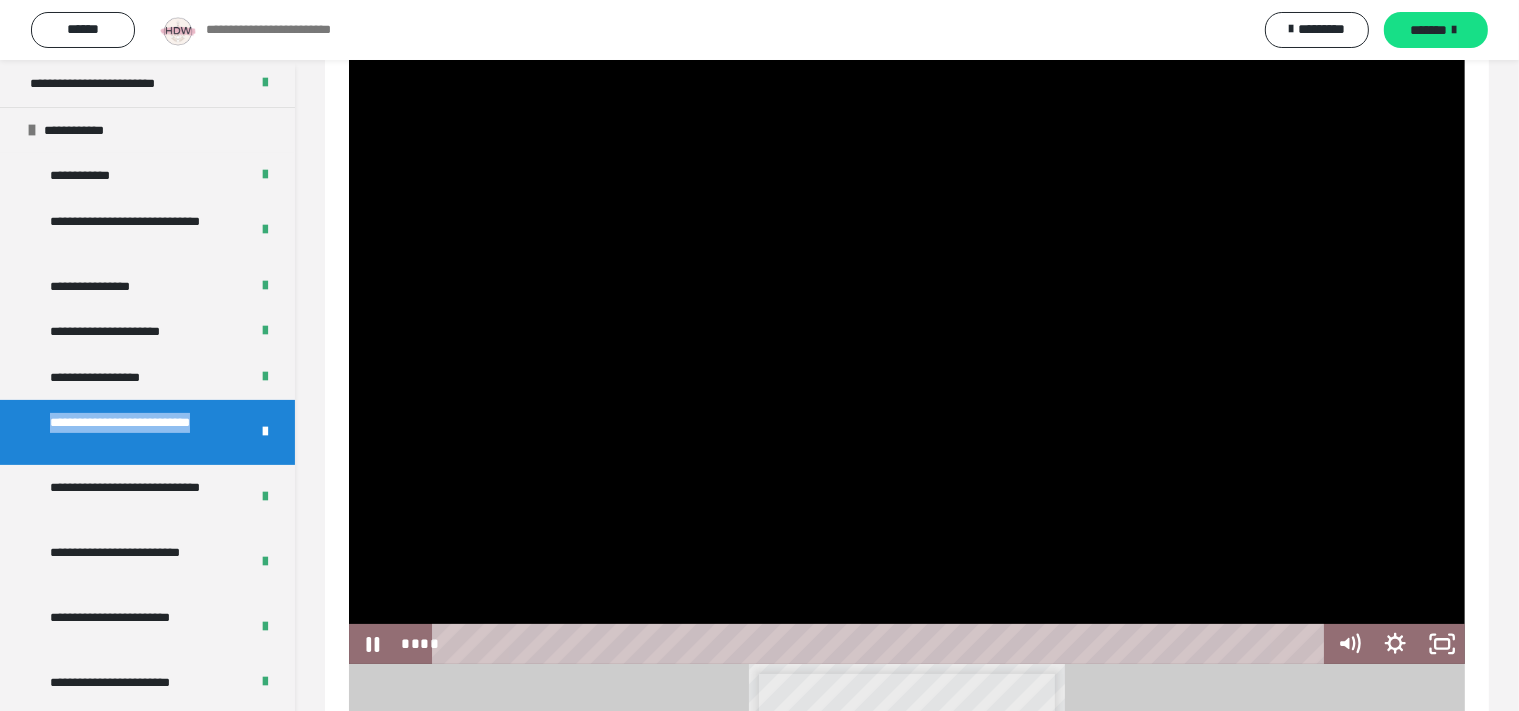 drag, startPoint x: 505, startPoint y: 646, endPoint x: 399, endPoint y: 635, distance: 106.56923 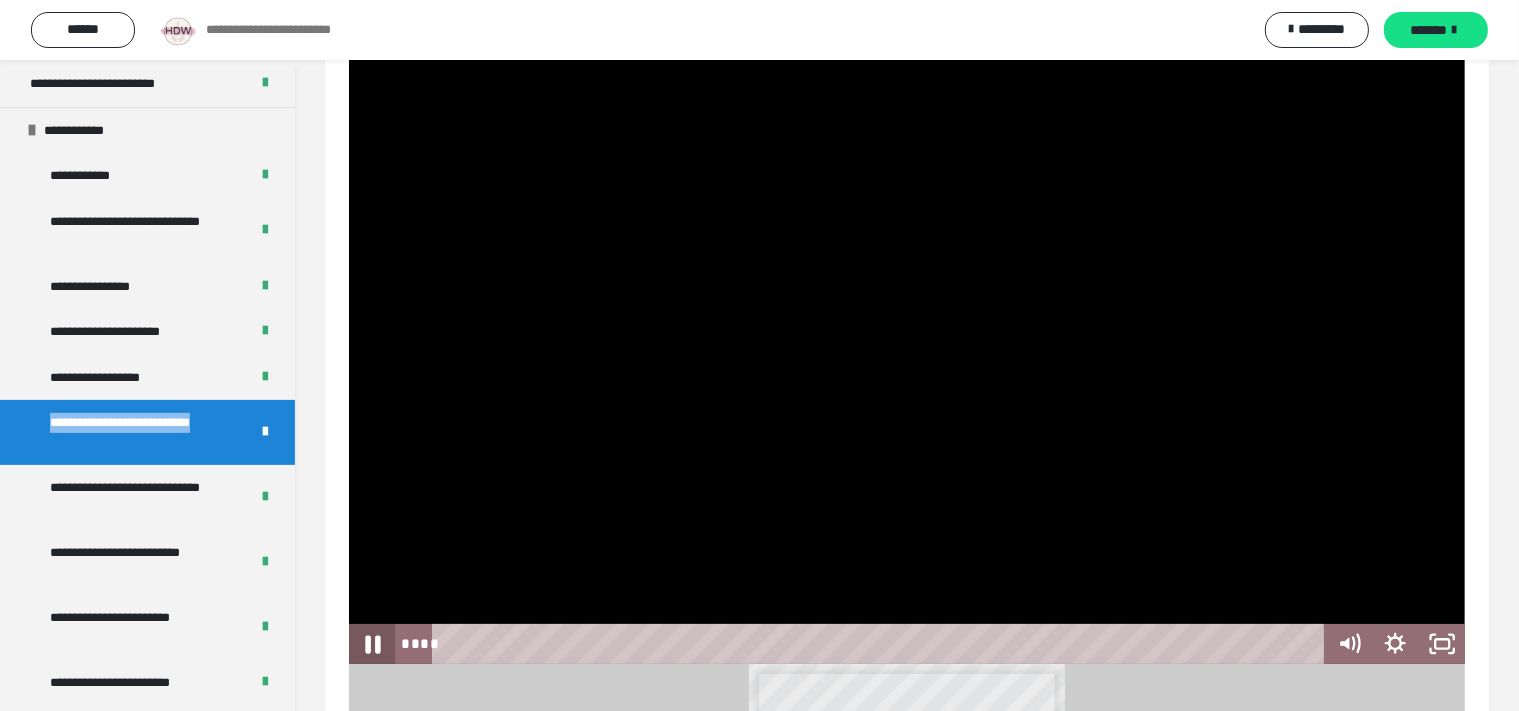 click 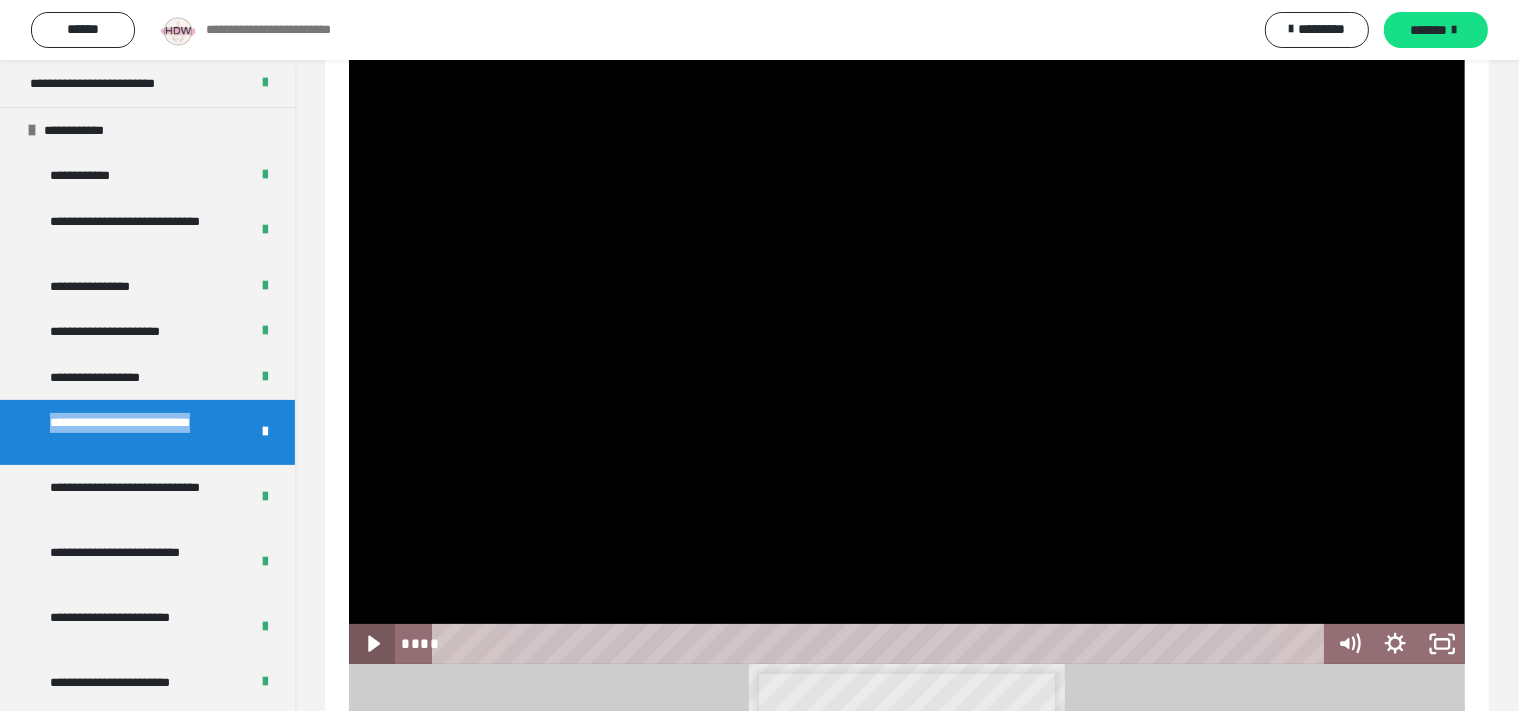 click 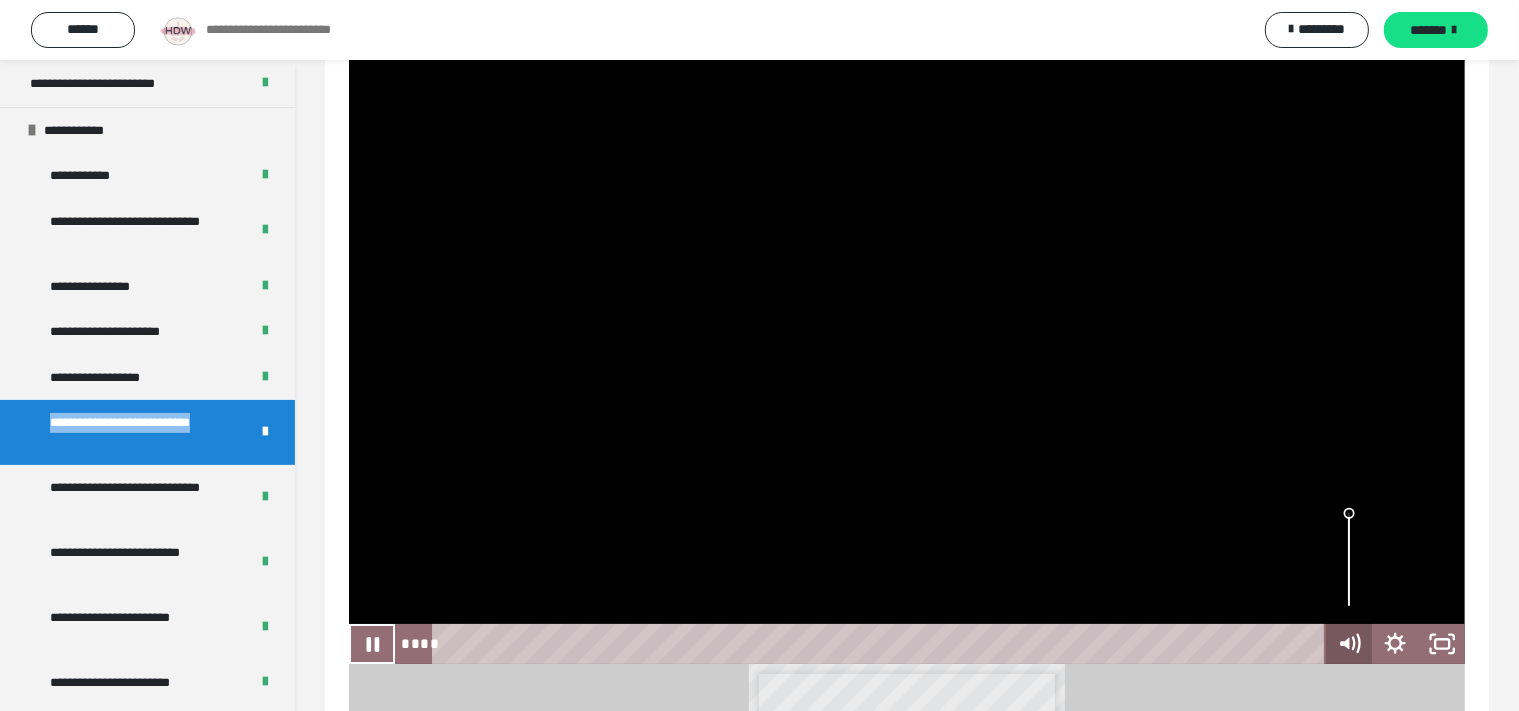 click 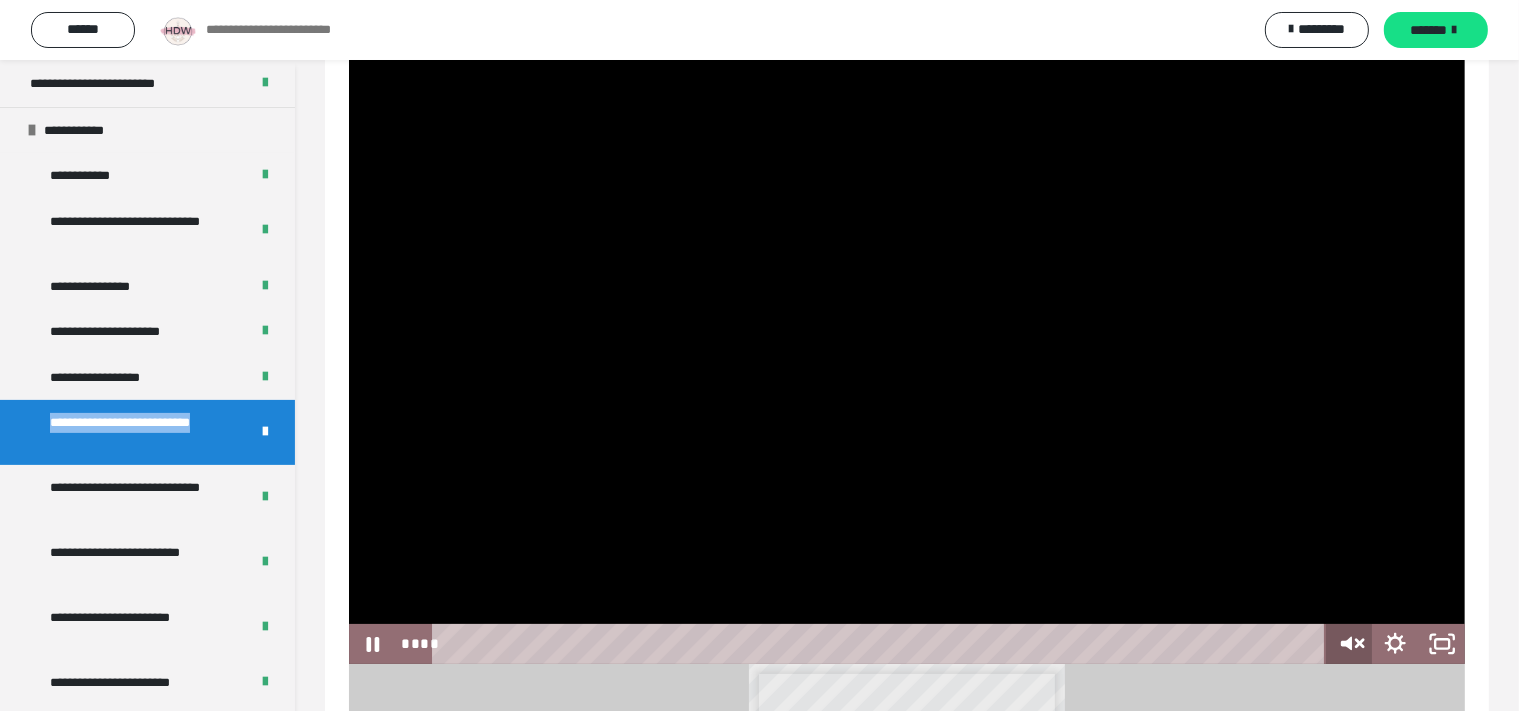 click 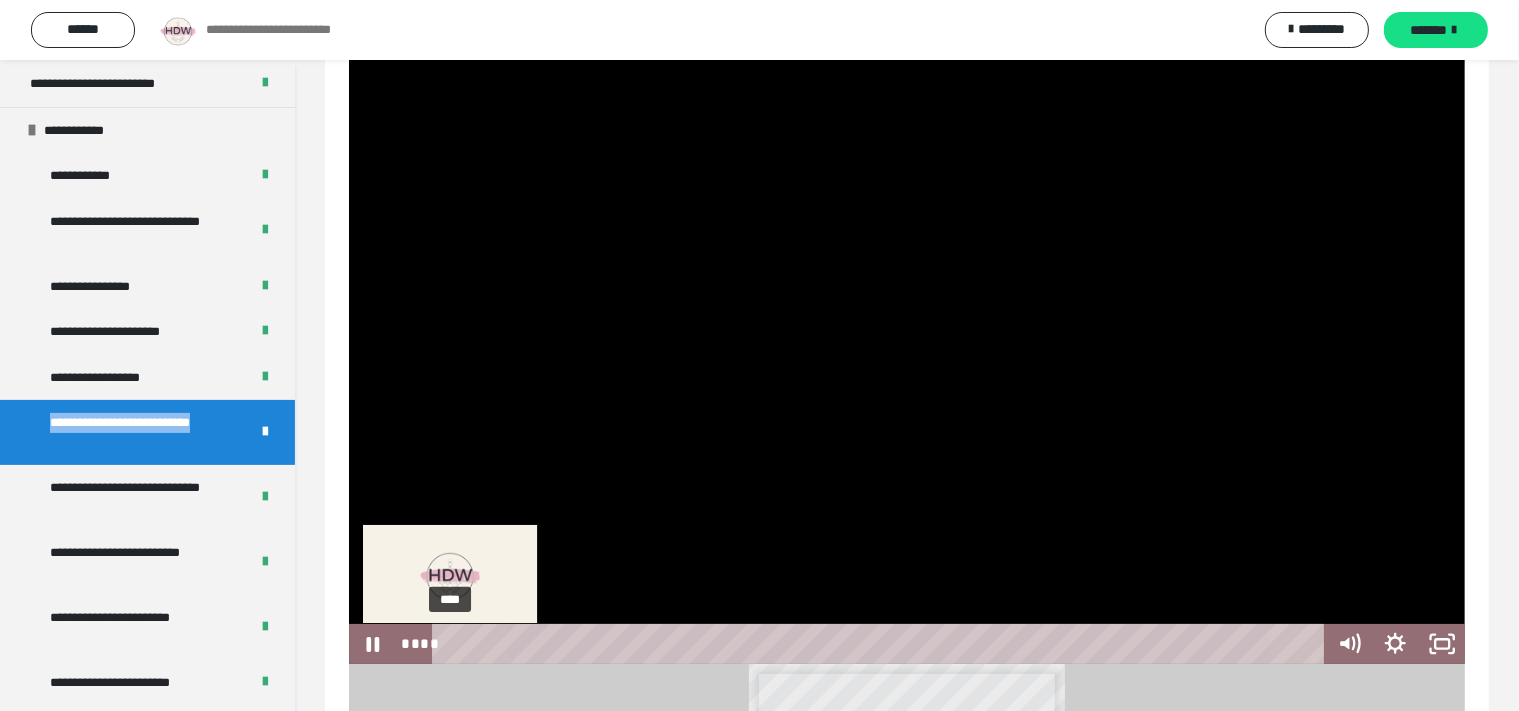 click on "****" at bounding box center (882, 644) 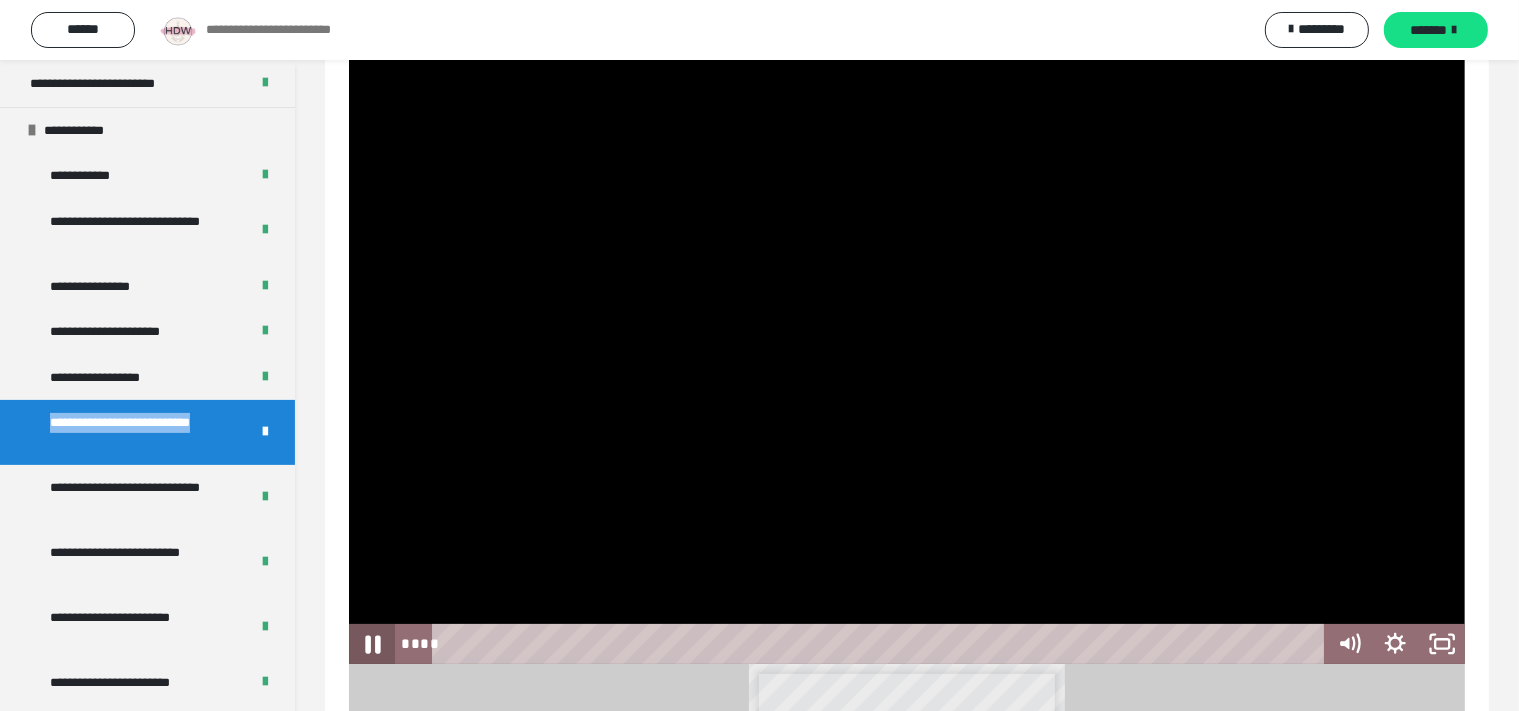 click 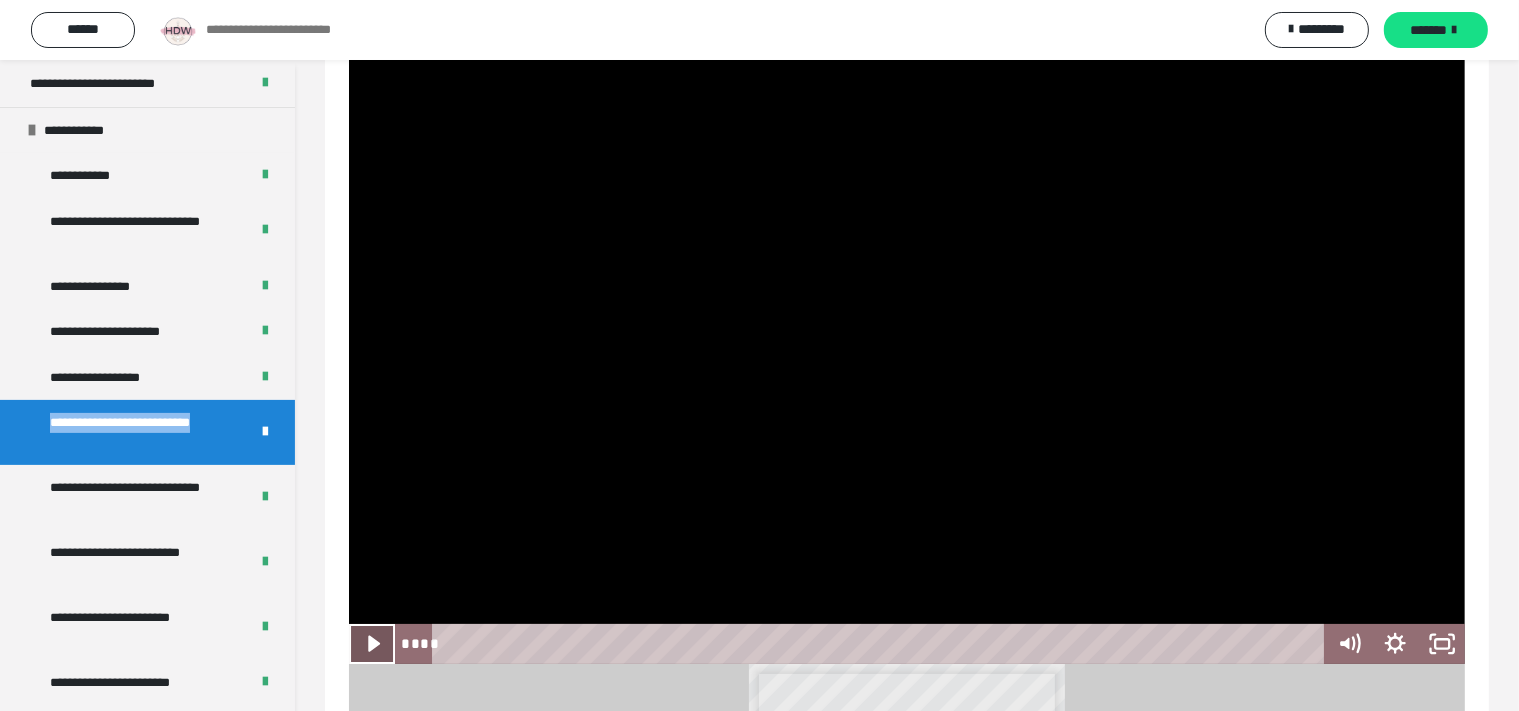 click 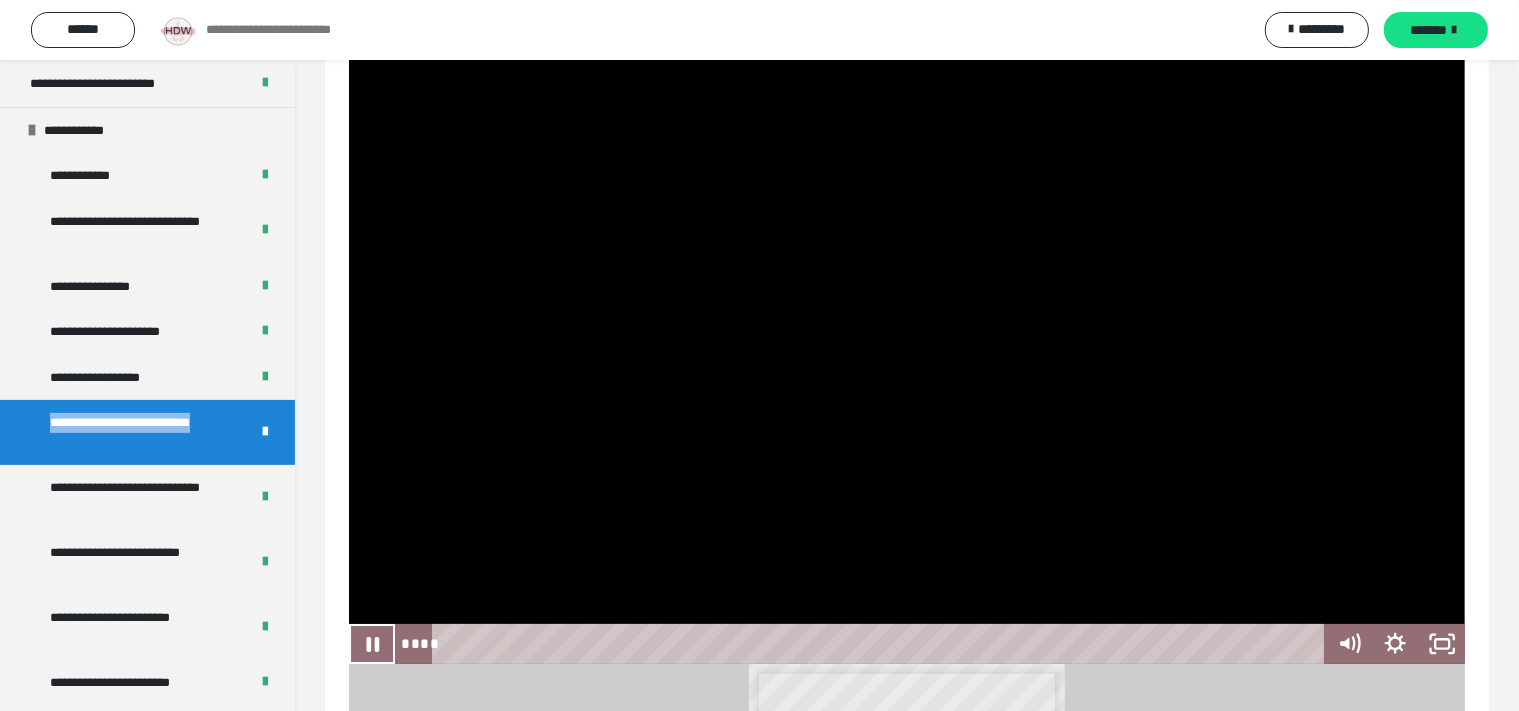 click on "**********" at bounding box center (907, 888) 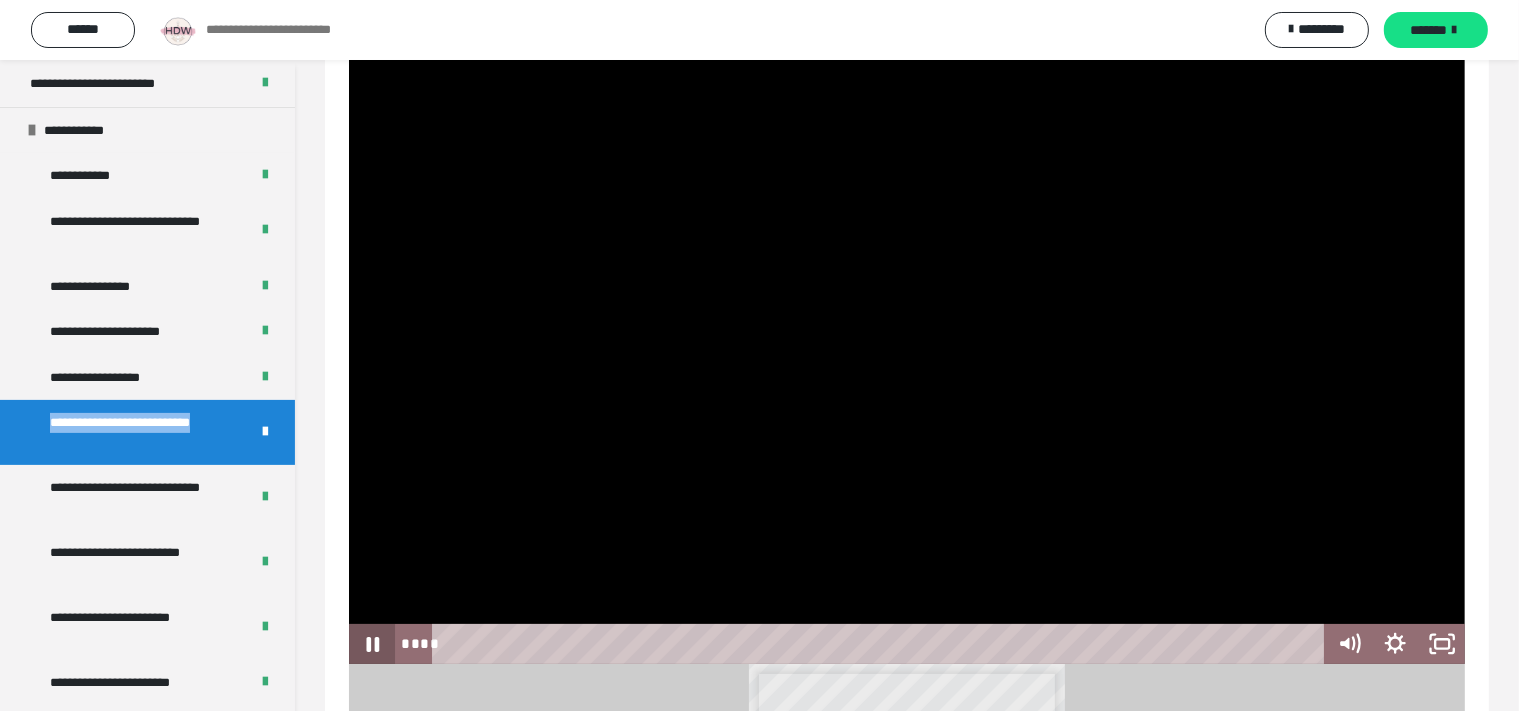 click 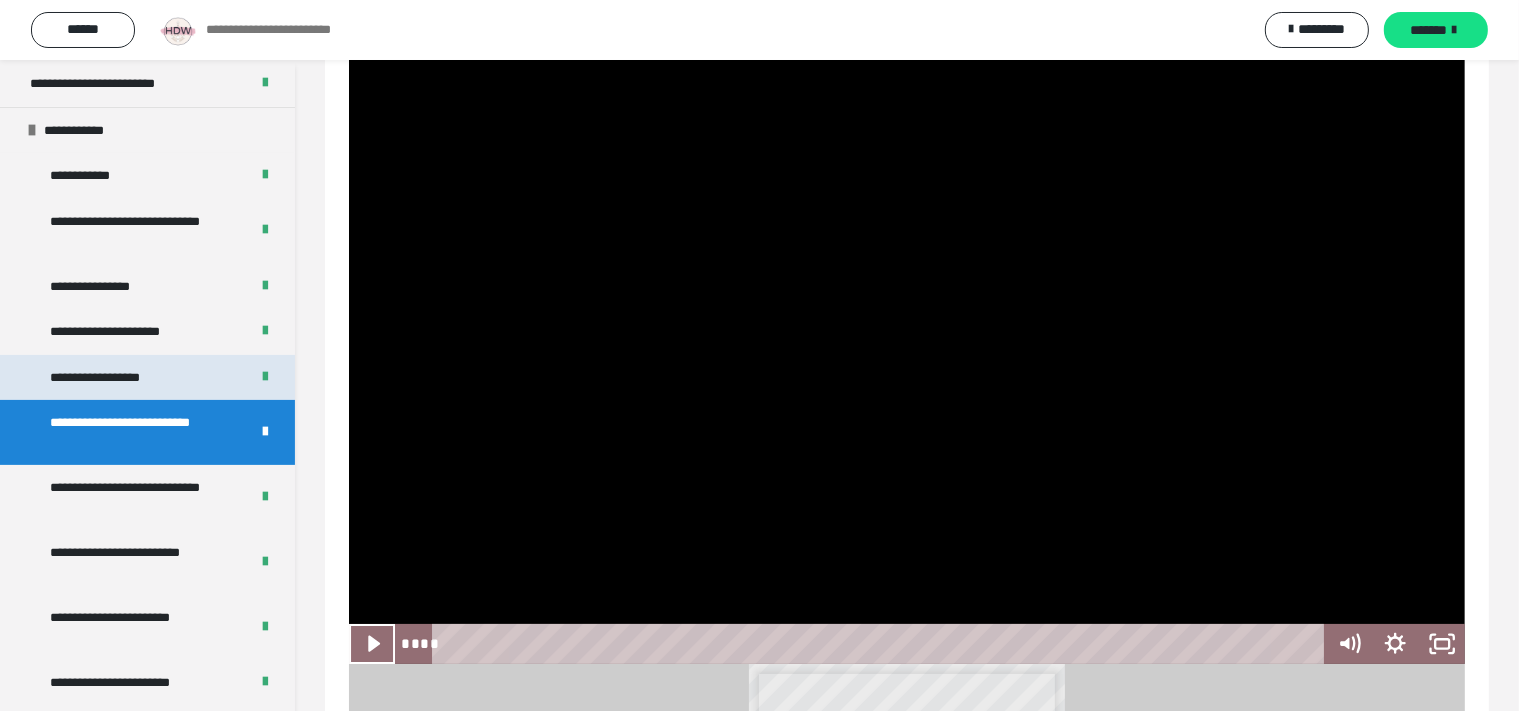 click on "**********" at bounding box center [110, 378] 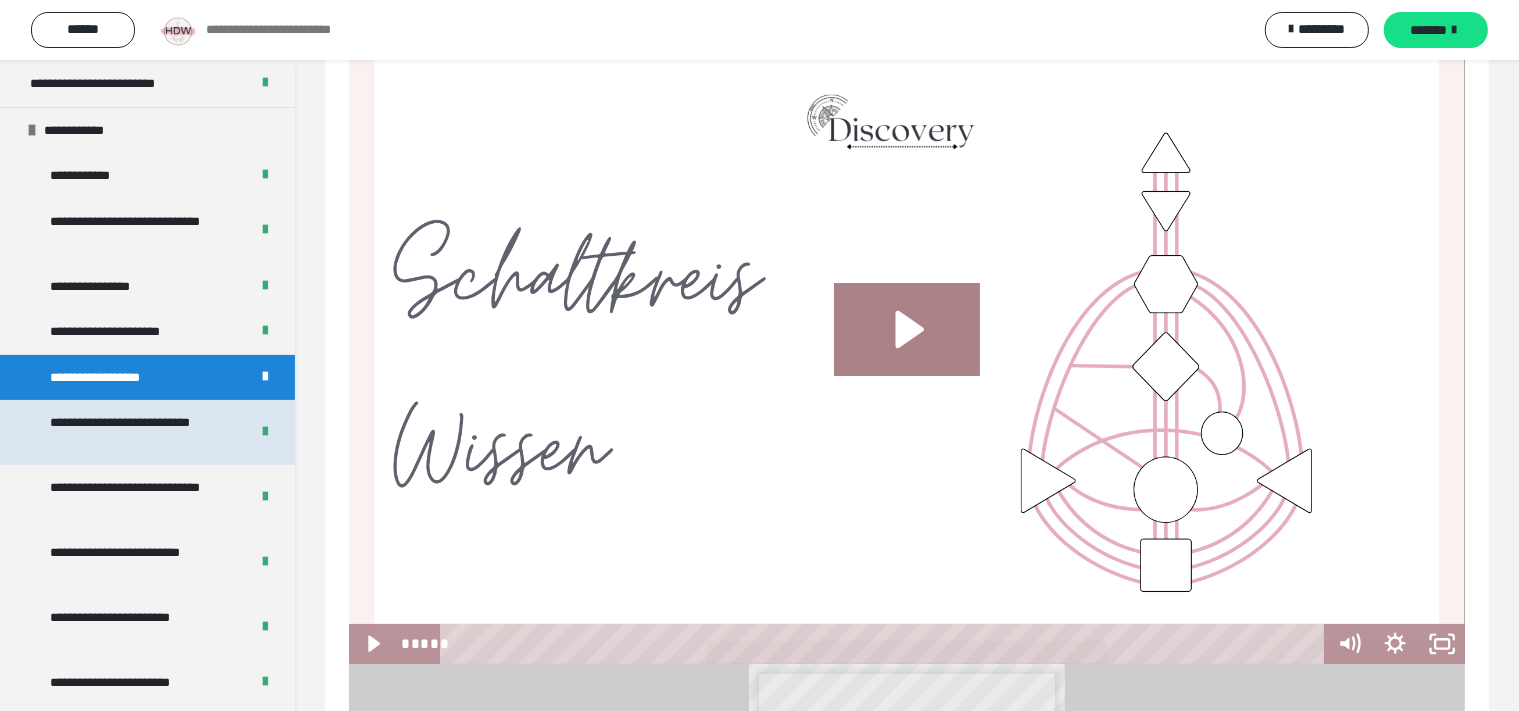 click on "**********" at bounding box center (133, 432) 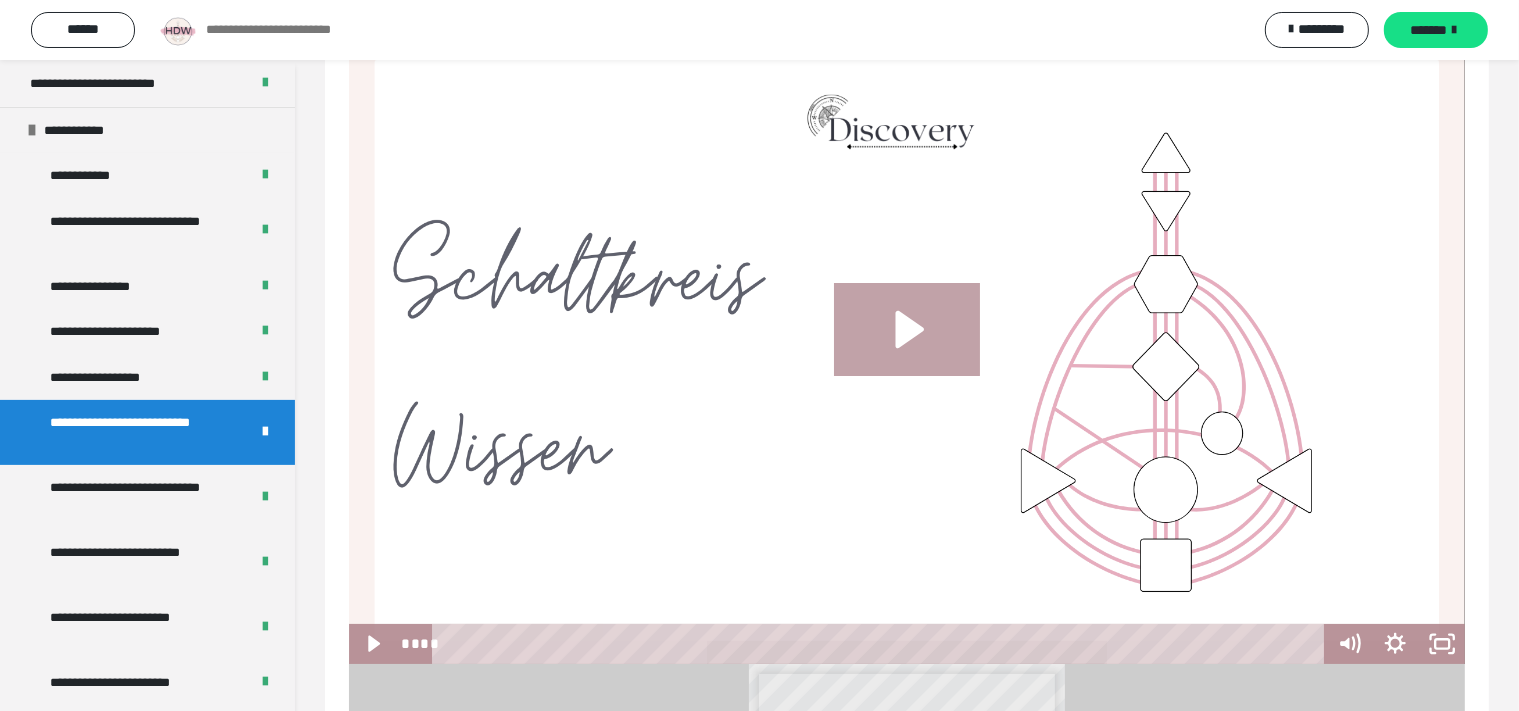 click 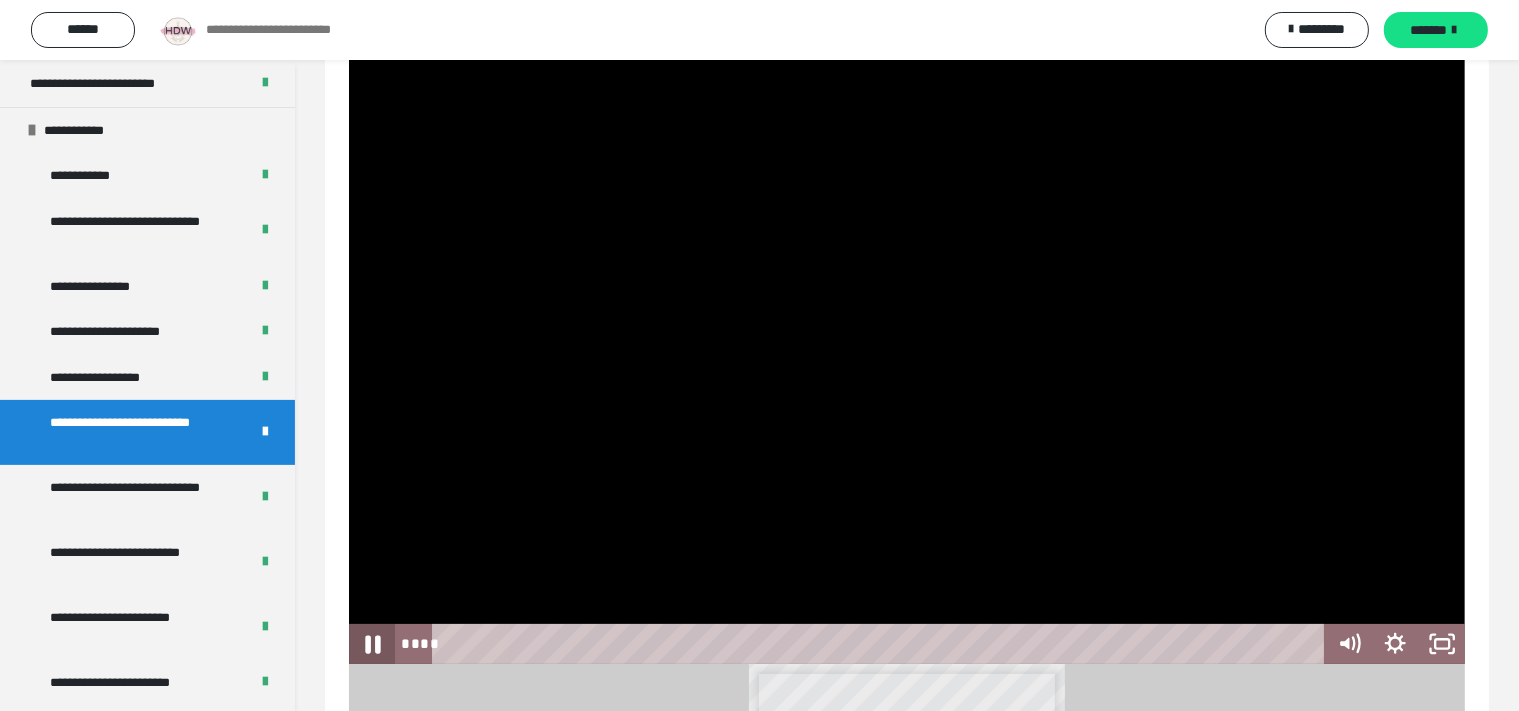 click 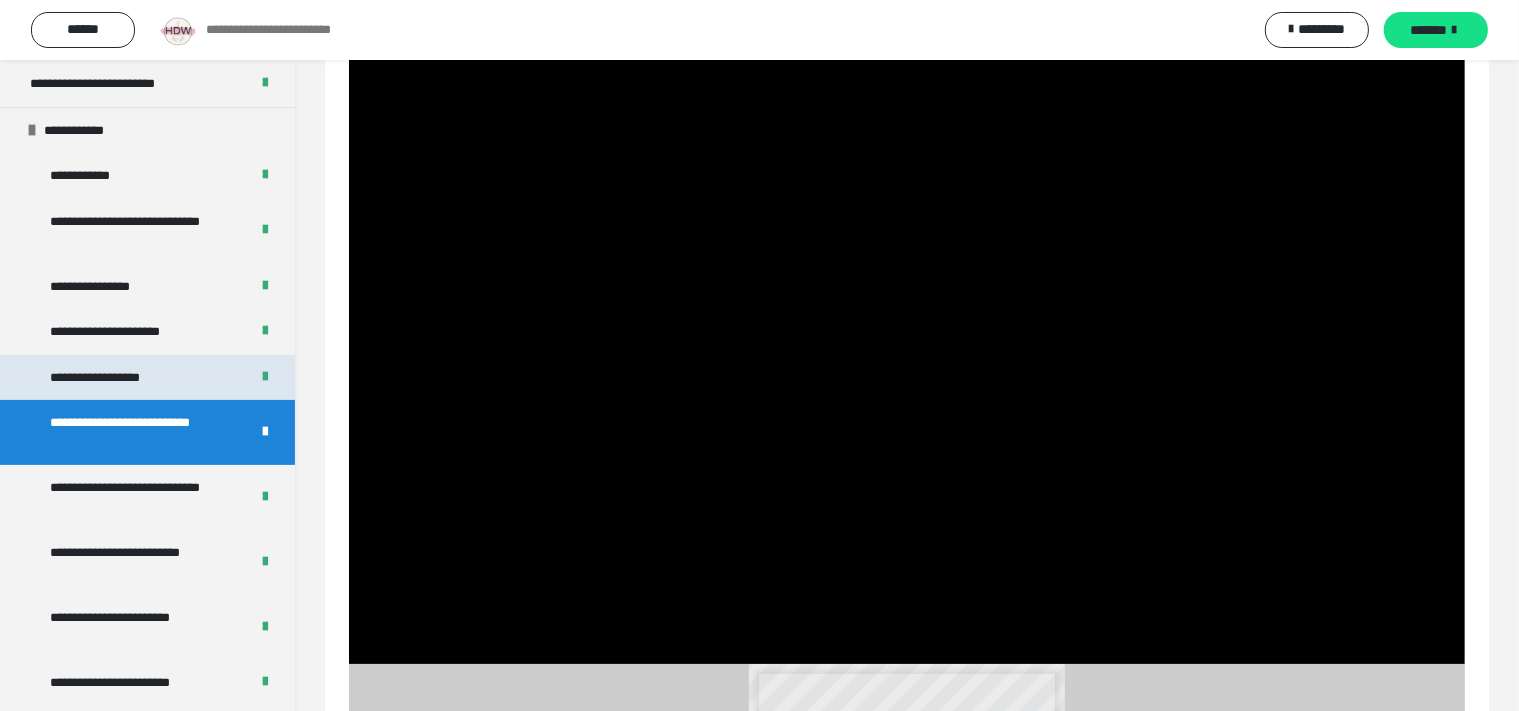 click on "**********" at bounding box center (110, 378) 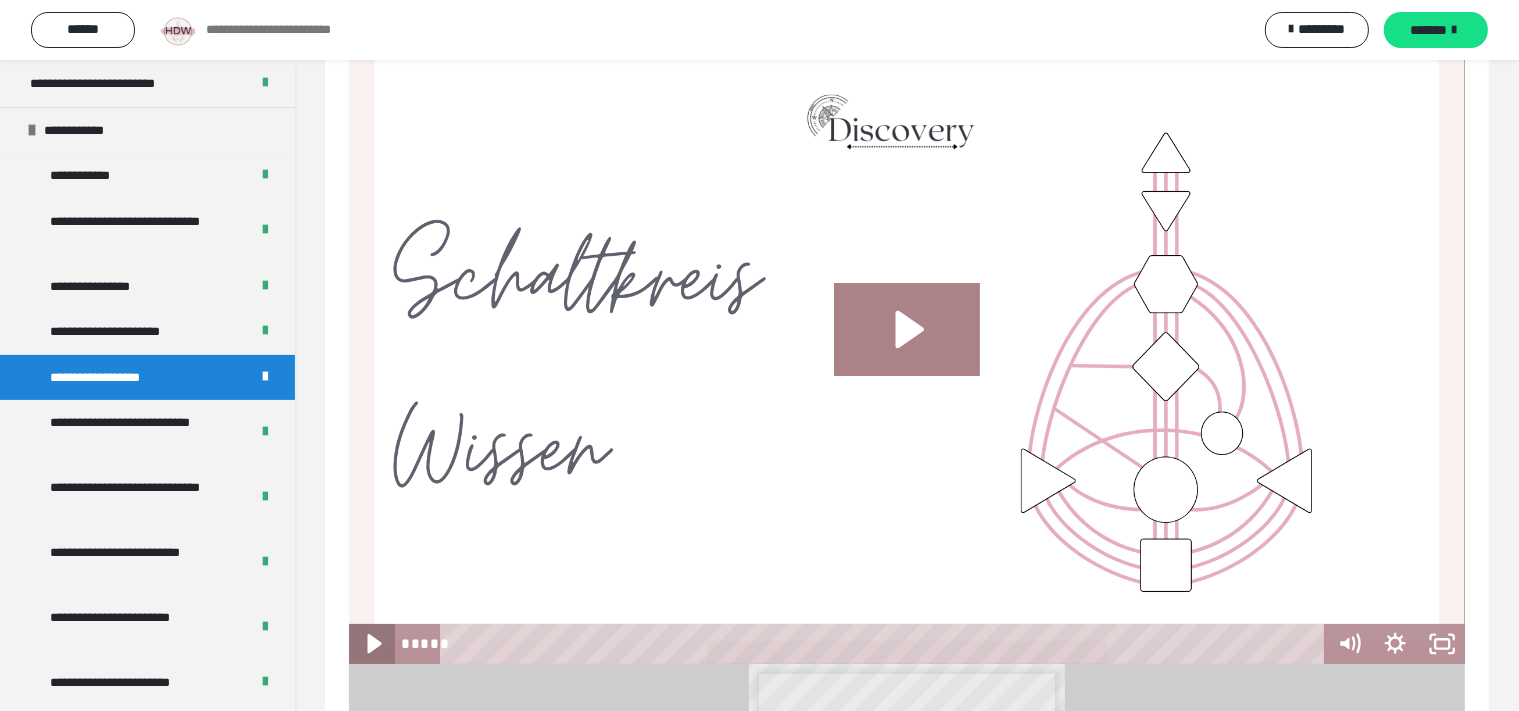 click 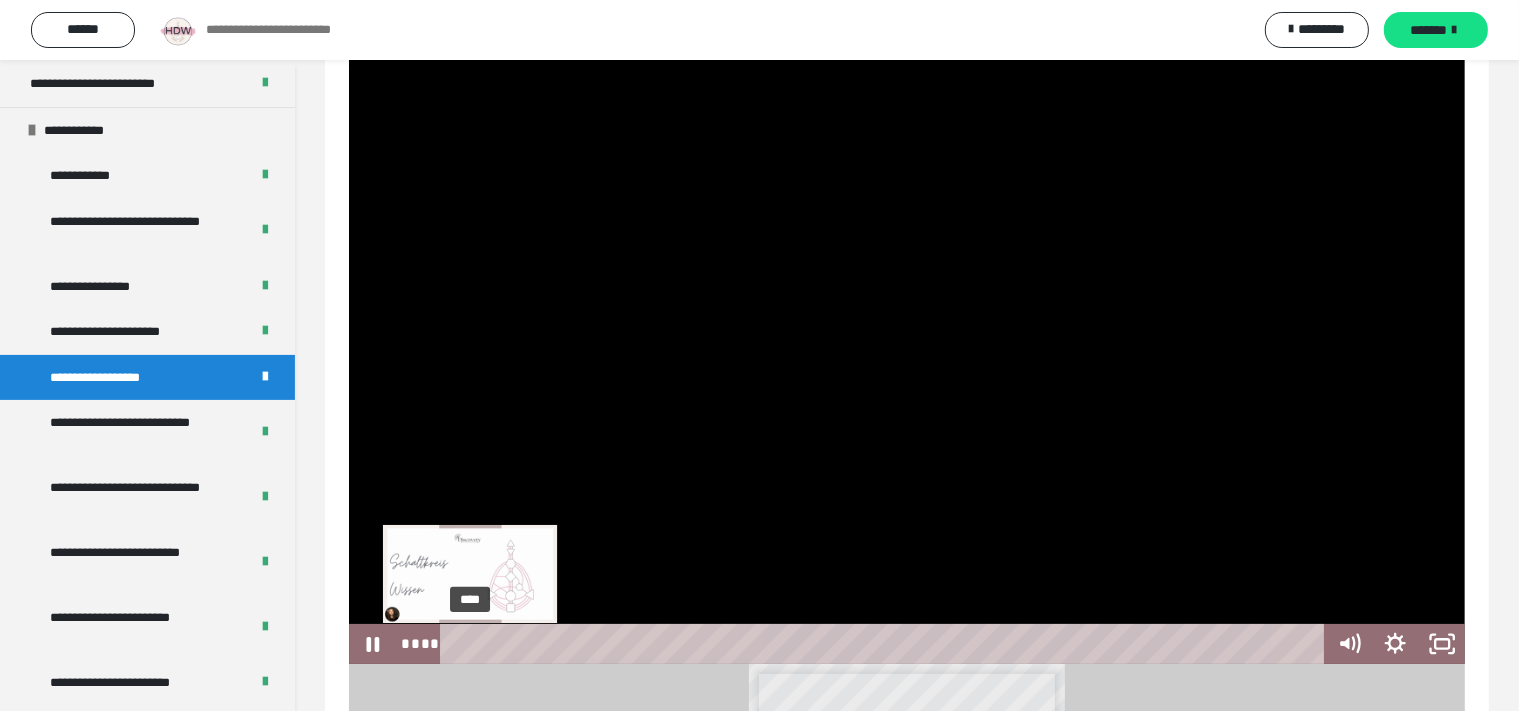 click at bounding box center (470, 643) 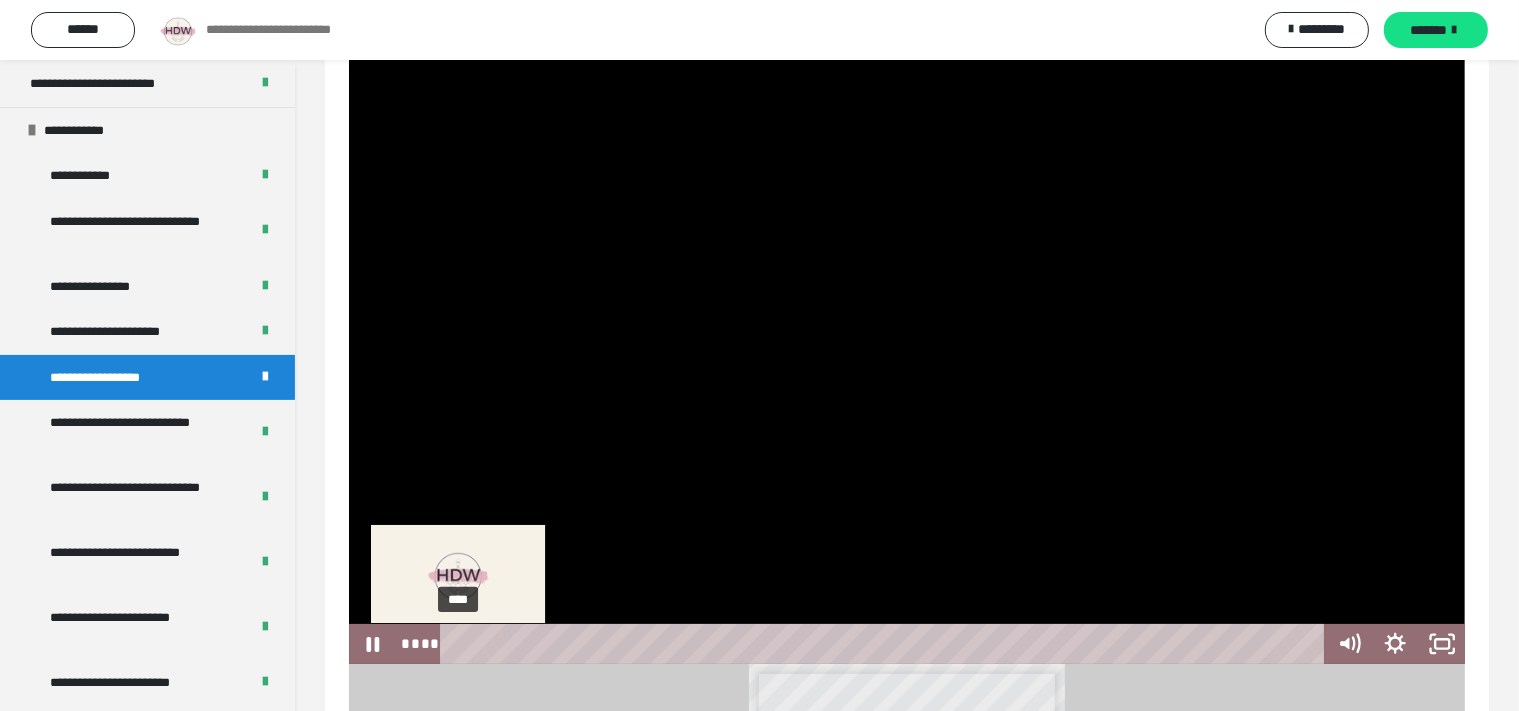 drag, startPoint x: 474, startPoint y: 643, endPoint x: 457, endPoint y: 642, distance: 17.029387 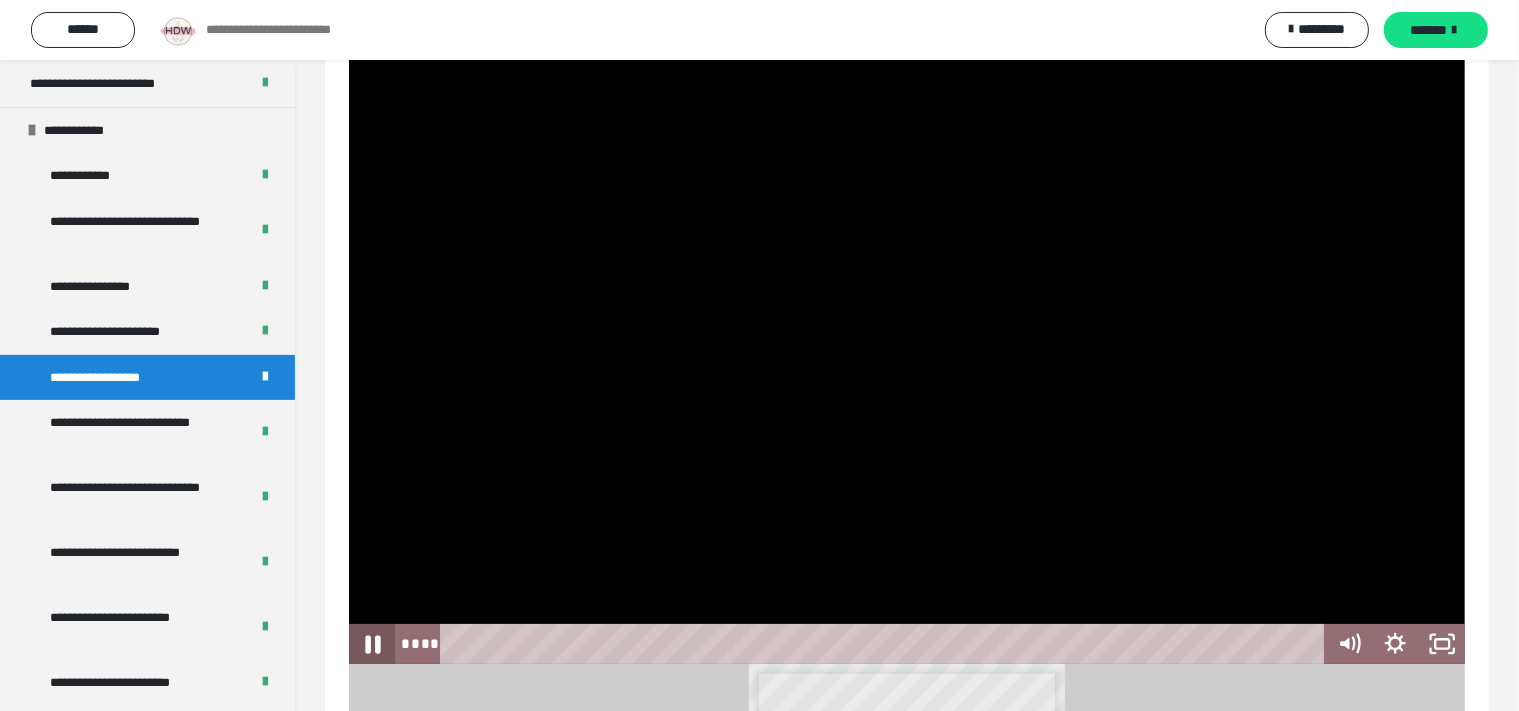 click 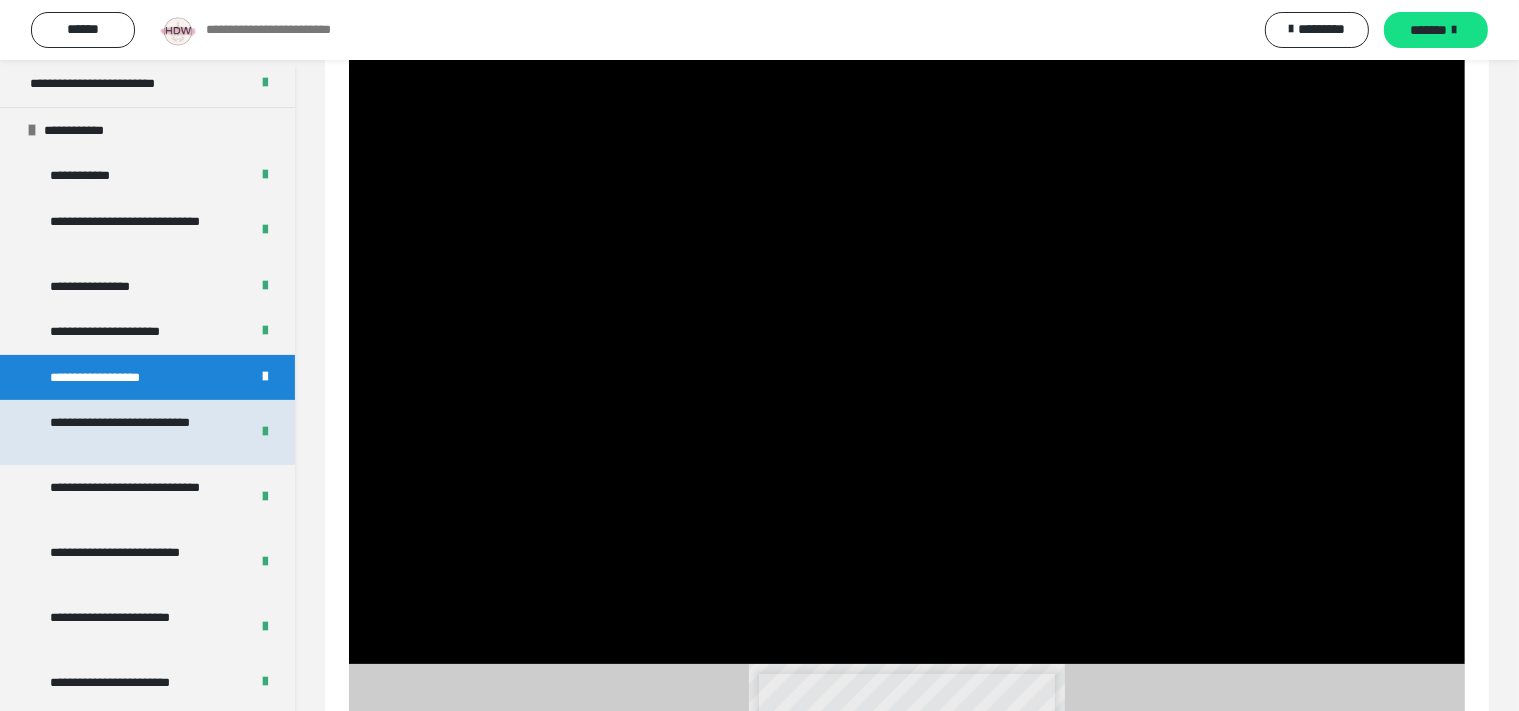 click on "**********" at bounding box center (133, 432) 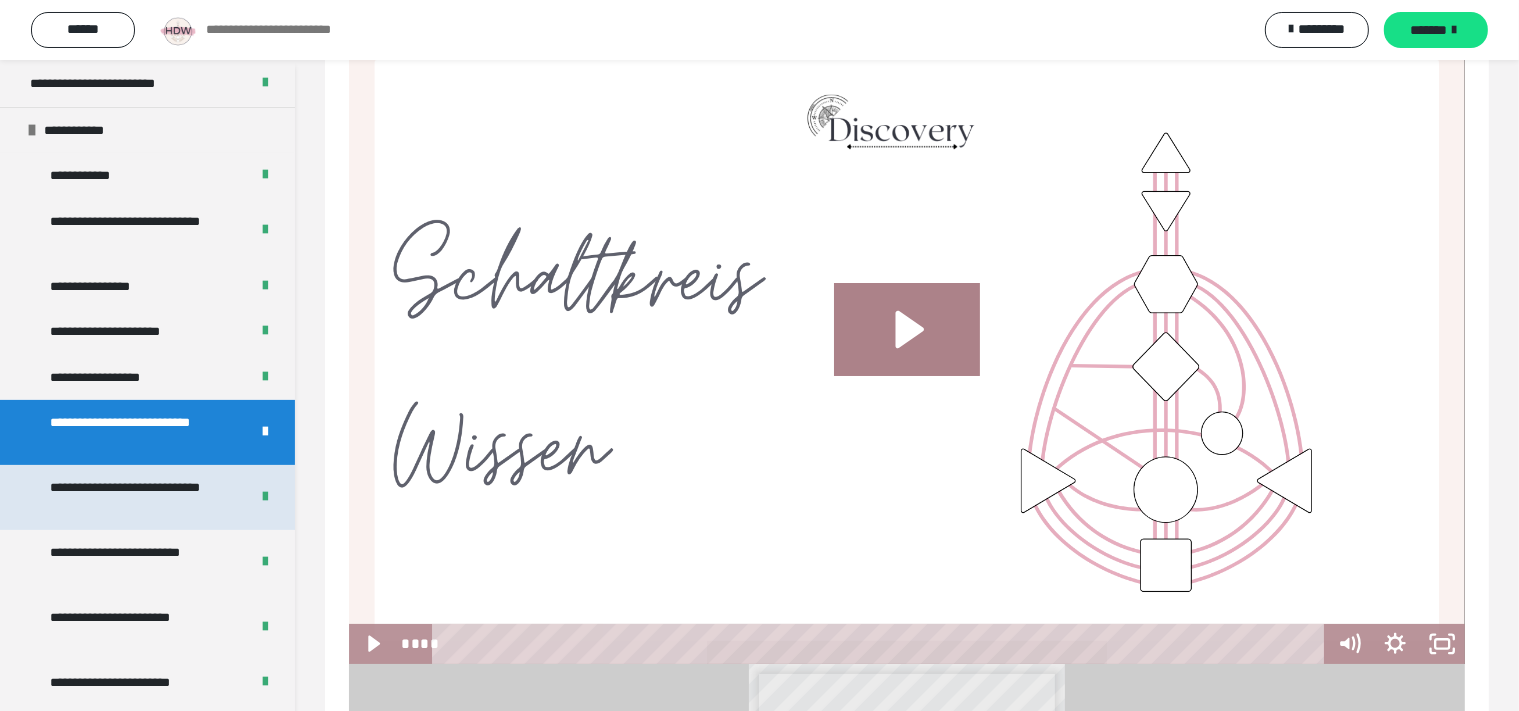 click on "**********" at bounding box center [133, 497] 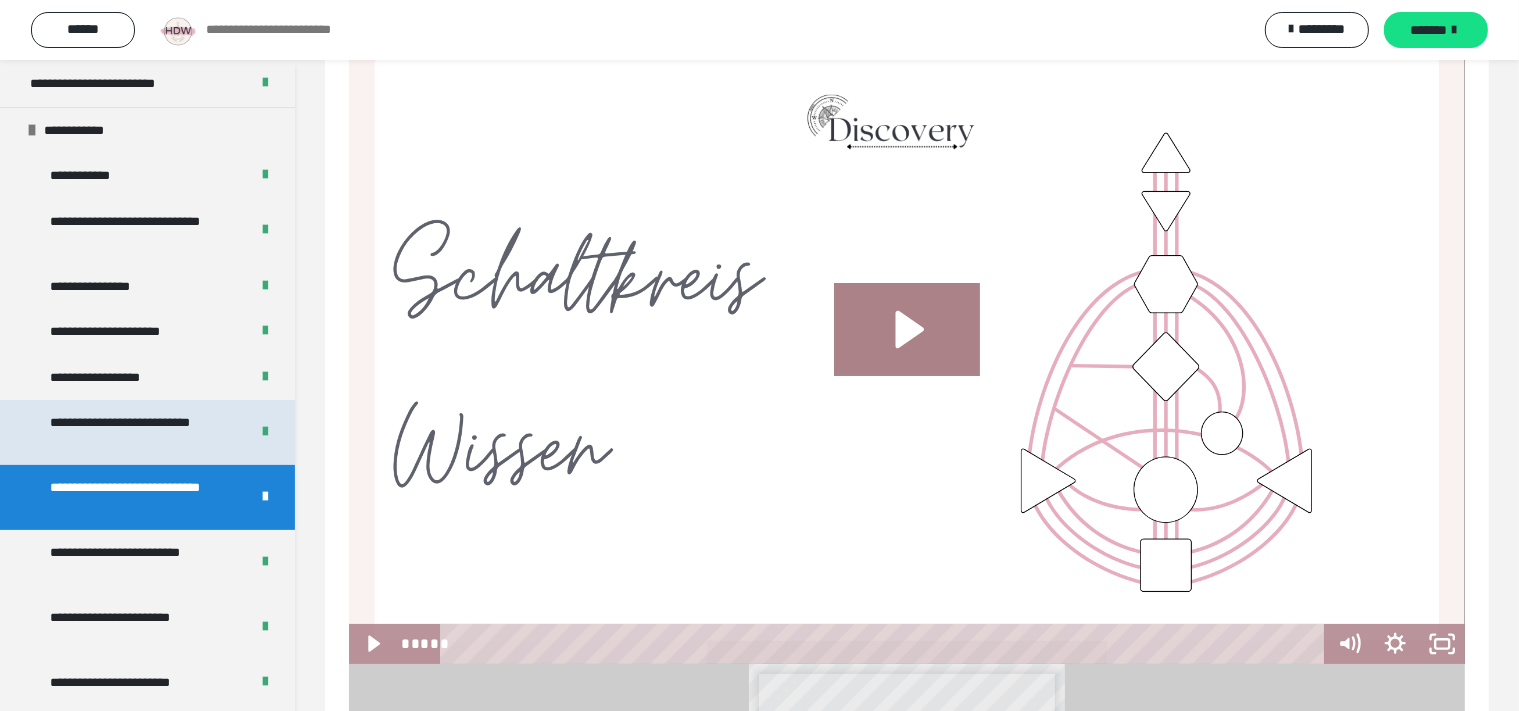 click on "**********" at bounding box center [133, 432] 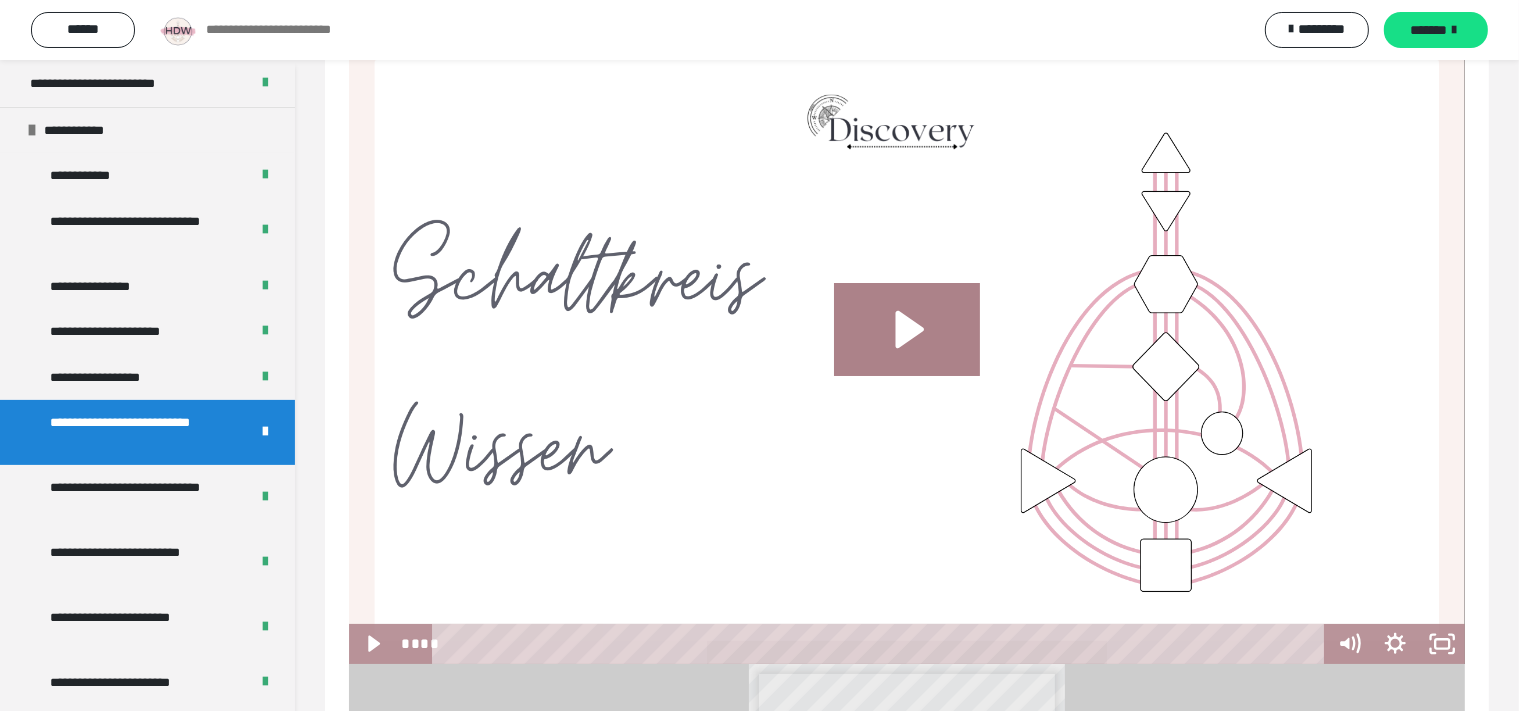 click on "**********" at bounding box center [133, 432] 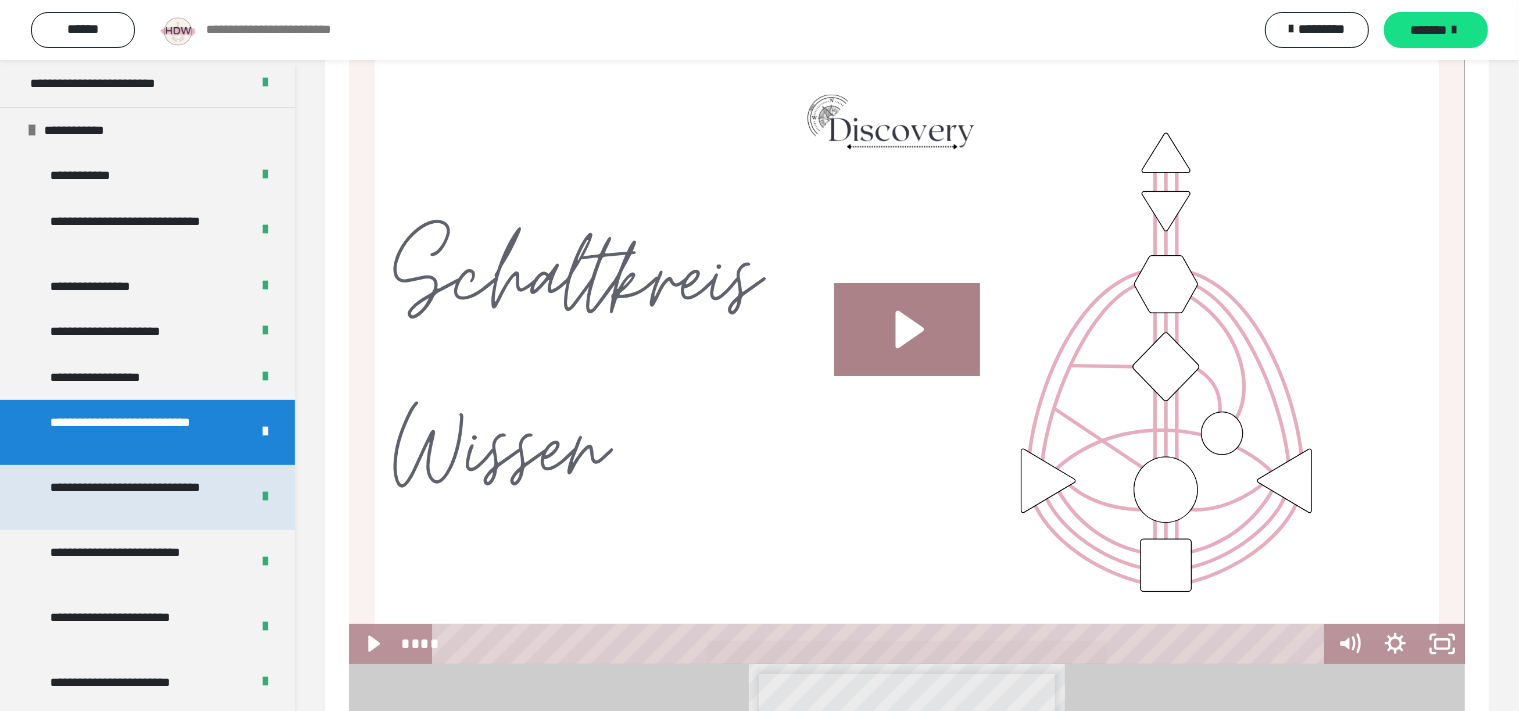 click on "**********" at bounding box center (133, 497) 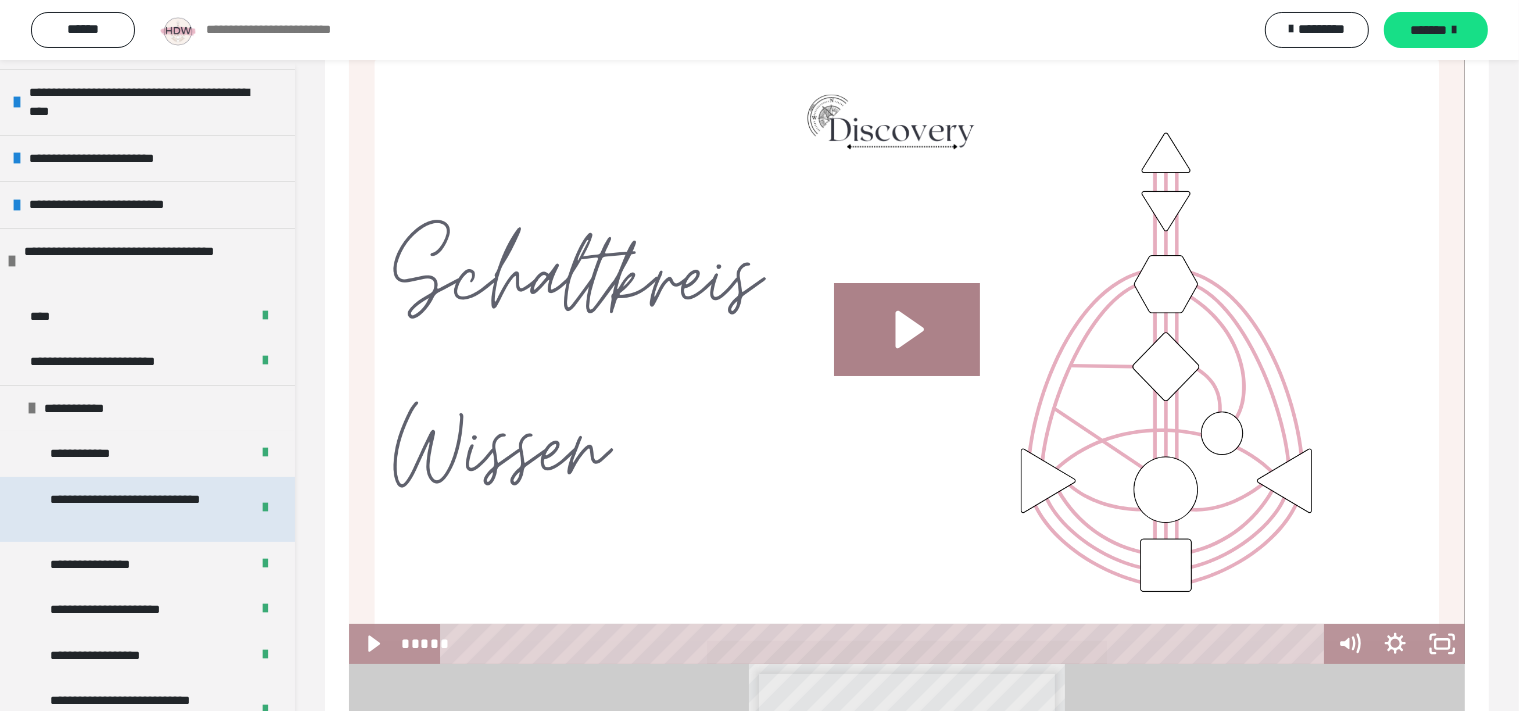 scroll, scrollTop: 0, scrollLeft: 0, axis: both 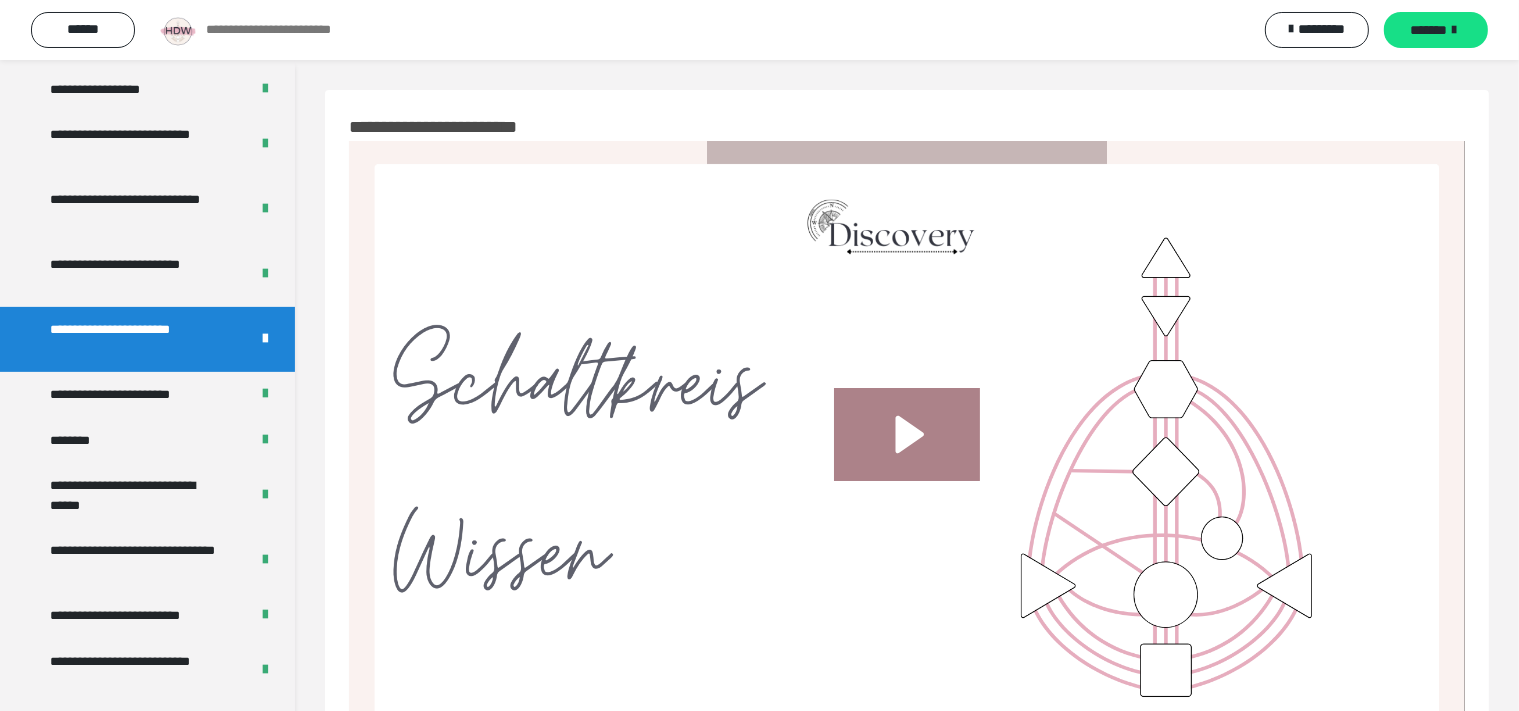 click on "**********" at bounding box center (133, 339) 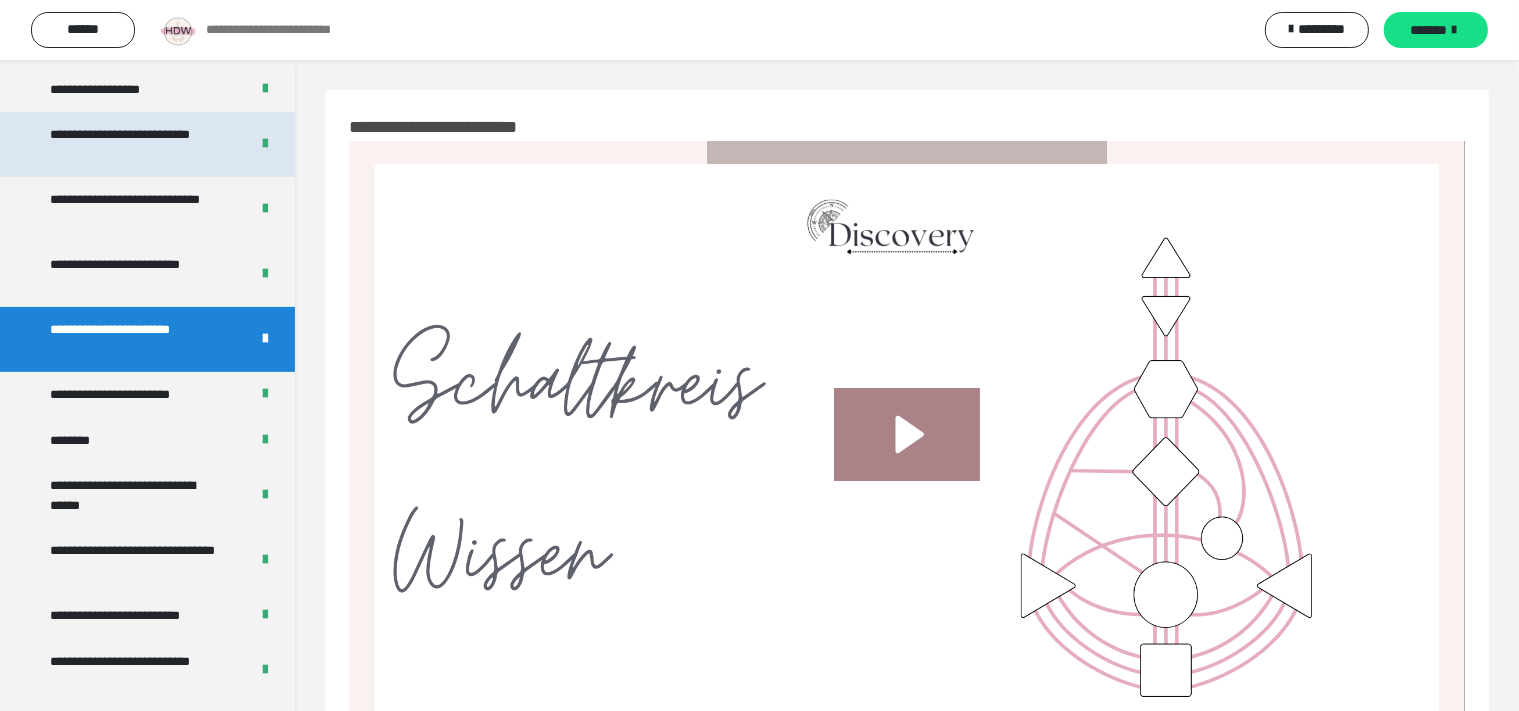 scroll, scrollTop: 288, scrollLeft: 0, axis: vertical 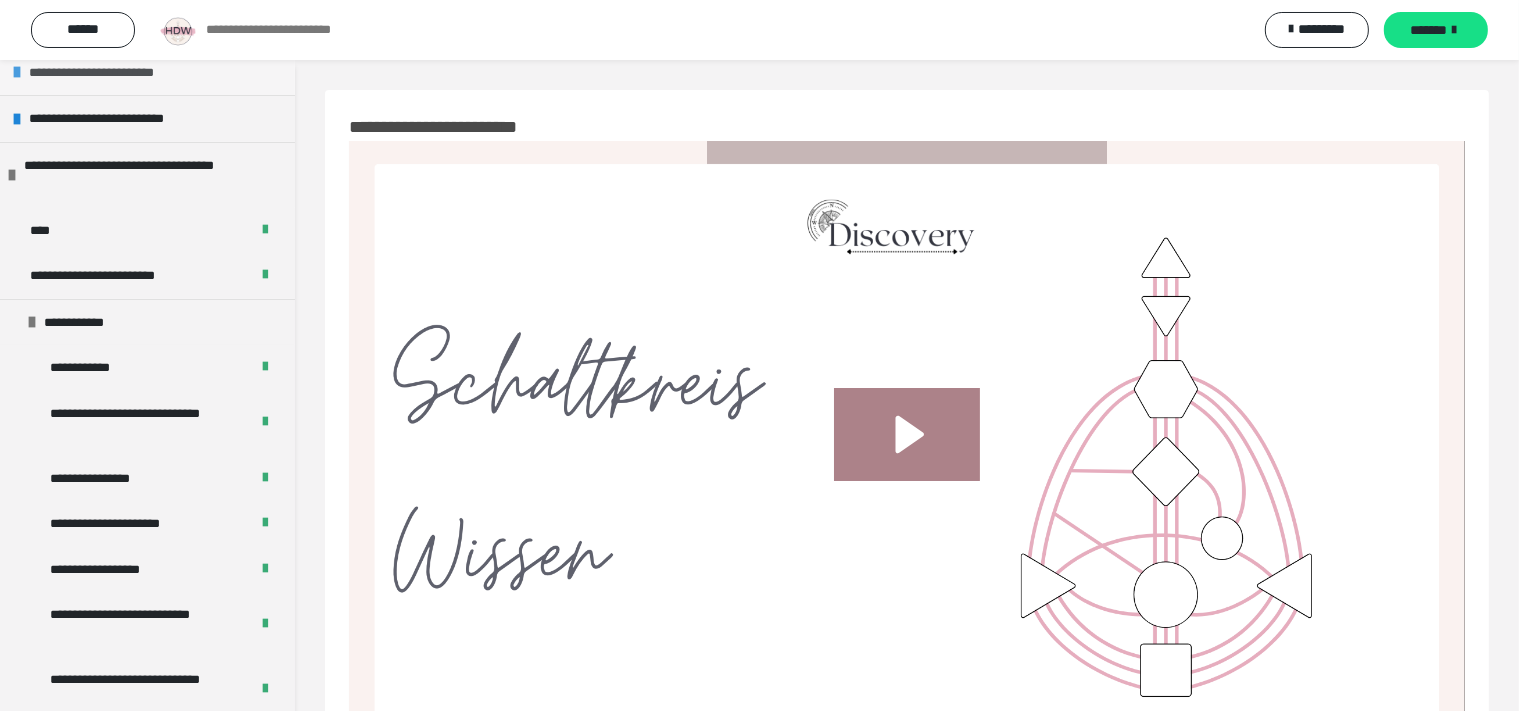 click on "**********" at bounding box center (112, 73) 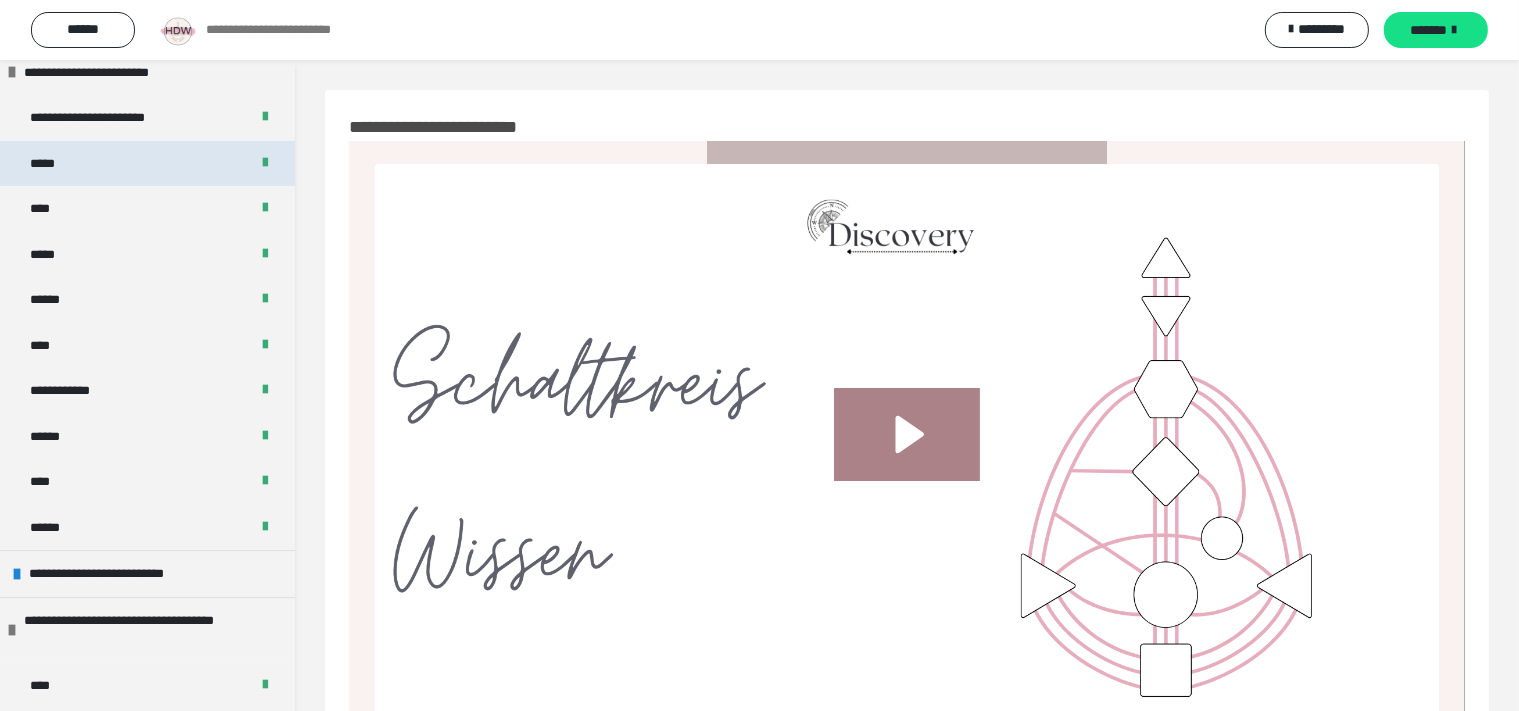 click on "*****" at bounding box center (147, 164) 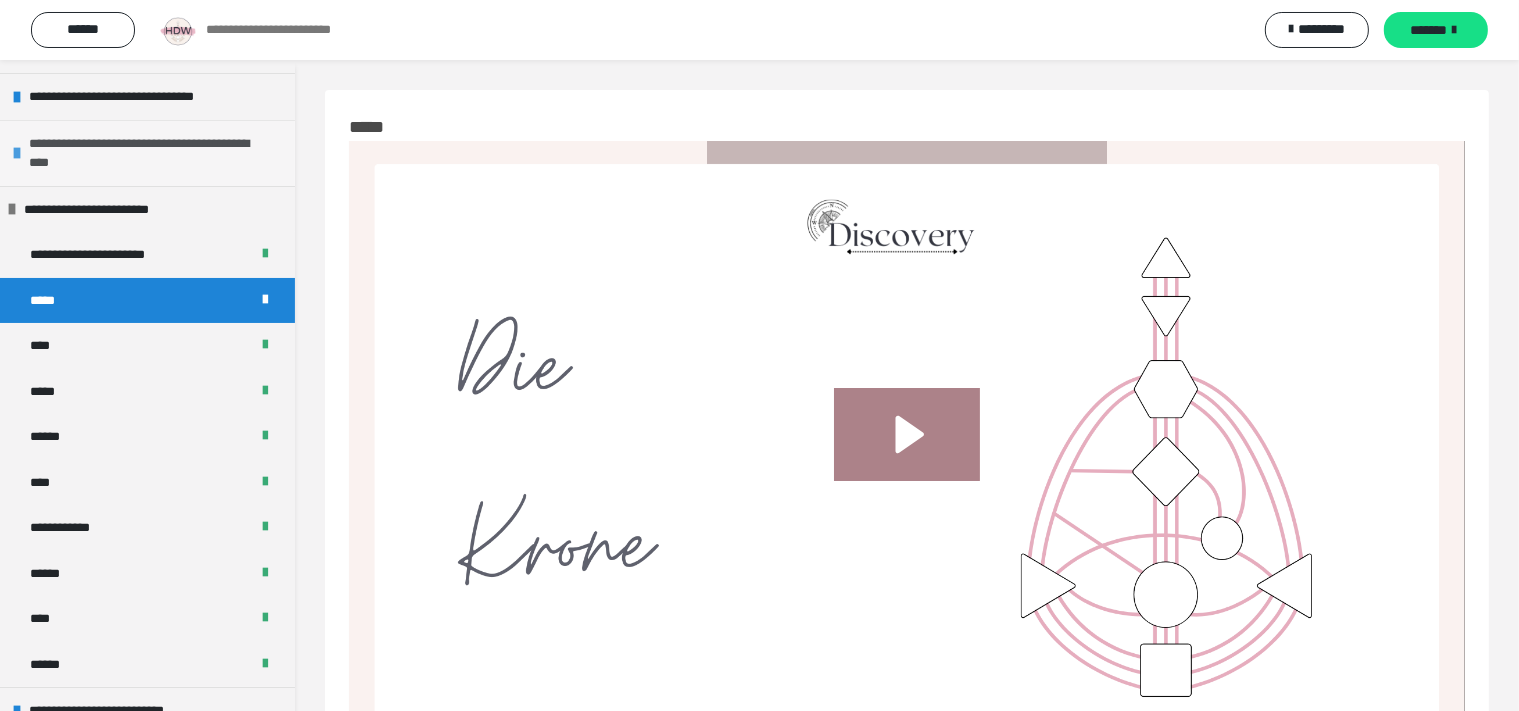scroll, scrollTop: 96, scrollLeft: 0, axis: vertical 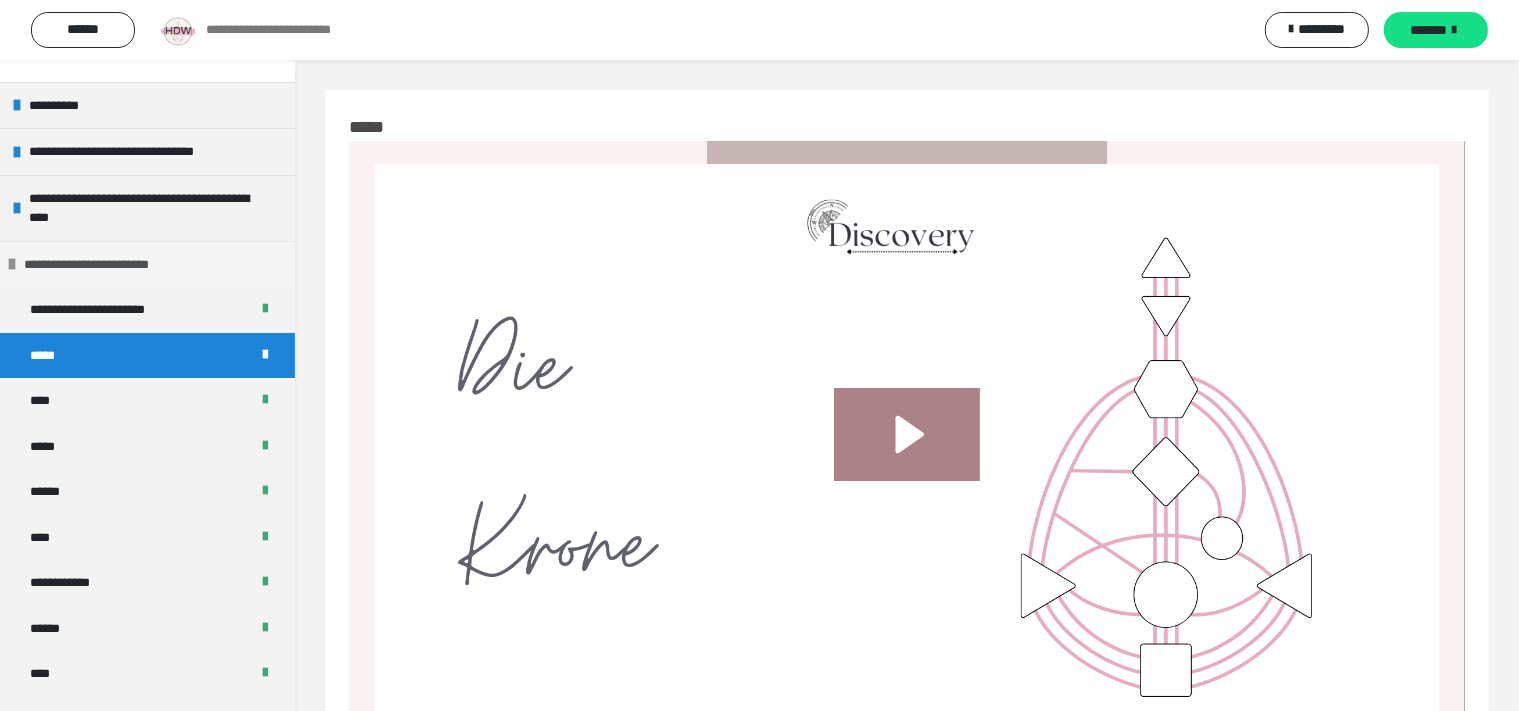 click at bounding box center [12, 264] 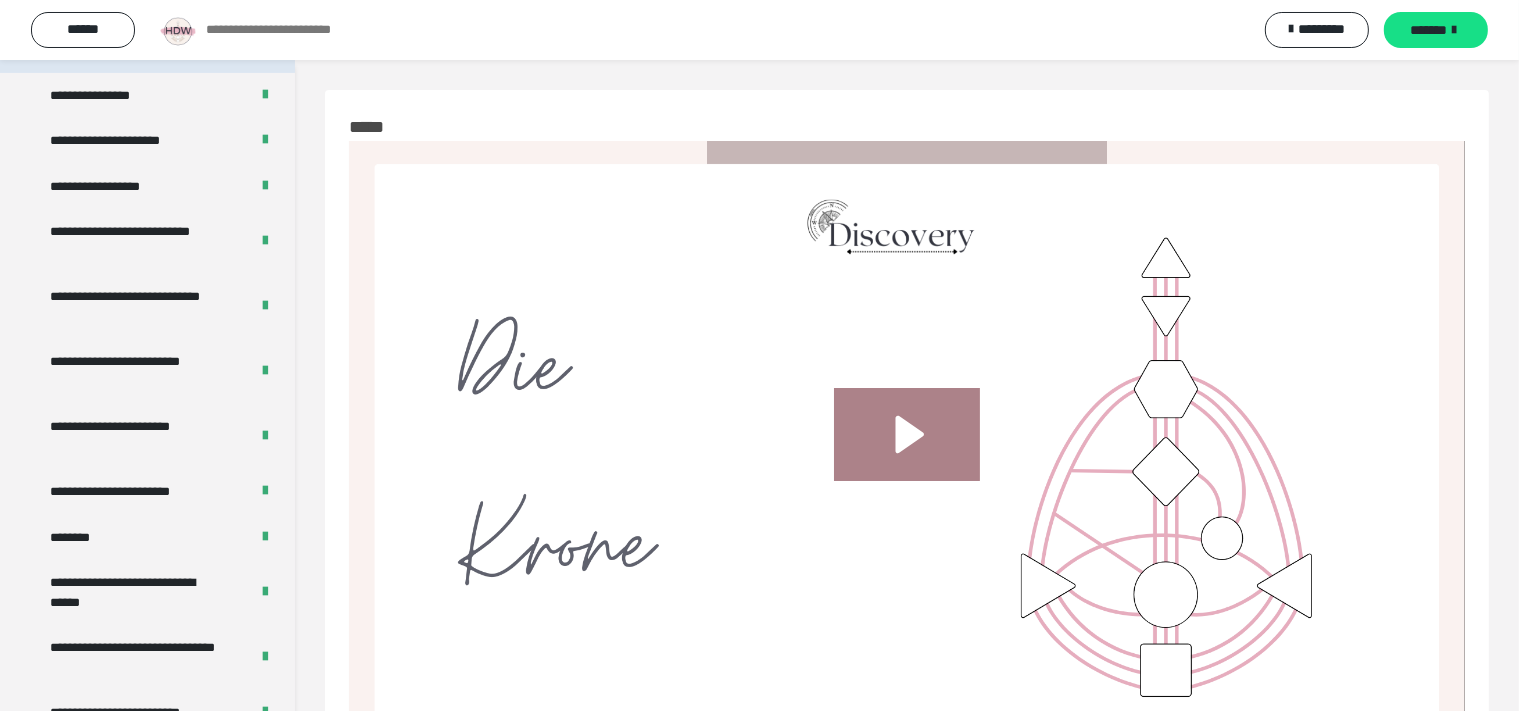 scroll, scrollTop: 672, scrollLeft: 0, axis: vertical 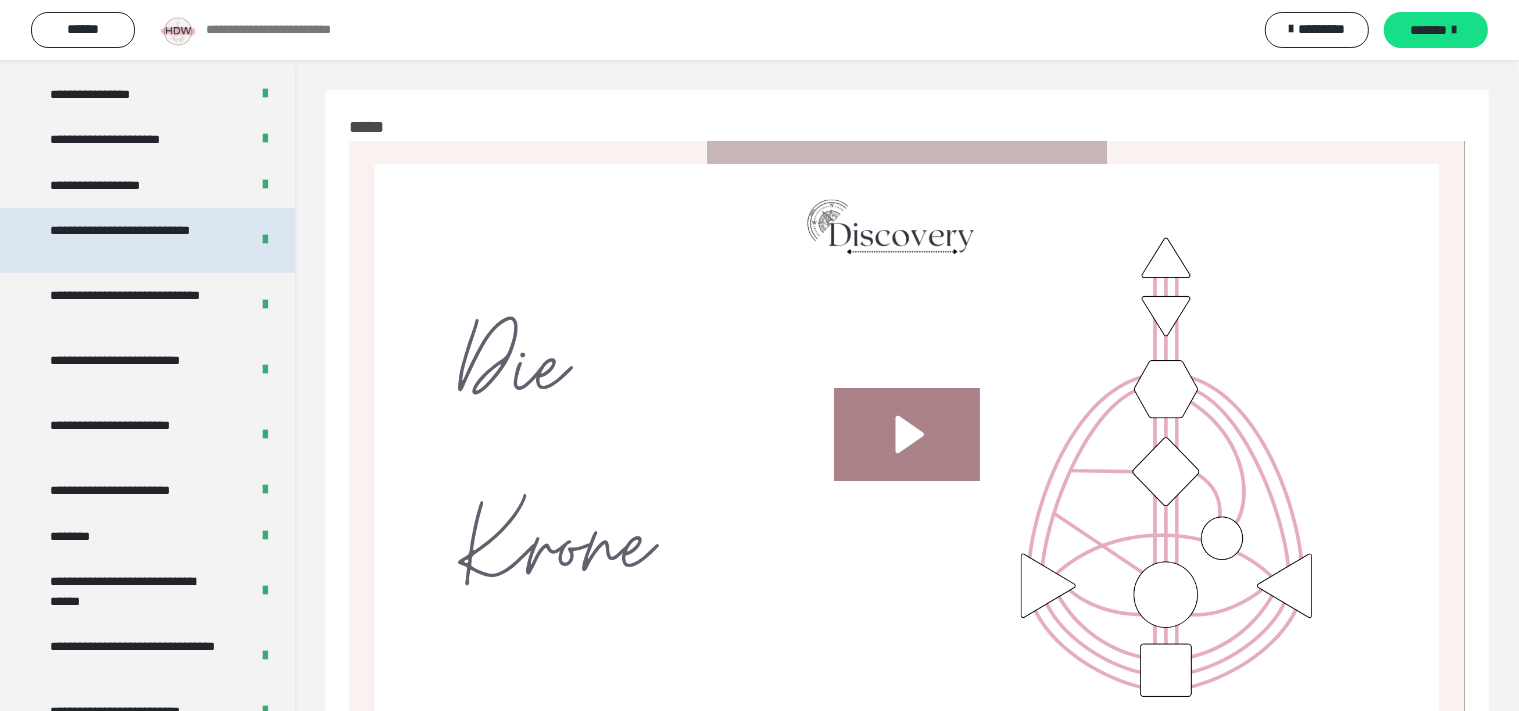 click on "**********" at bounding box center [133, 240] 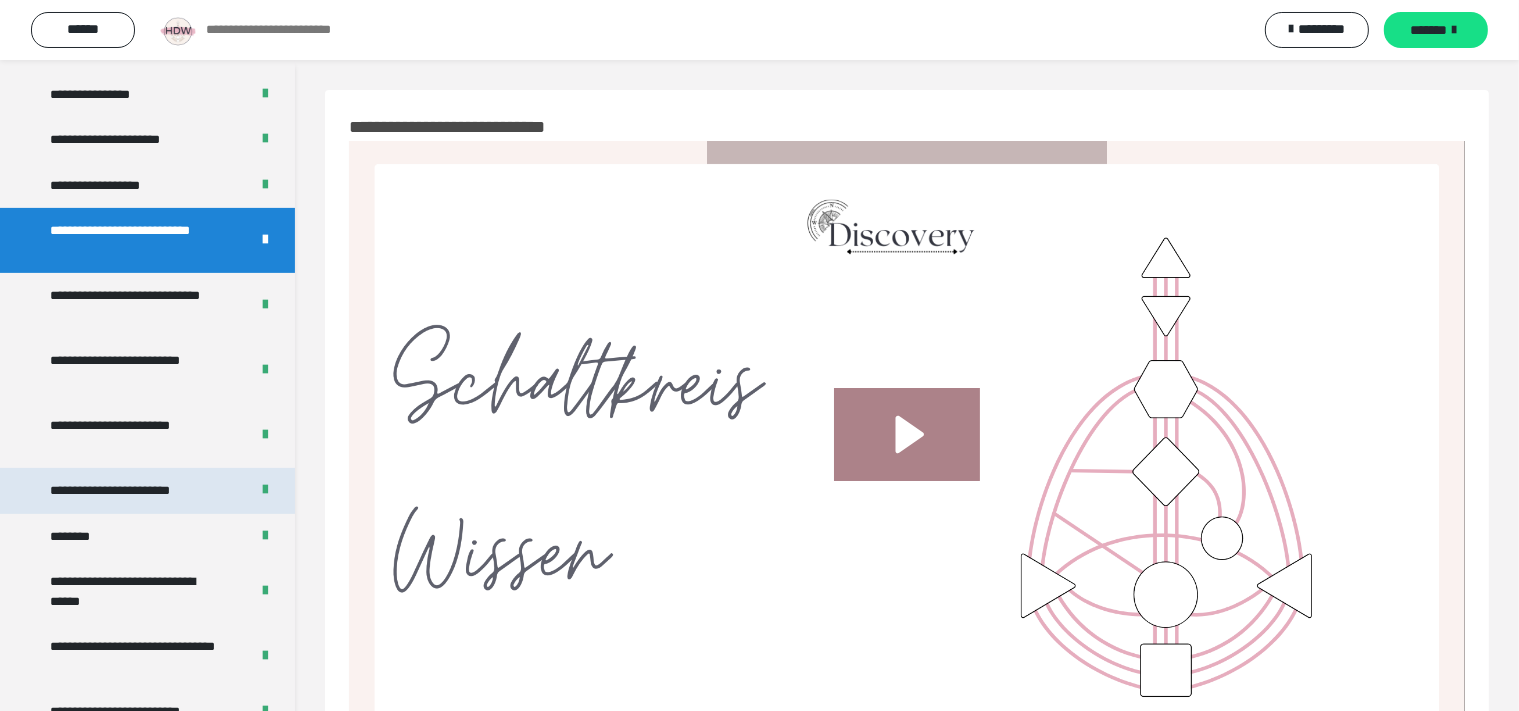 click on "**********" at bounding box center [133, 491] 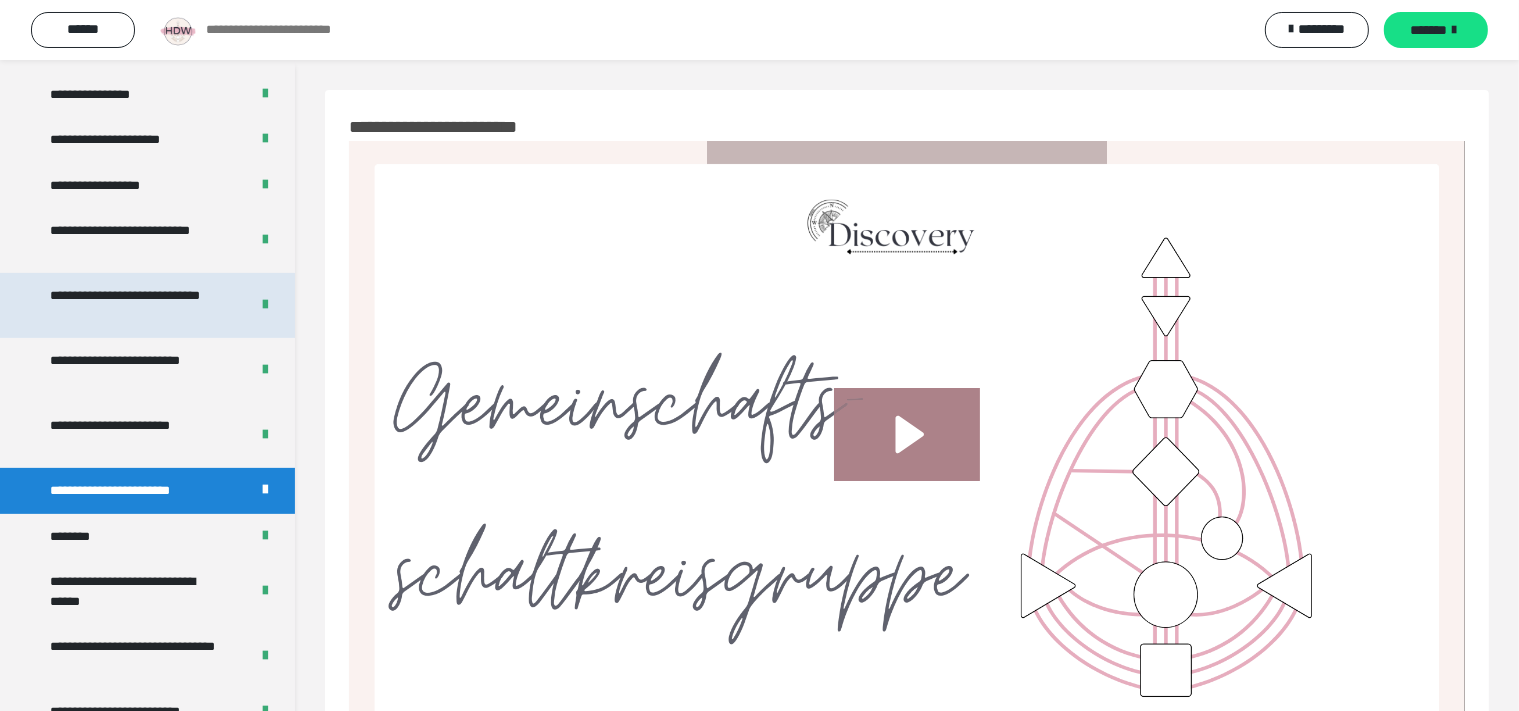 click on "**********" at bounding box center [133, 305] 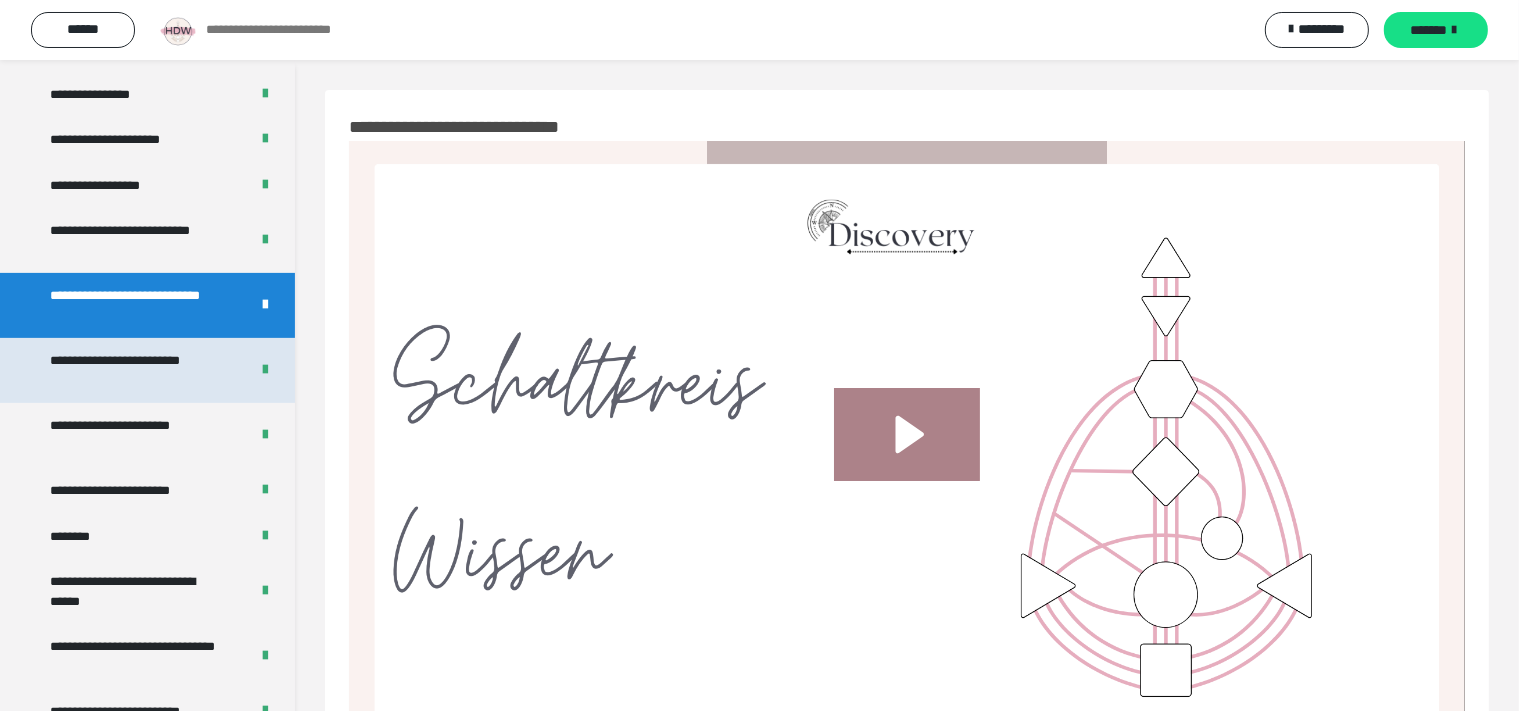 click on "**********" at bounding box center (133, 370) 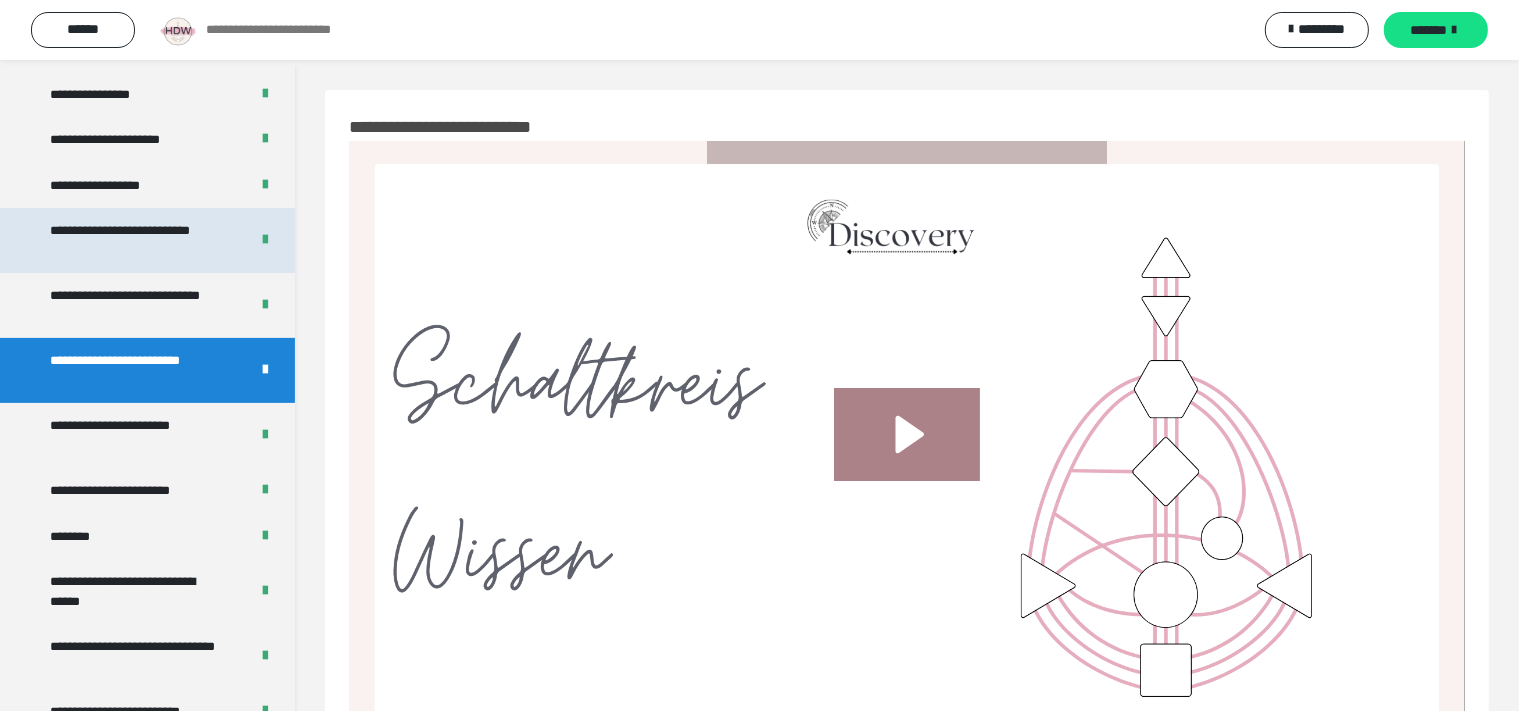 click on "**********" at bounding box center (133, 240) 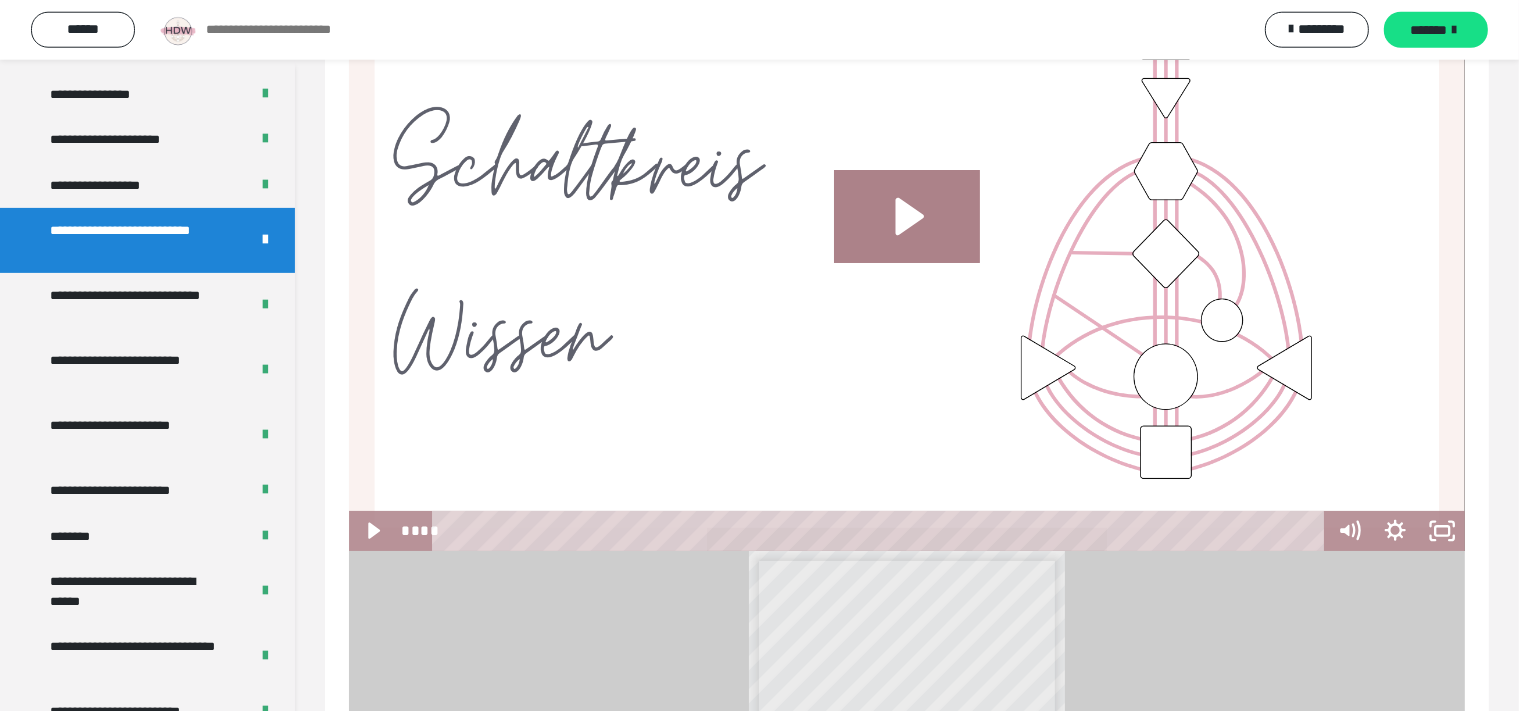scroll, scrollTop: 211, scrollLeft: 0, axis: vertical 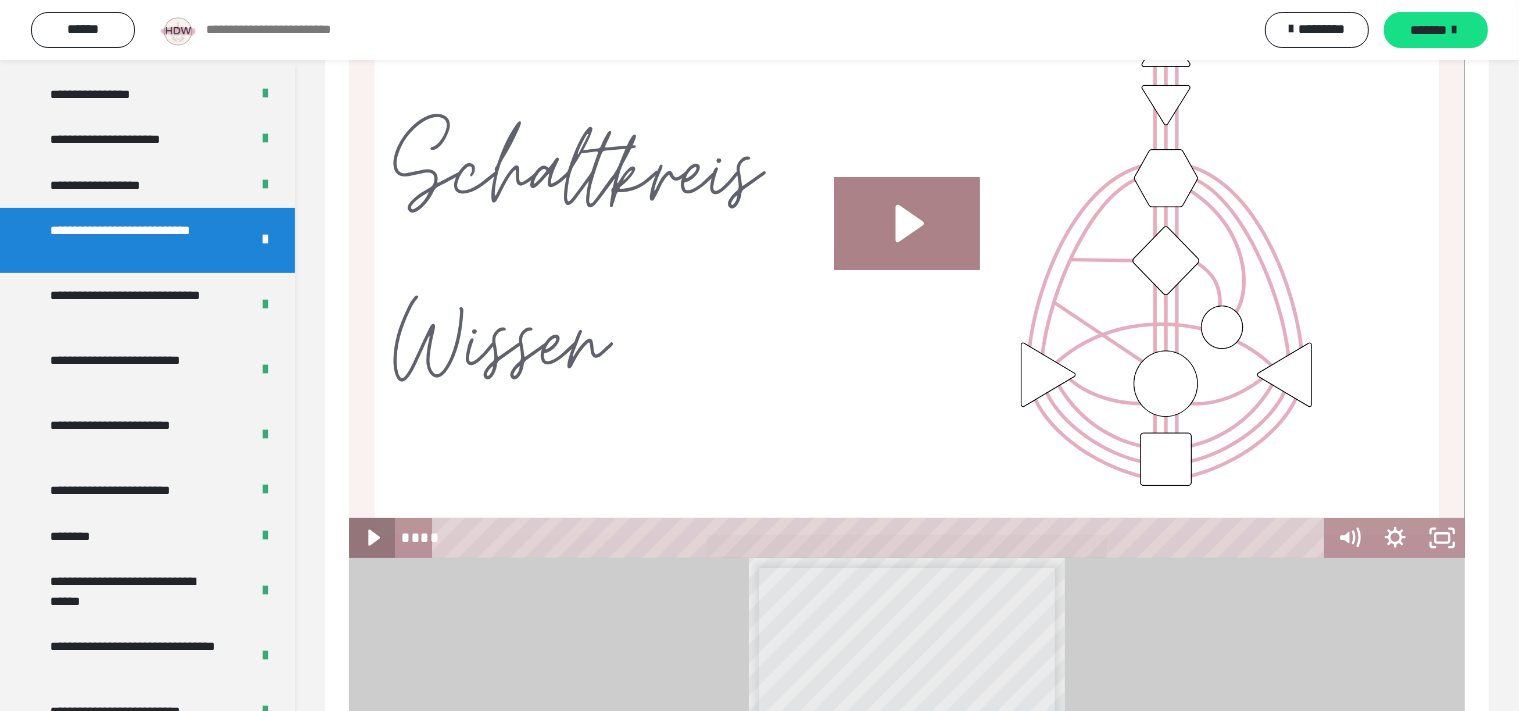 click 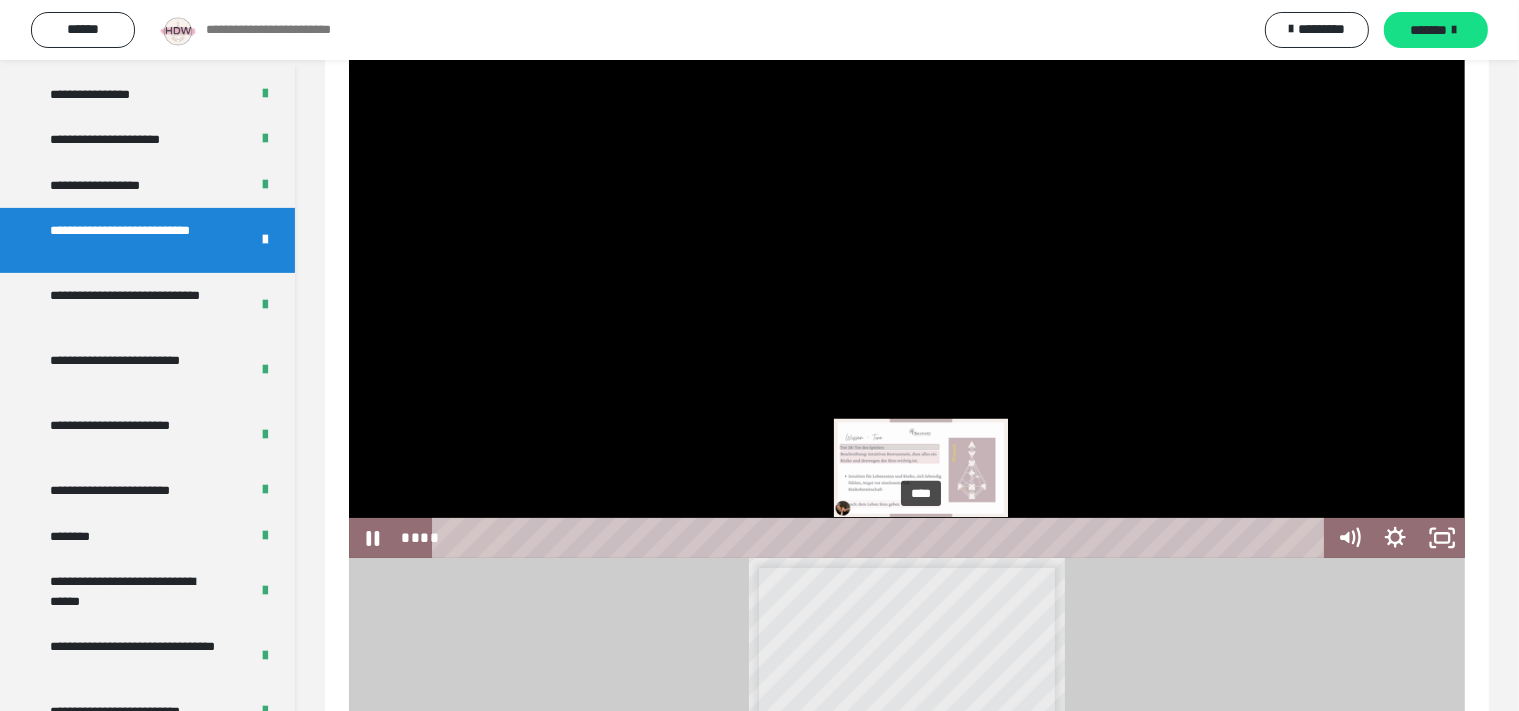 click on "****" at bounding box center [882, 538] 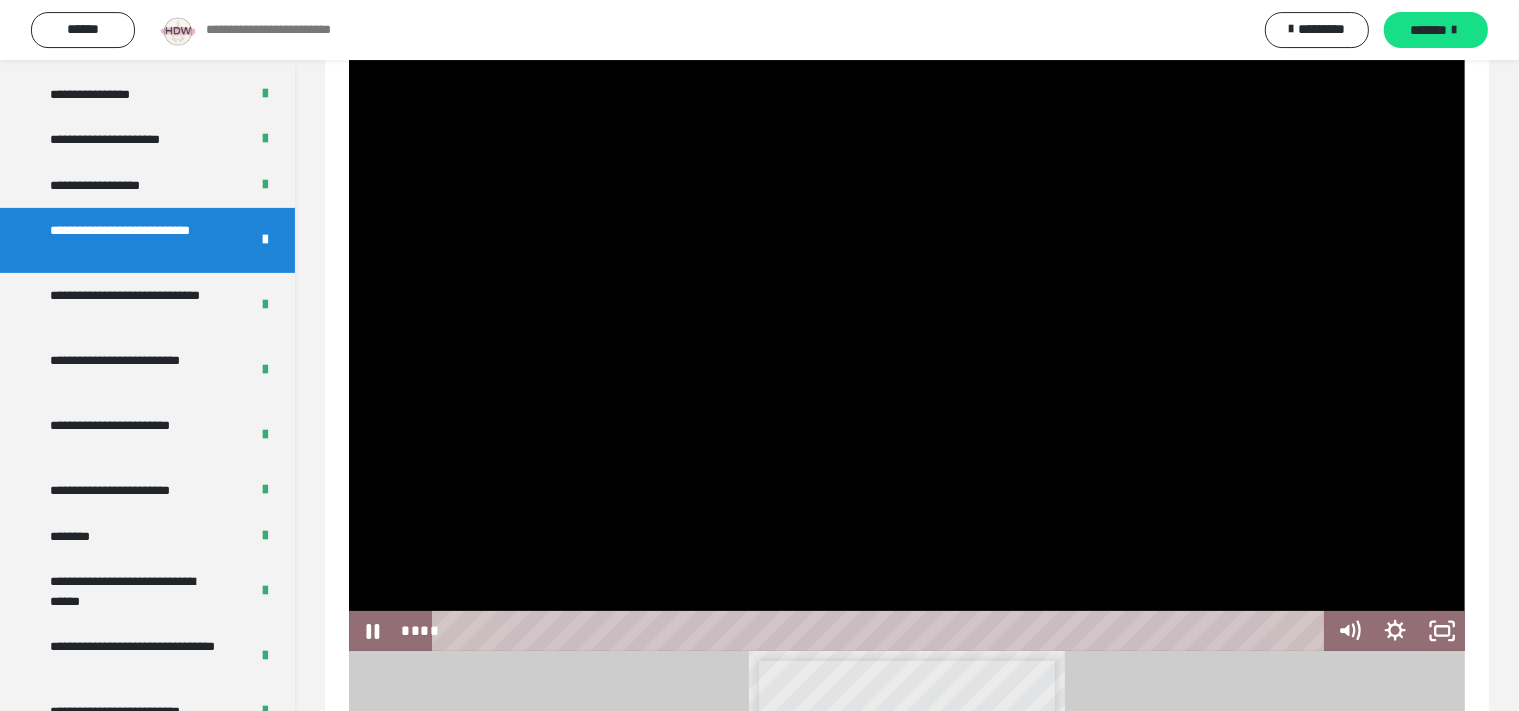 scroll, scrollTop: 211, scrollLeft: 0, axis: vertical 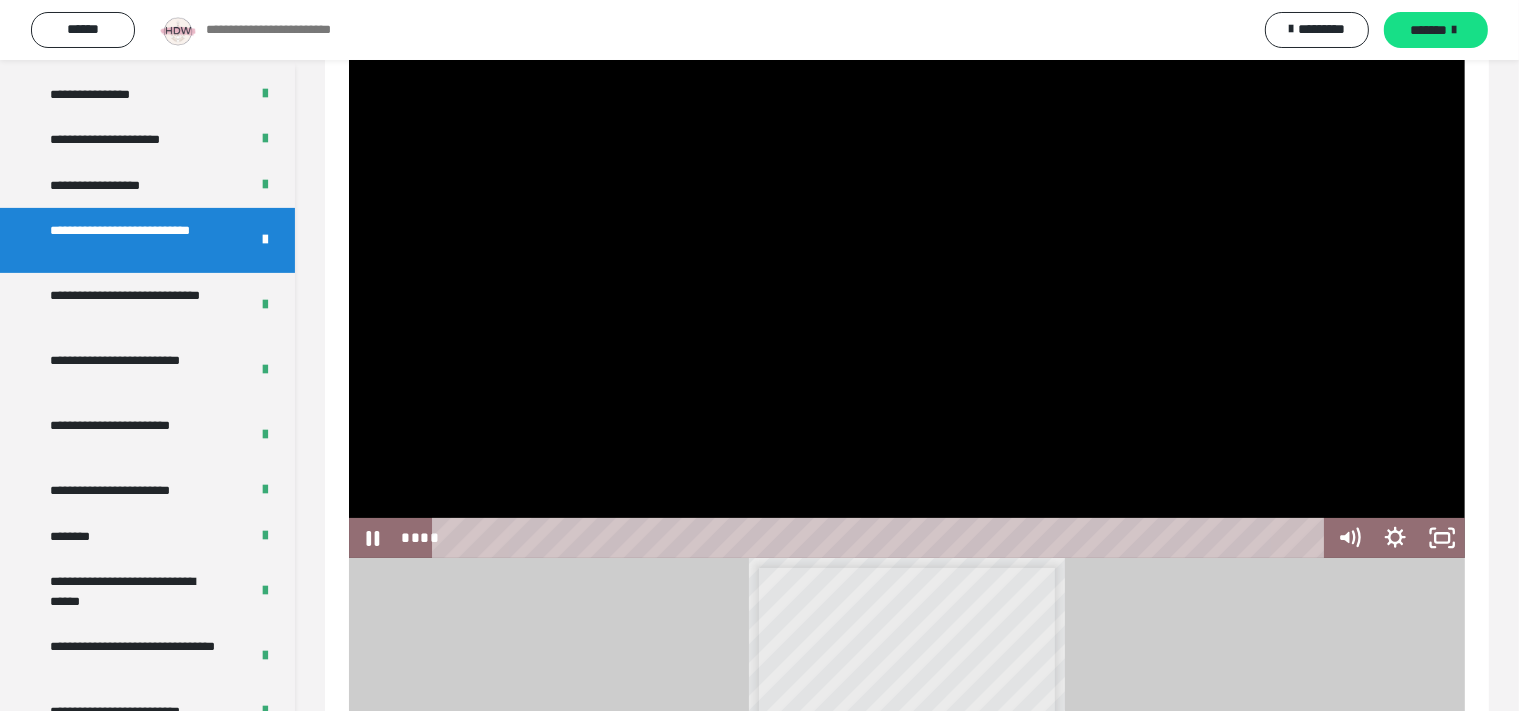 drag, startPoint x: 550, startPoint y: 535, endPoint x: 426, endPoint y: 583, distance: 132.96616 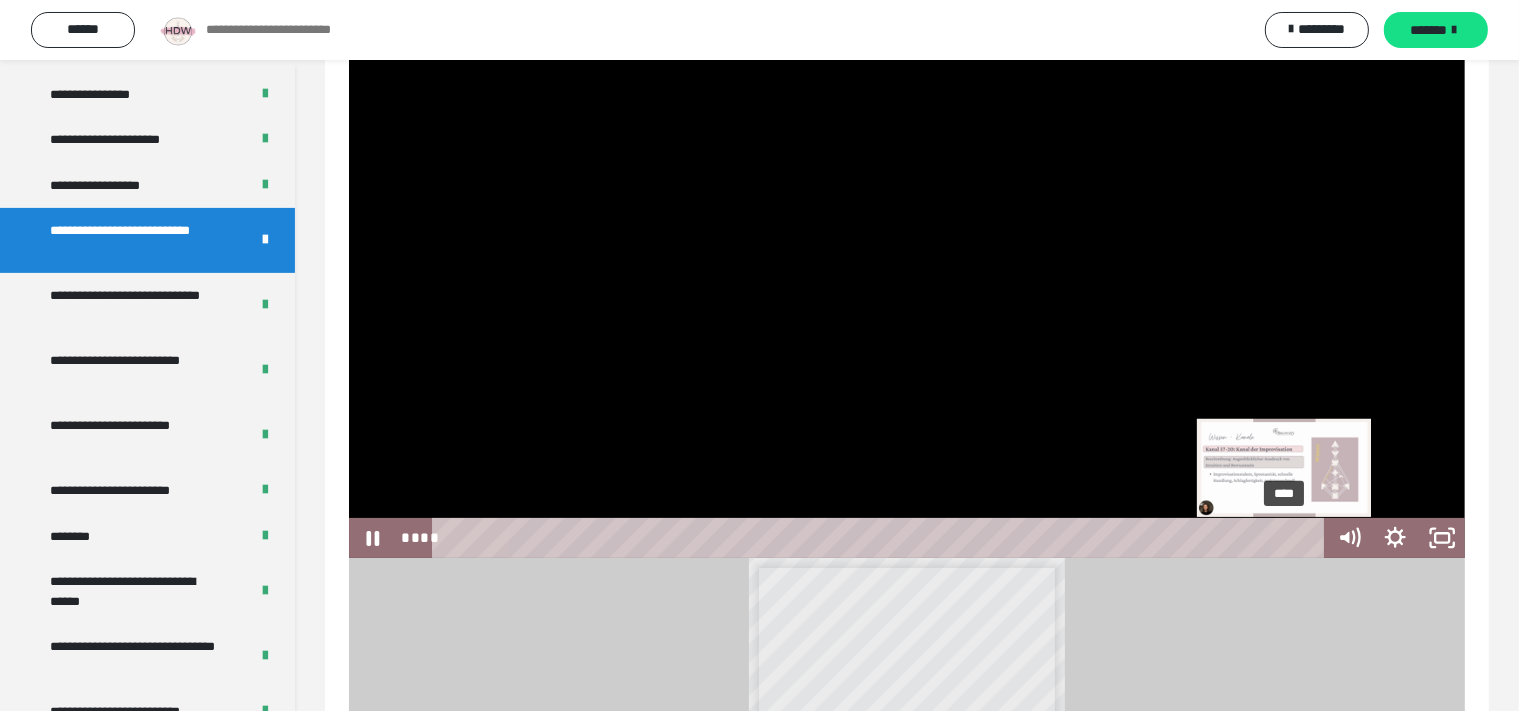 click on "****" at bounding box center (882, 538) 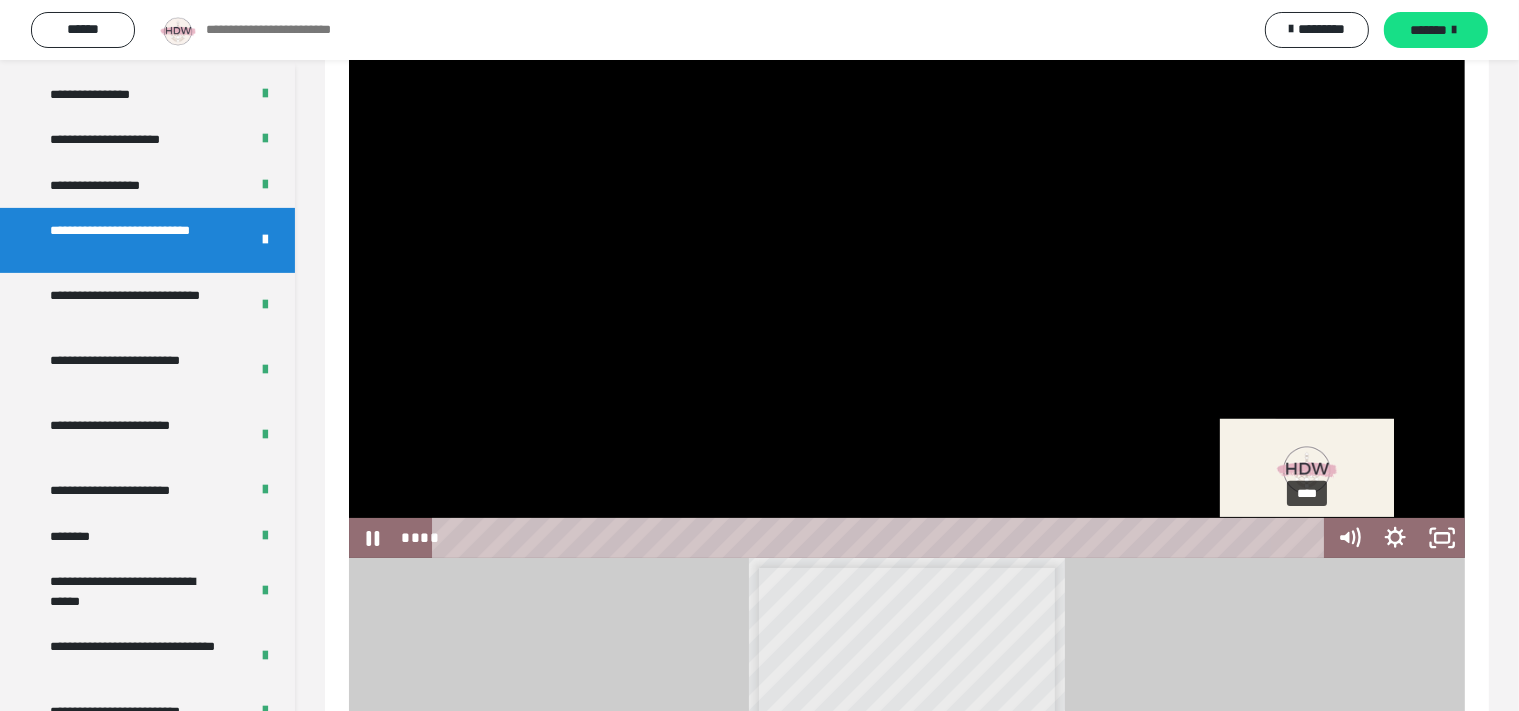 click on "****" at bounding box center [882, 538] 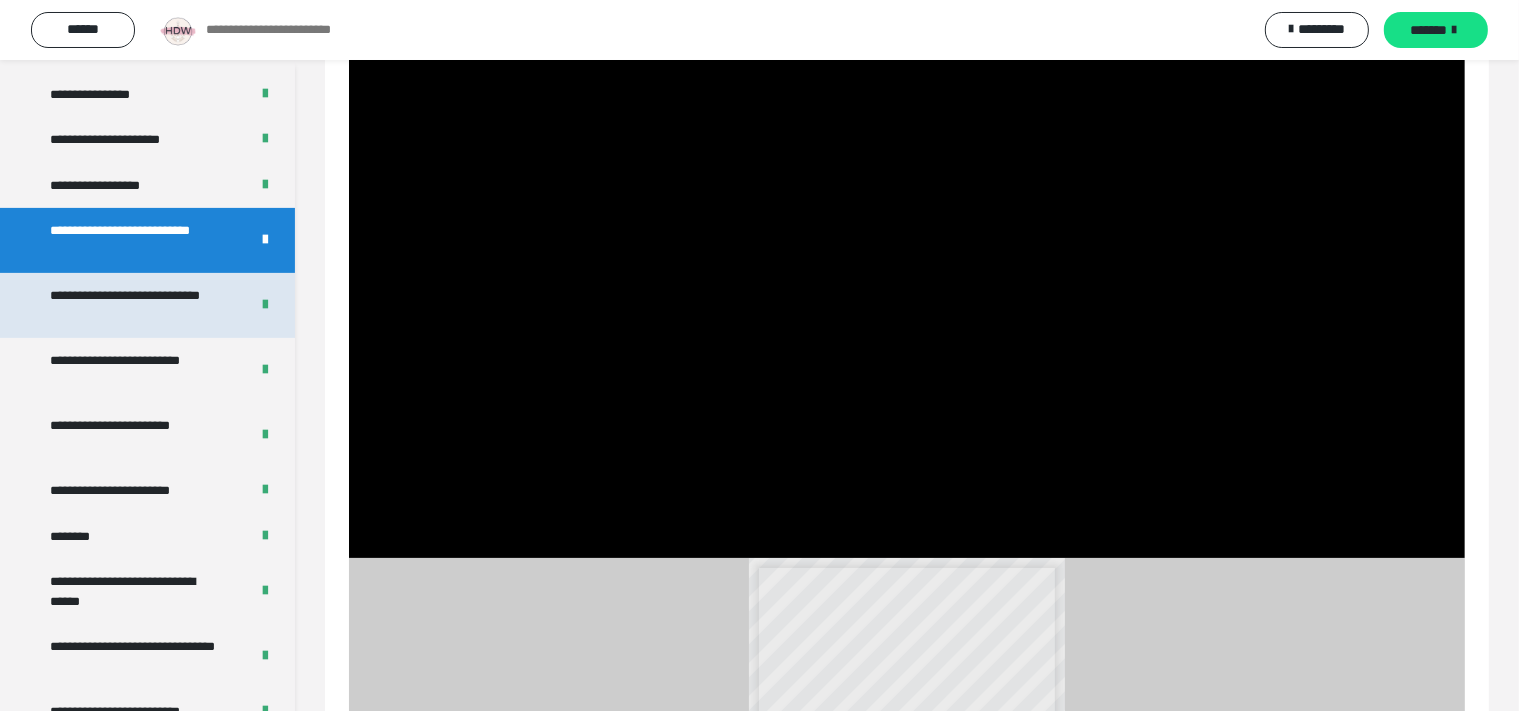 click on "**********" at bounding box center [133, 305] 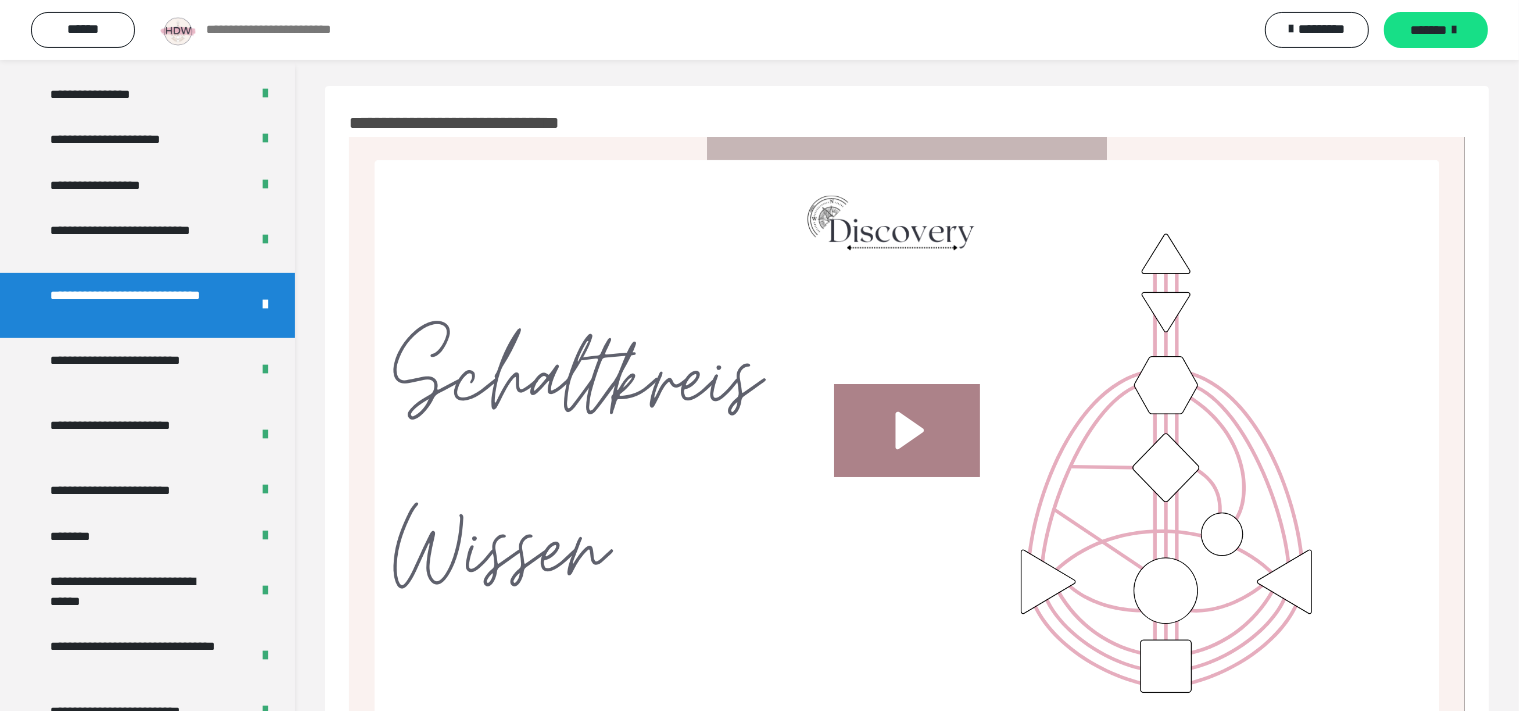 scroll, scrollTop: 0, scrollLeft: 0, axis: both 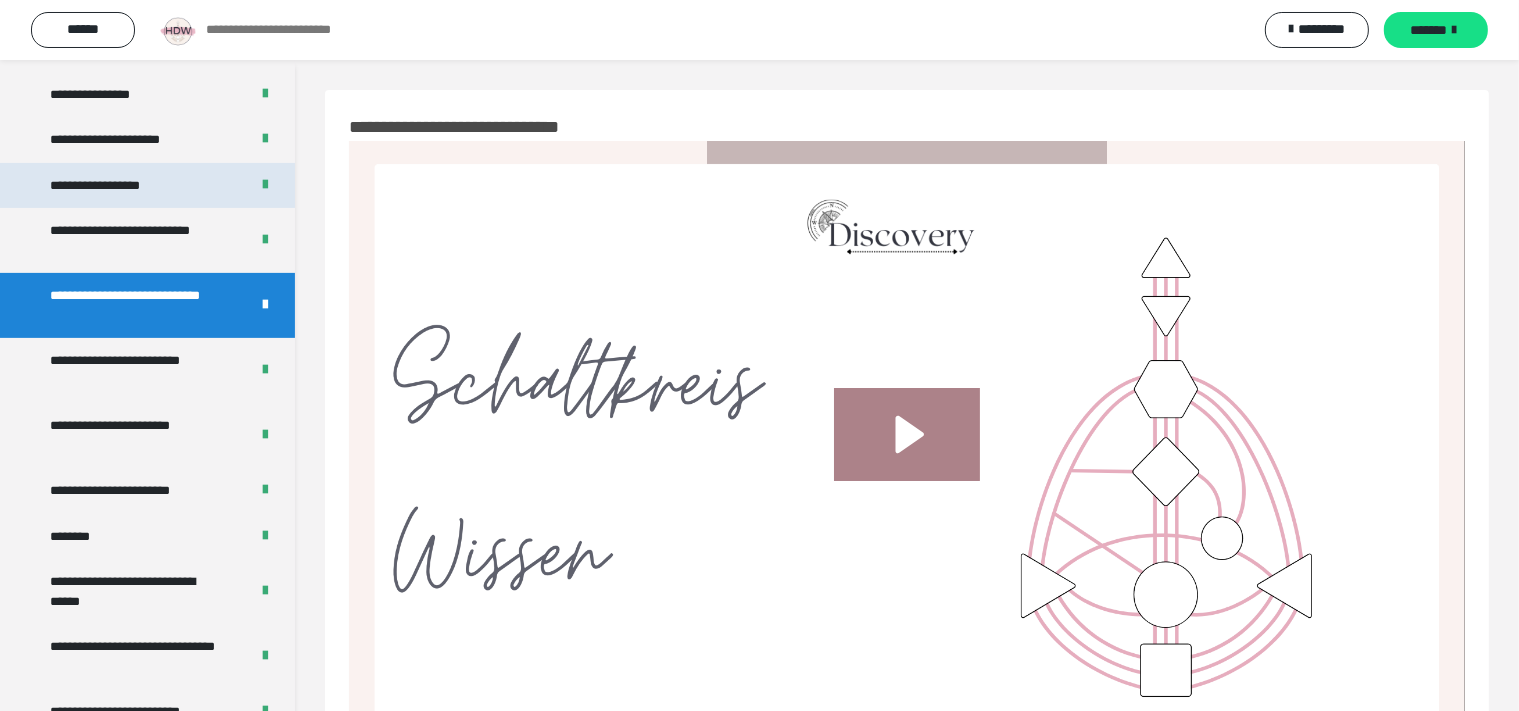 click on "**********" at bounding box center [110, 186] 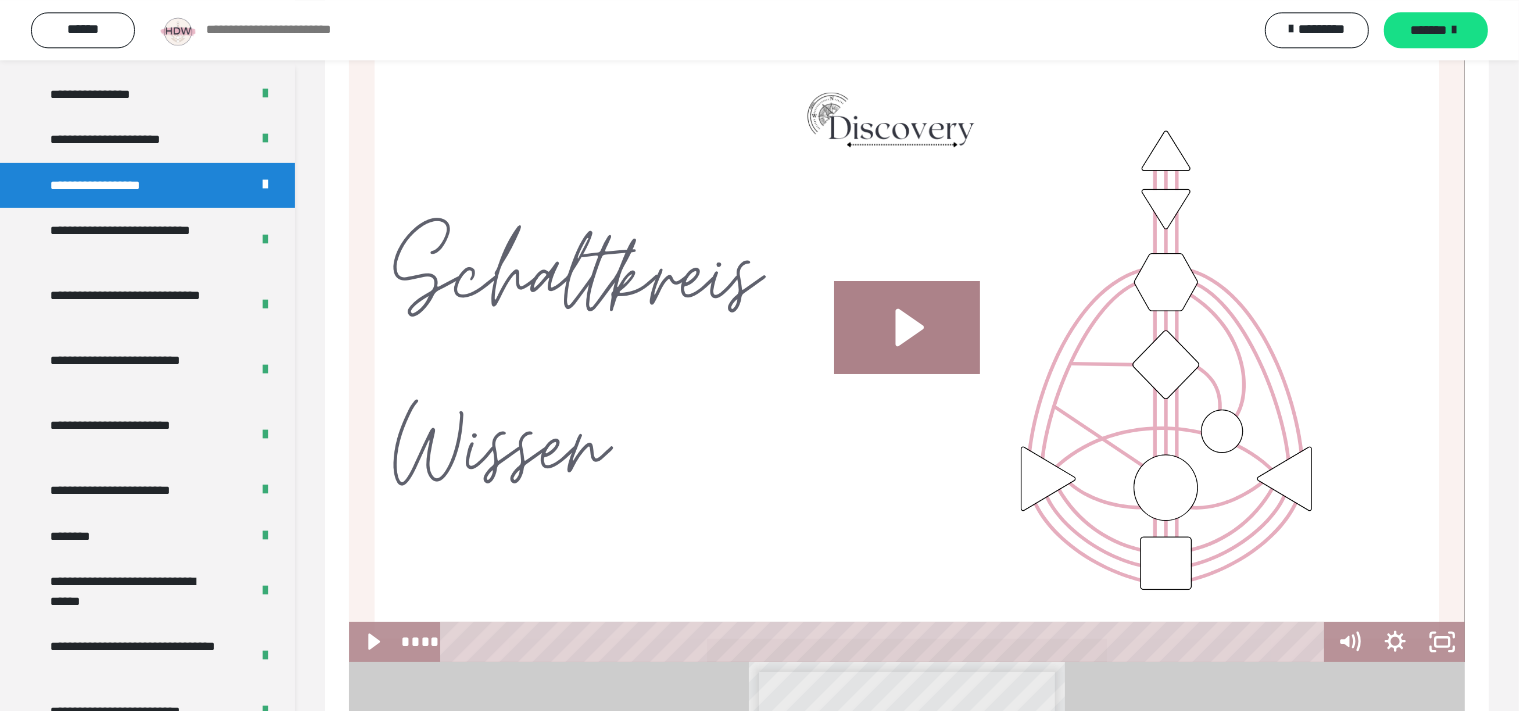 scroll, scrollTop: 105, scrollLeft: 0, axis: vertical 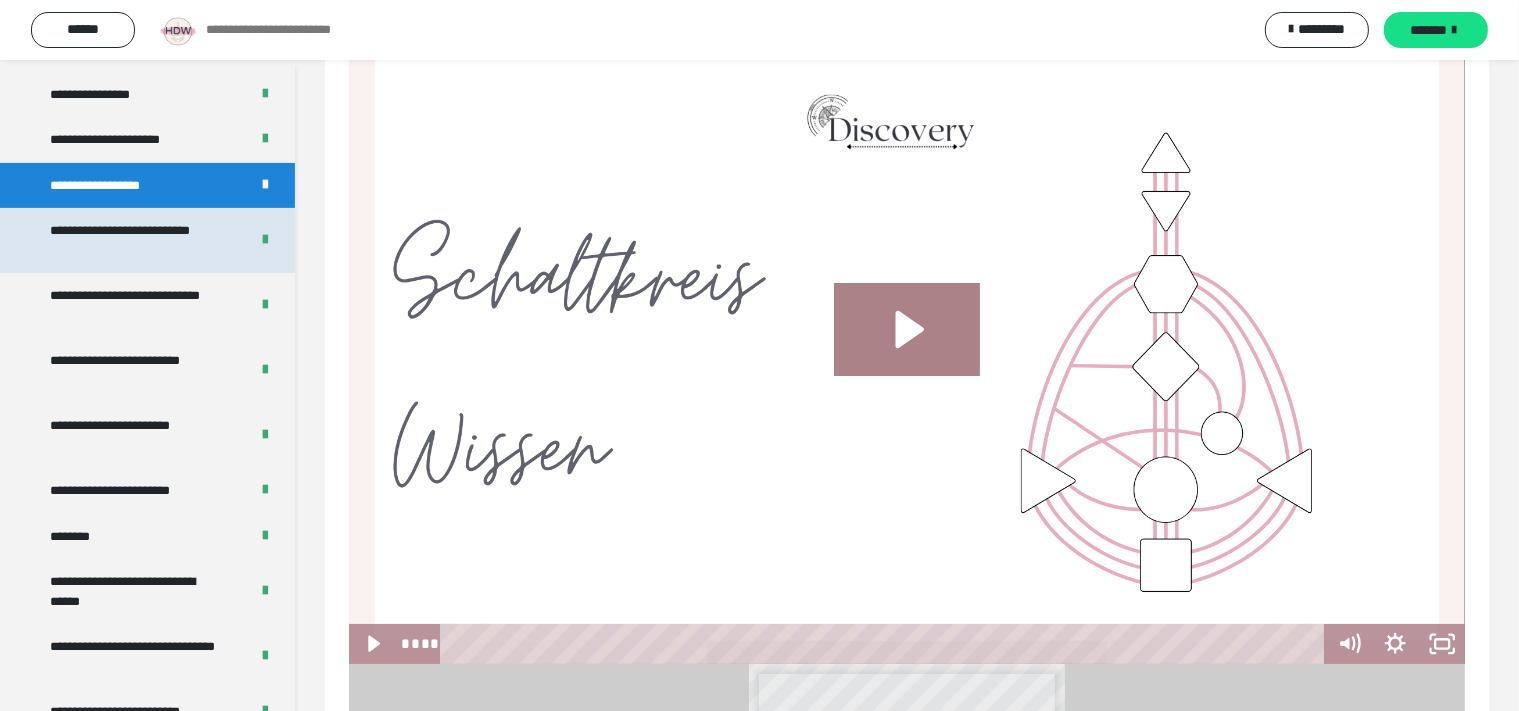 click on "**********" at bounding box center [133, 240] 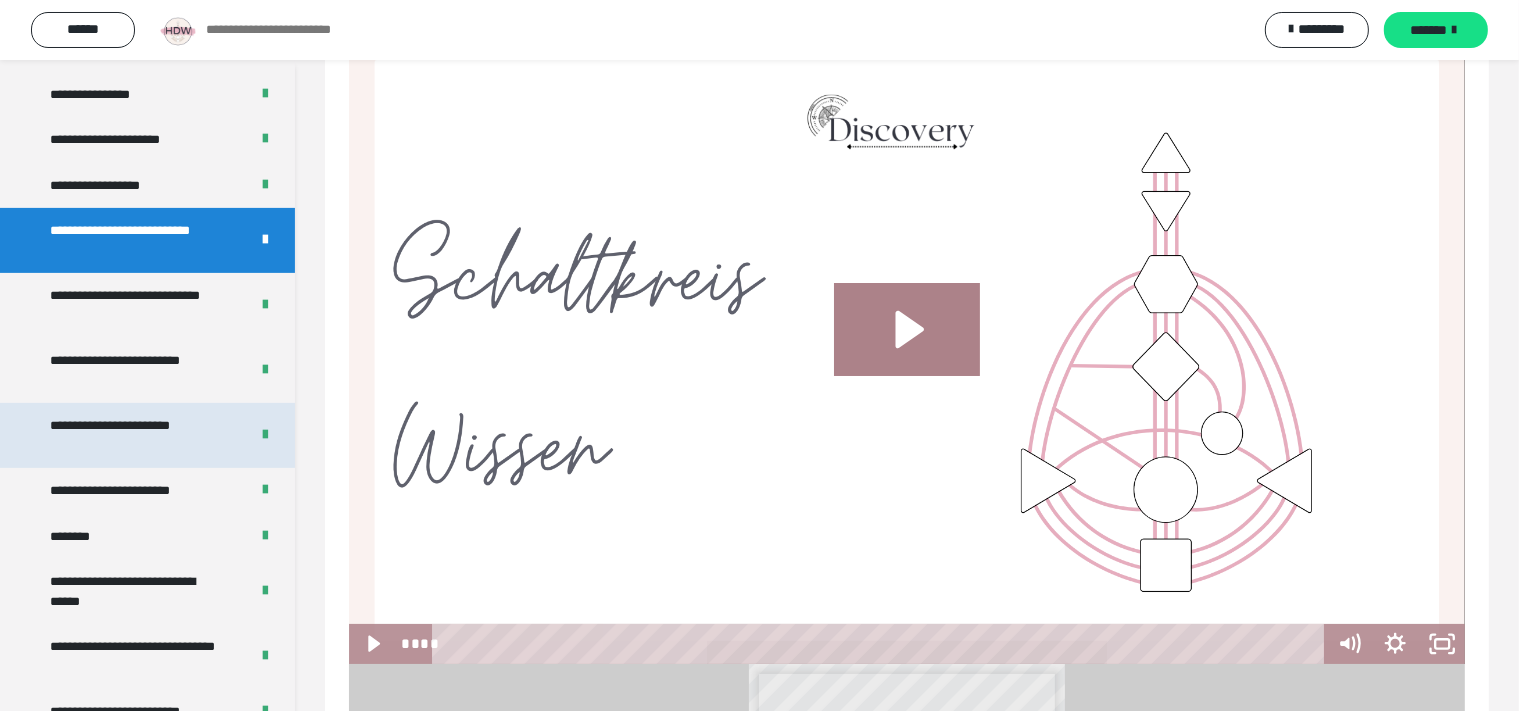 click on "**********" at bounding box center (133, 435) 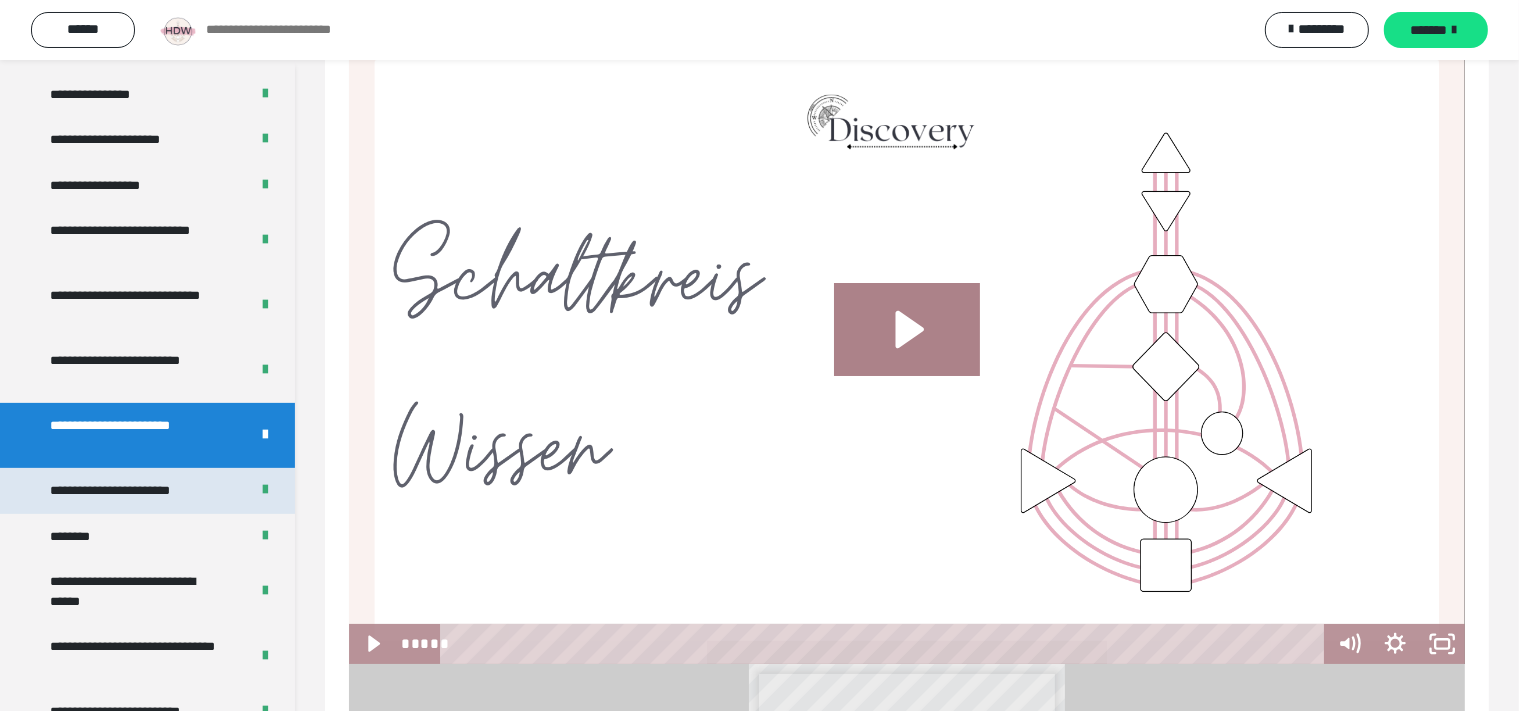 click on "**********" at bounding box center (133, 491) 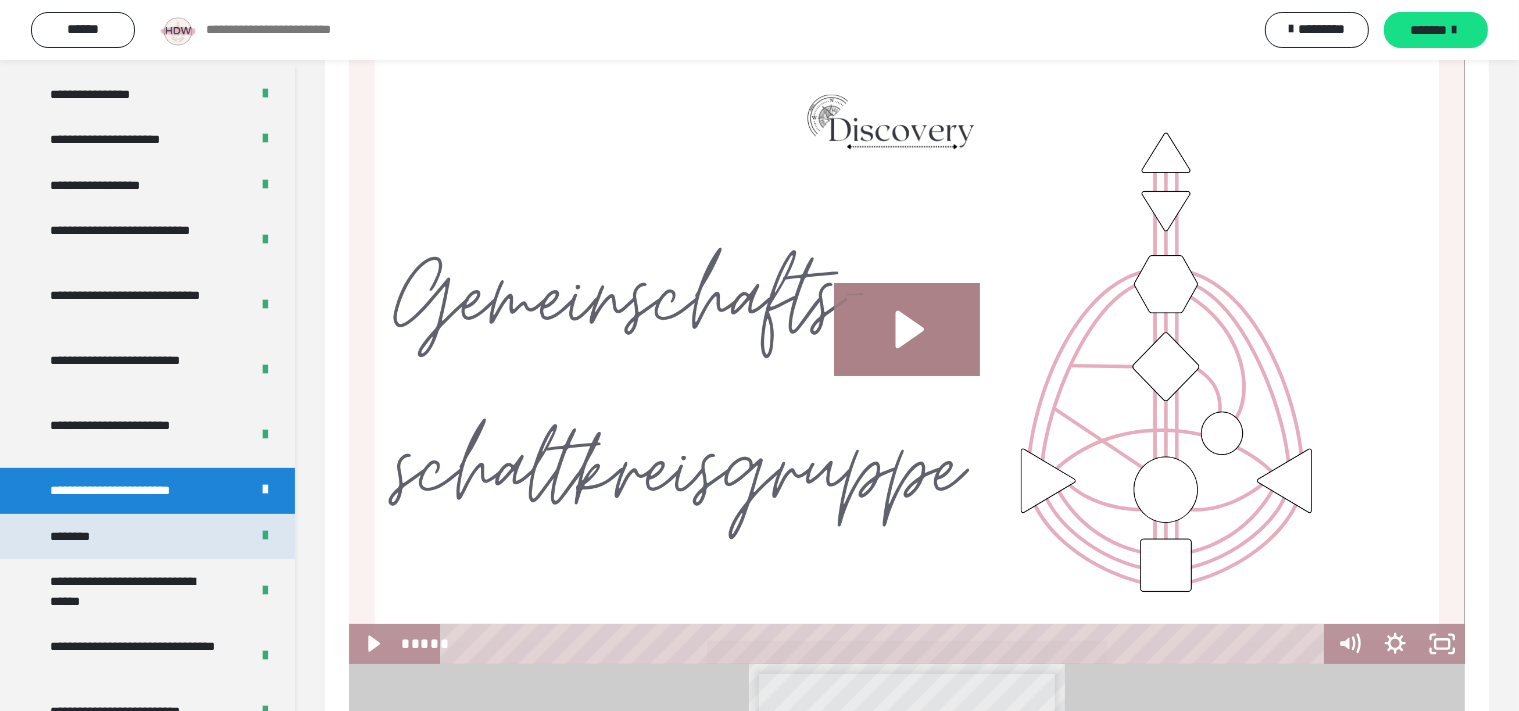 click on "********" at bounding box center [147, 537] 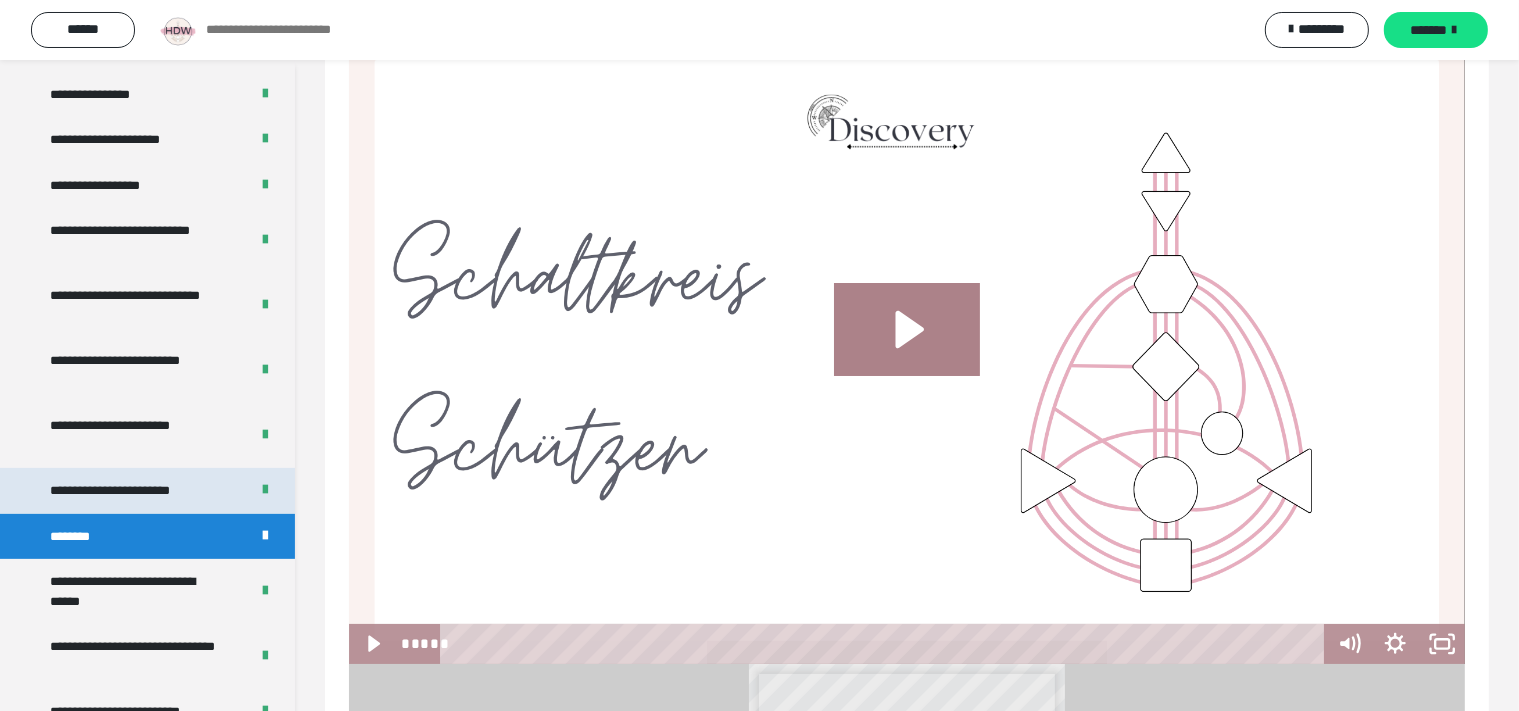 click on "**********" at bounding box center (133, 491) 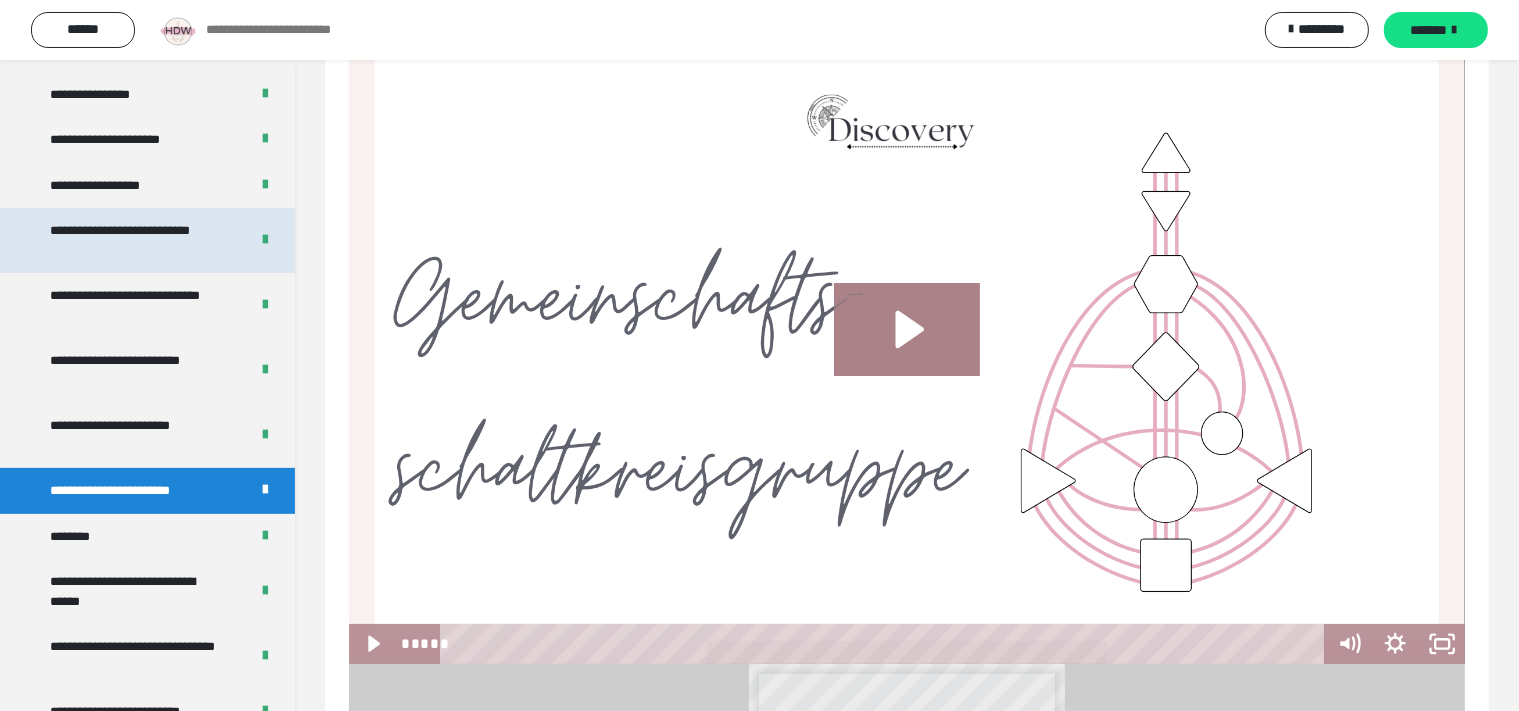 click on "**********" at bounding box center (133, 240) 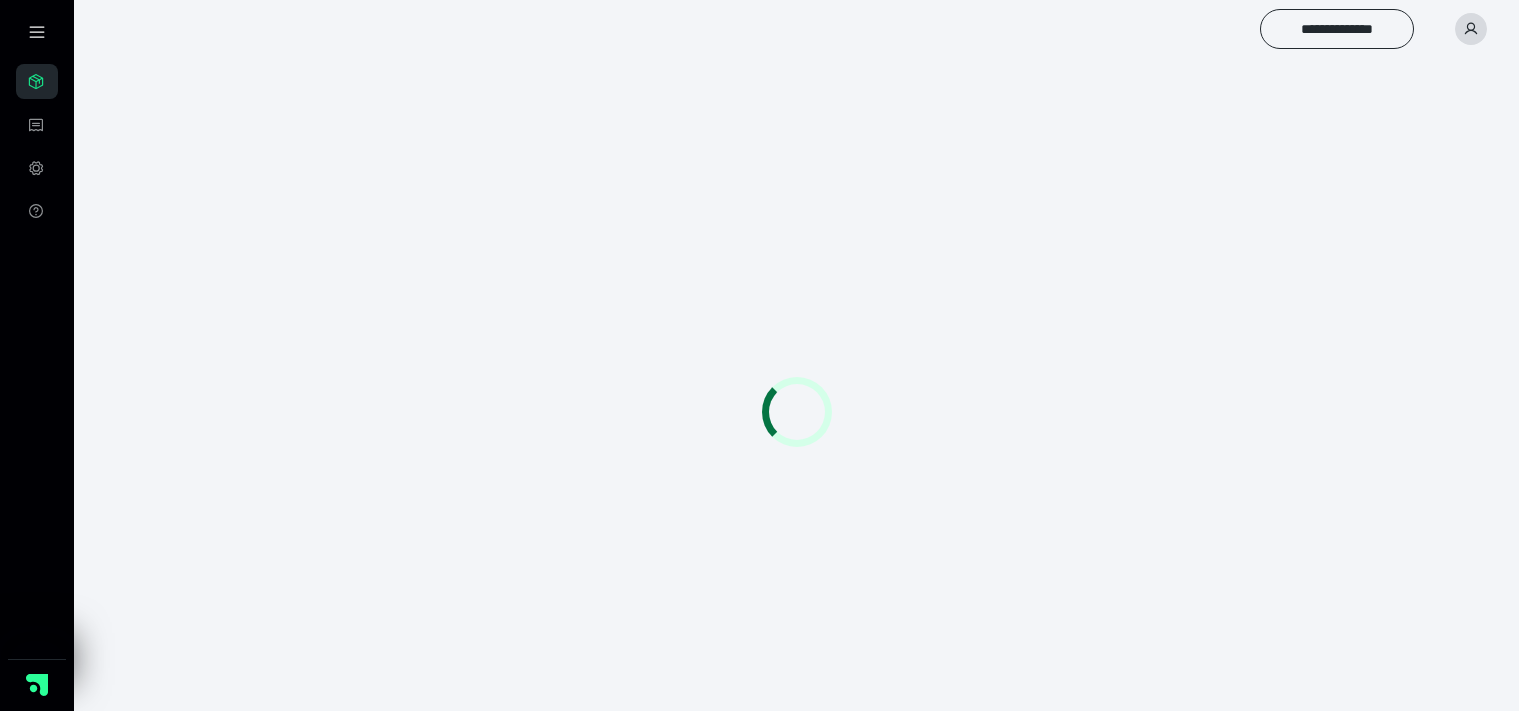 scroll, scrollTop: 0, scrollLeft: 0, axis: both 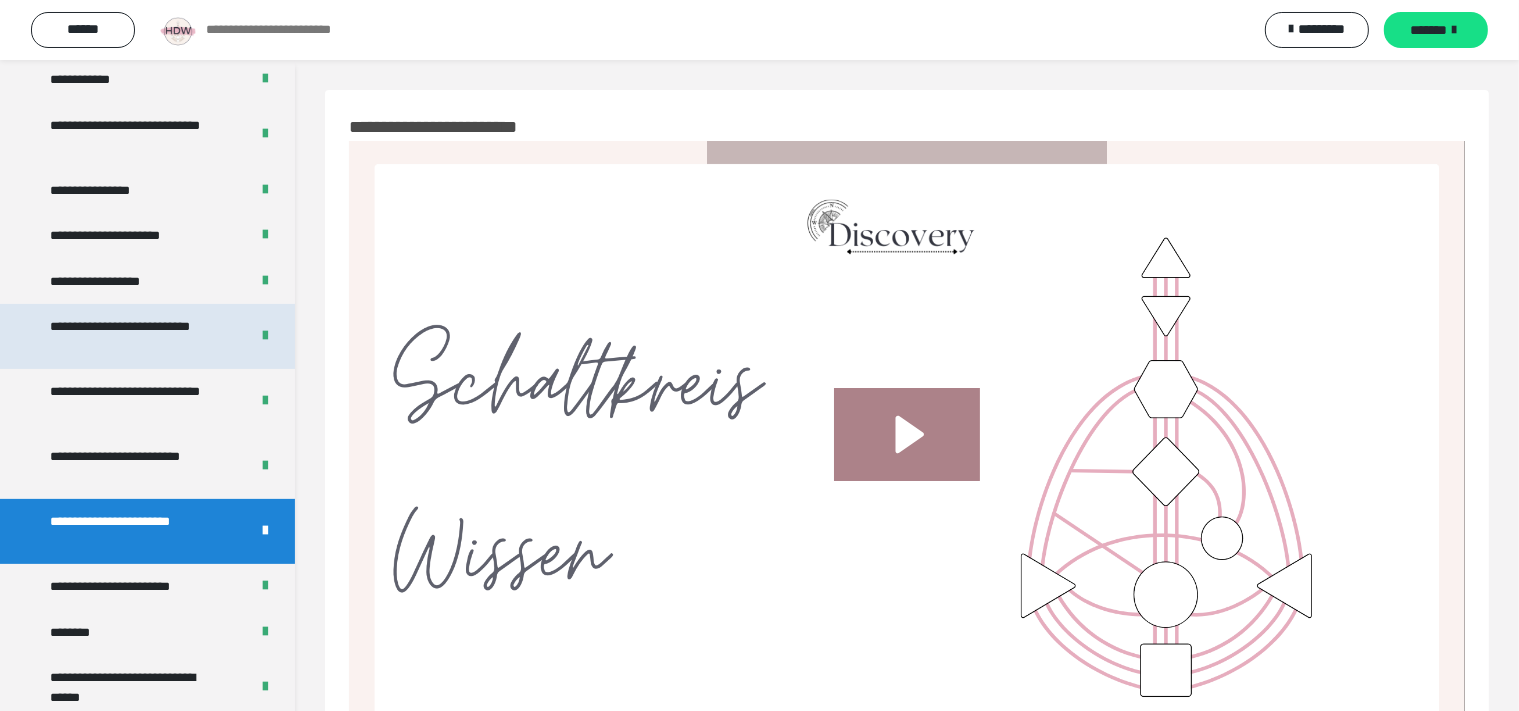 click on "**********" at bounding box center (133, 336) 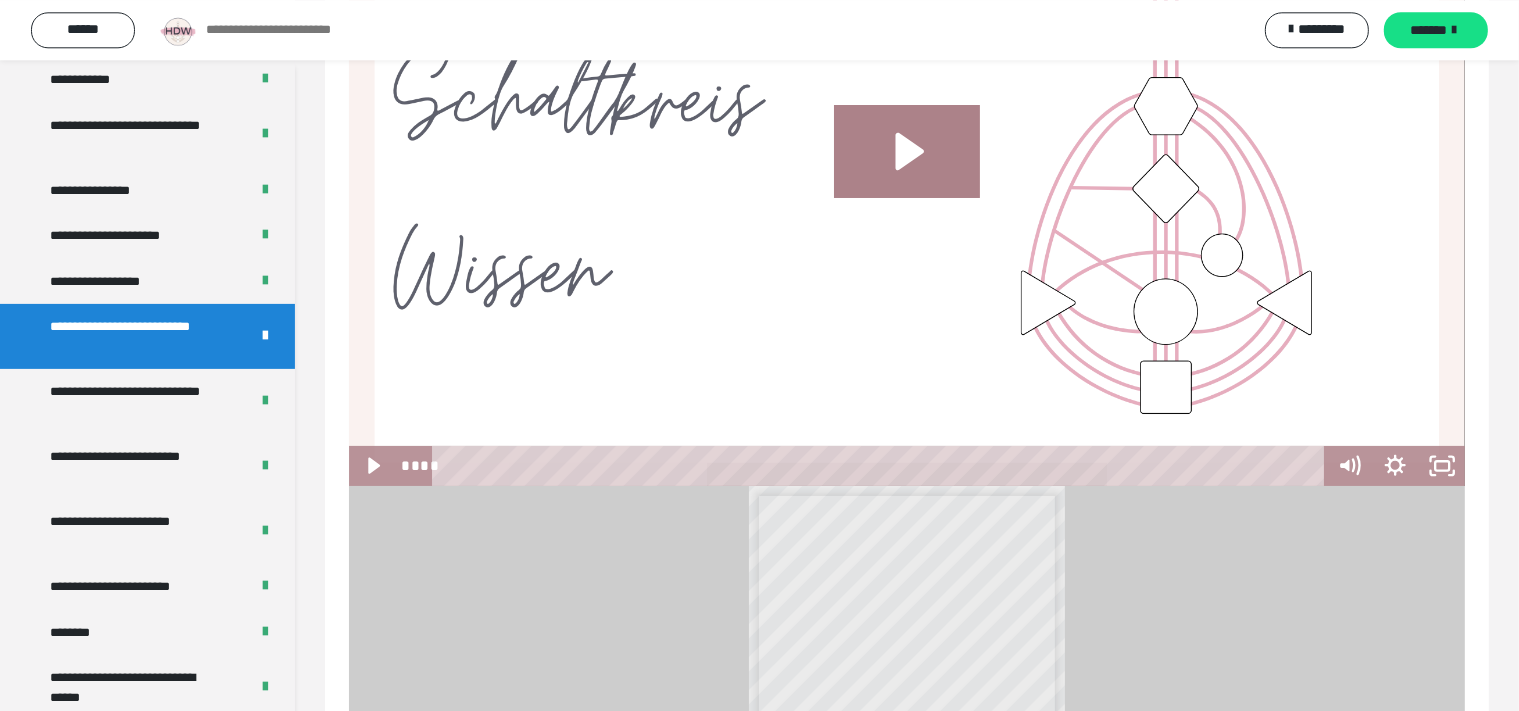 scroll, scrollTop: 0, scrollLeft: 0, axis: both 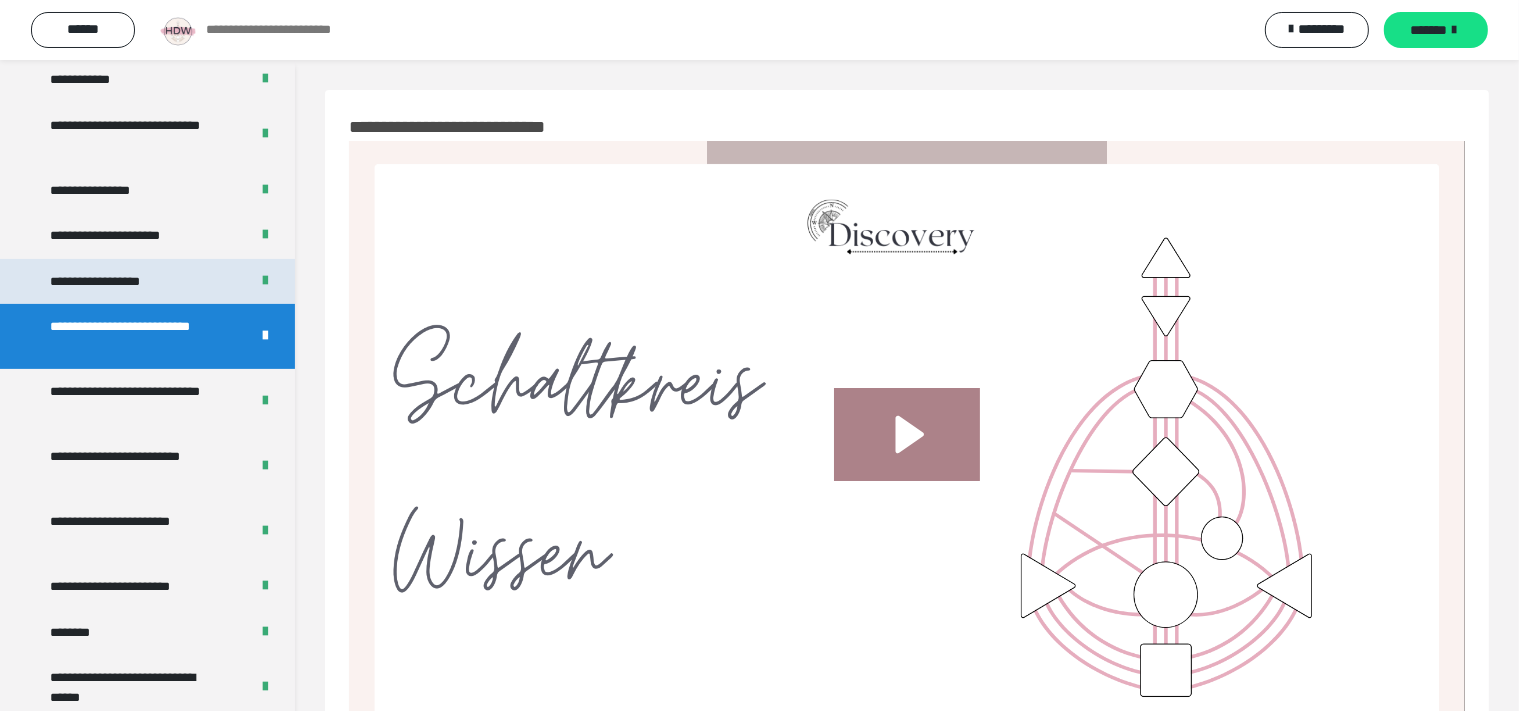 click on "**********" at bounding box center (110, 282) 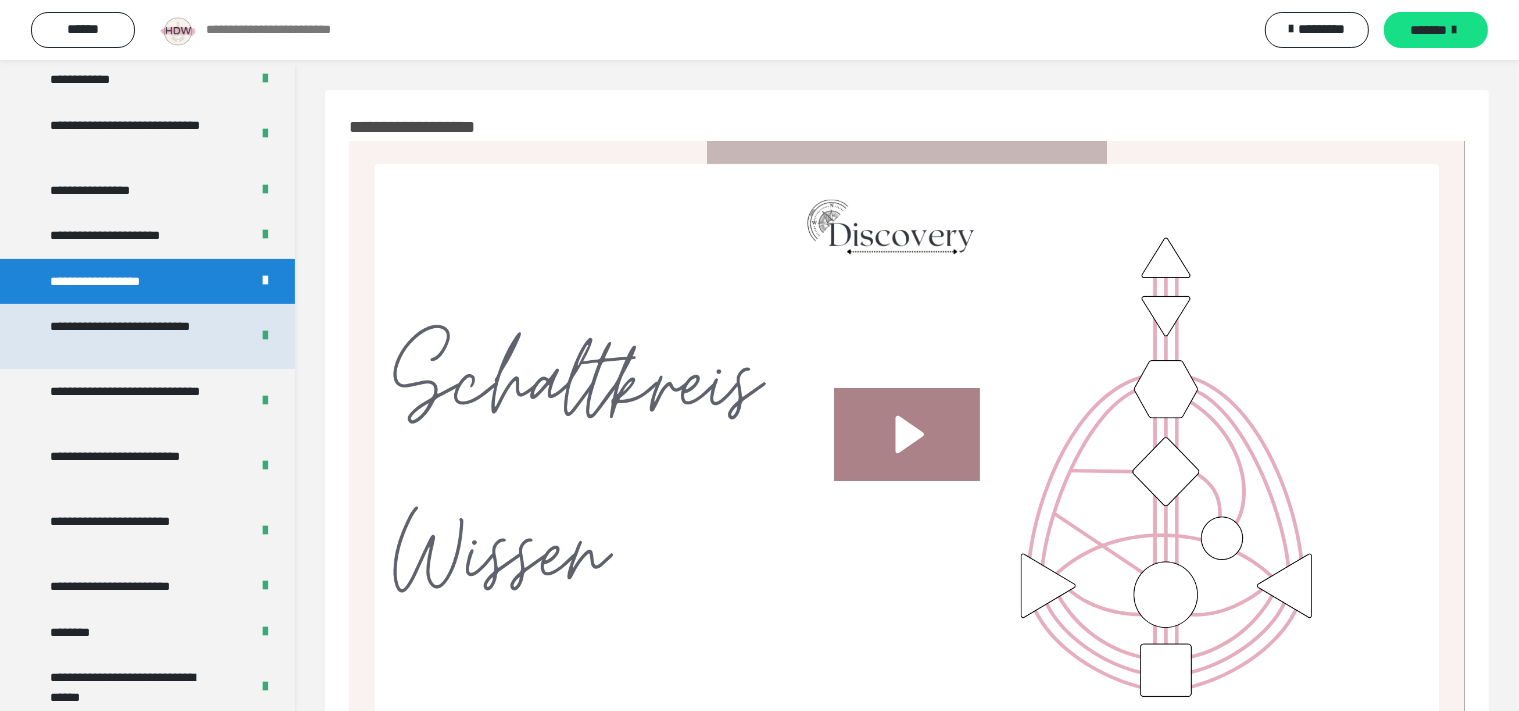 click on "**********" at bounding box center (133, 336) 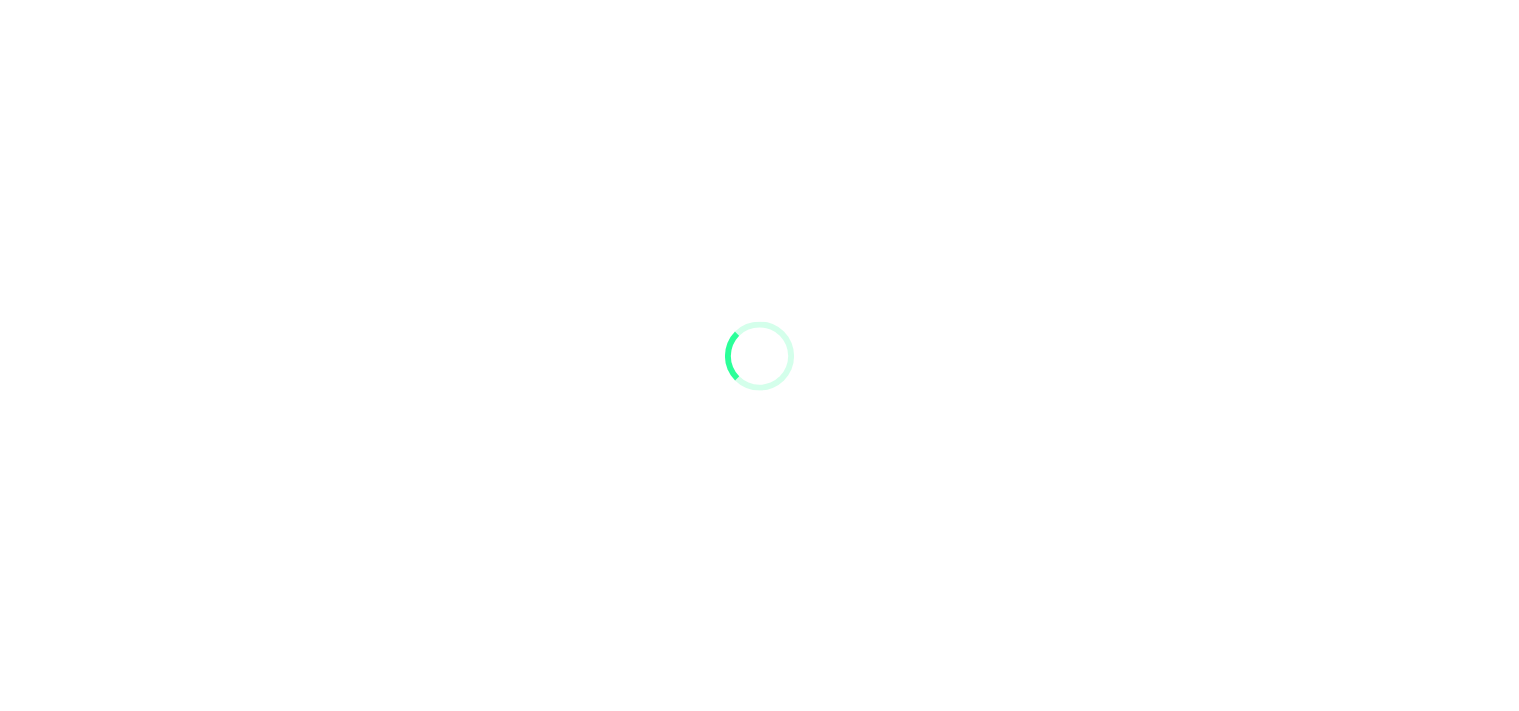 scroll, scrollTop: 0, scrollLeft: 0, axis: both 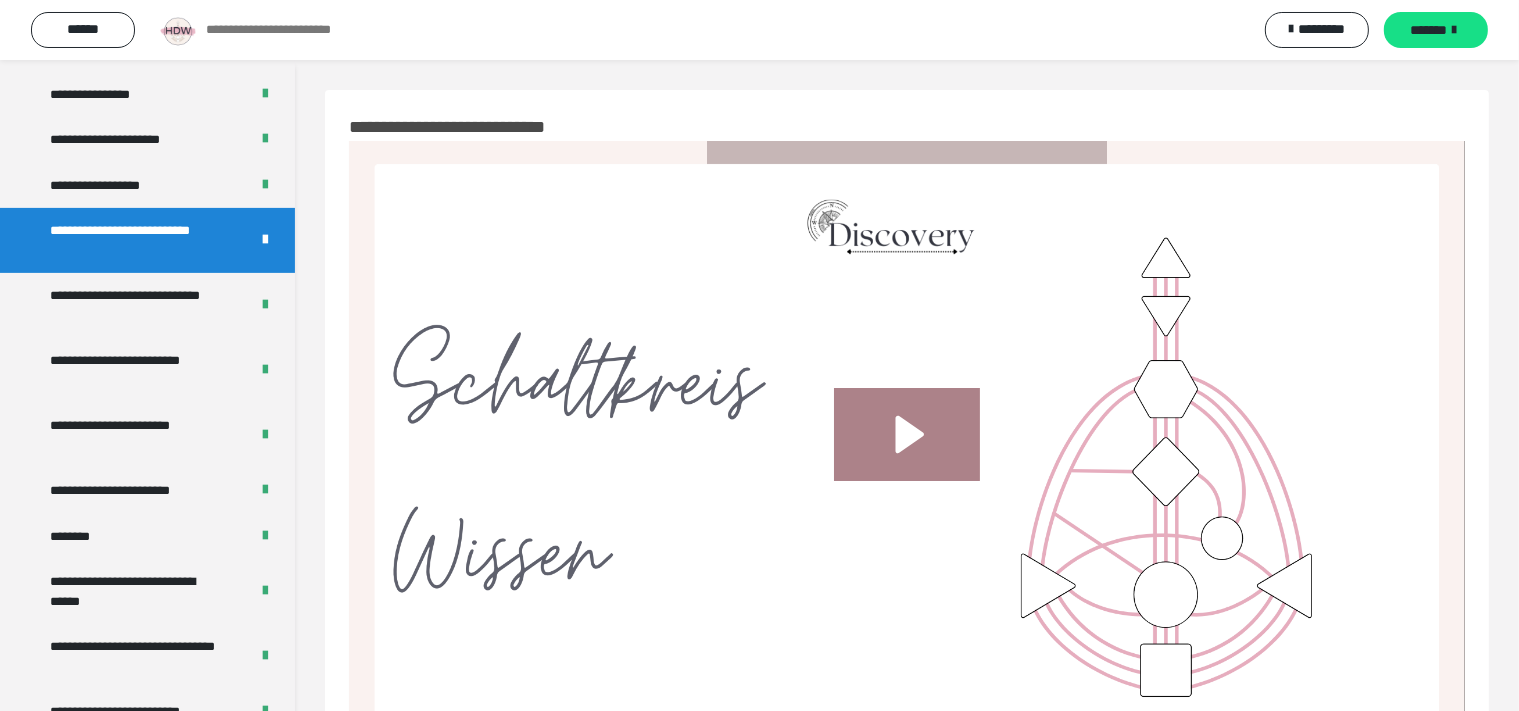 click on "**********" at bounding box center [133, 240] 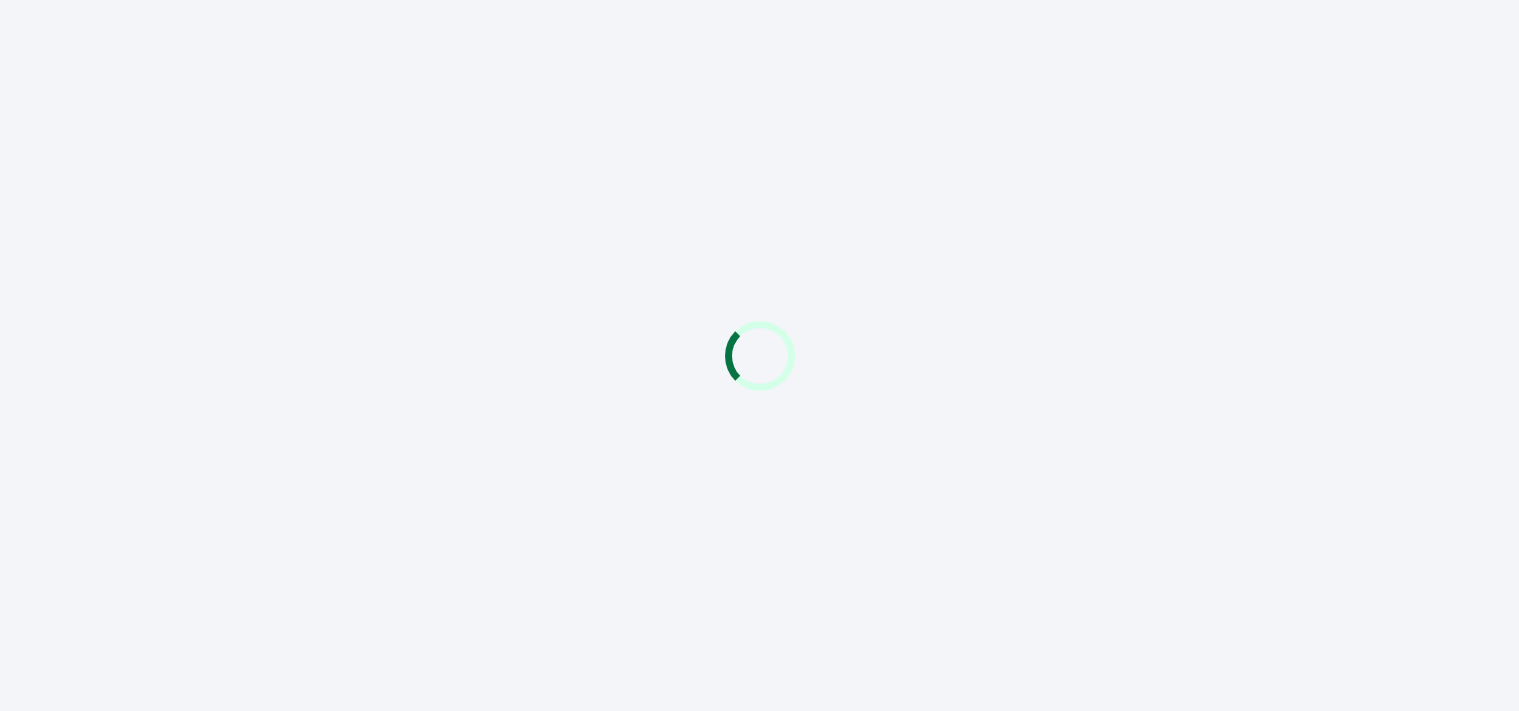 scroll, scrollTop: 0, scrollLeft: 0, axis: both 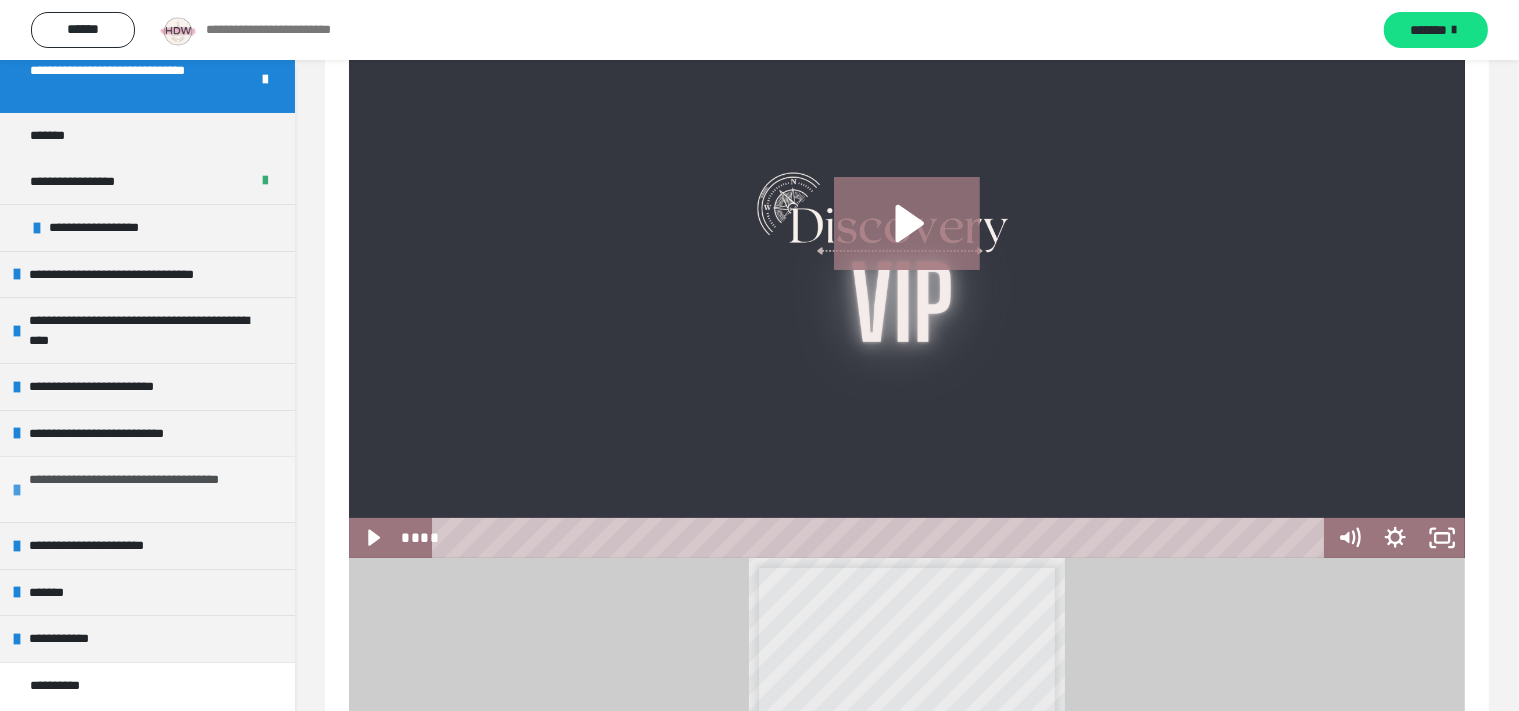 click at bounding box center [17, 490] 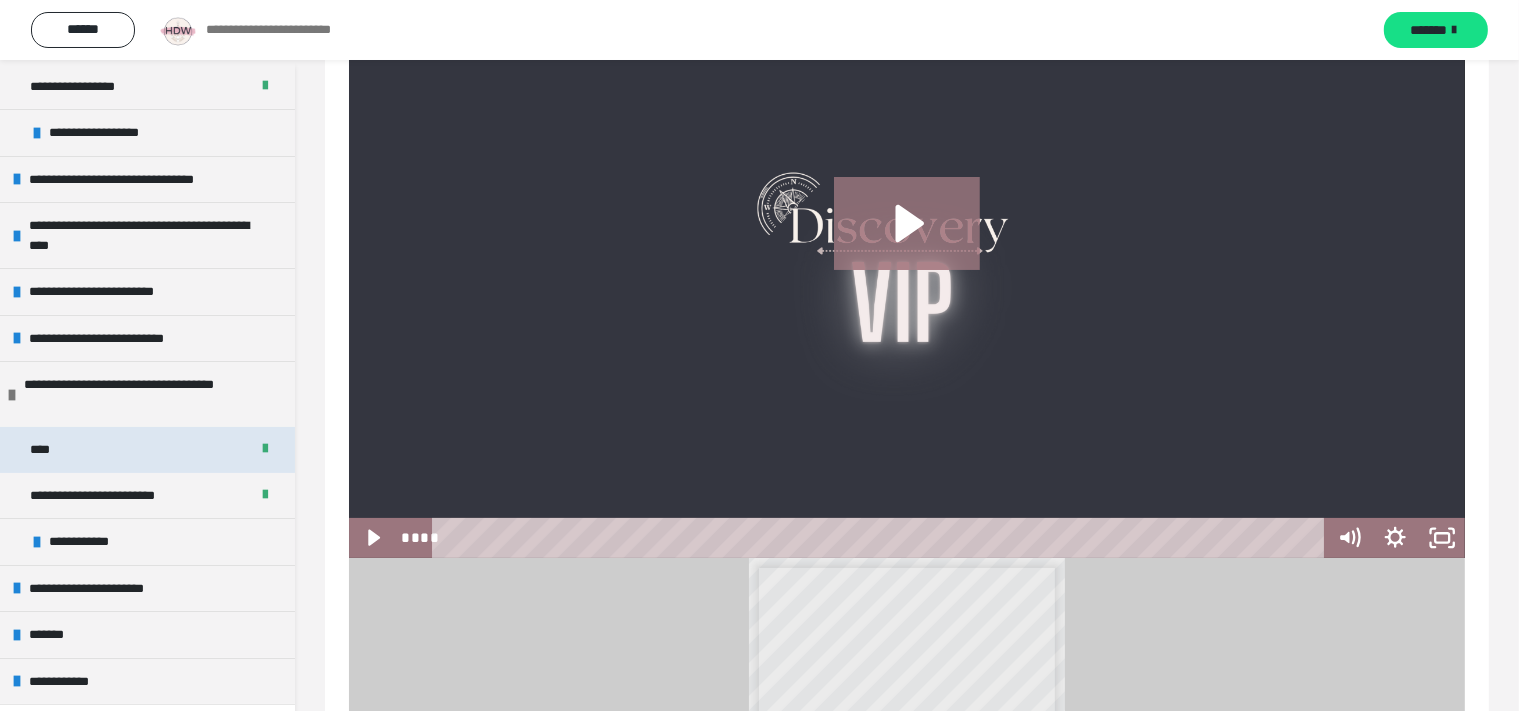 scroll, scrollTop: 313, scrollLeft: 0, axis: vertical 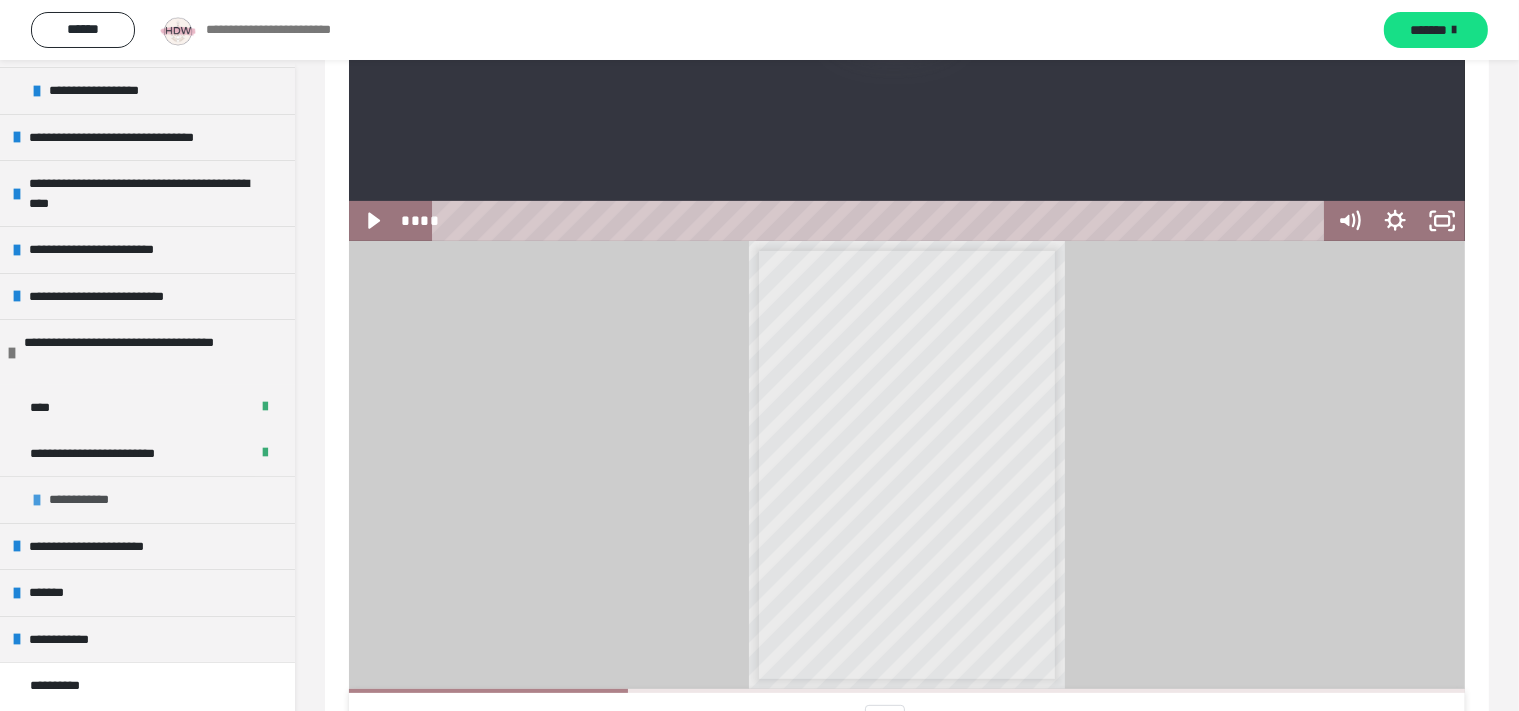 click at bounding box center [37, 500] 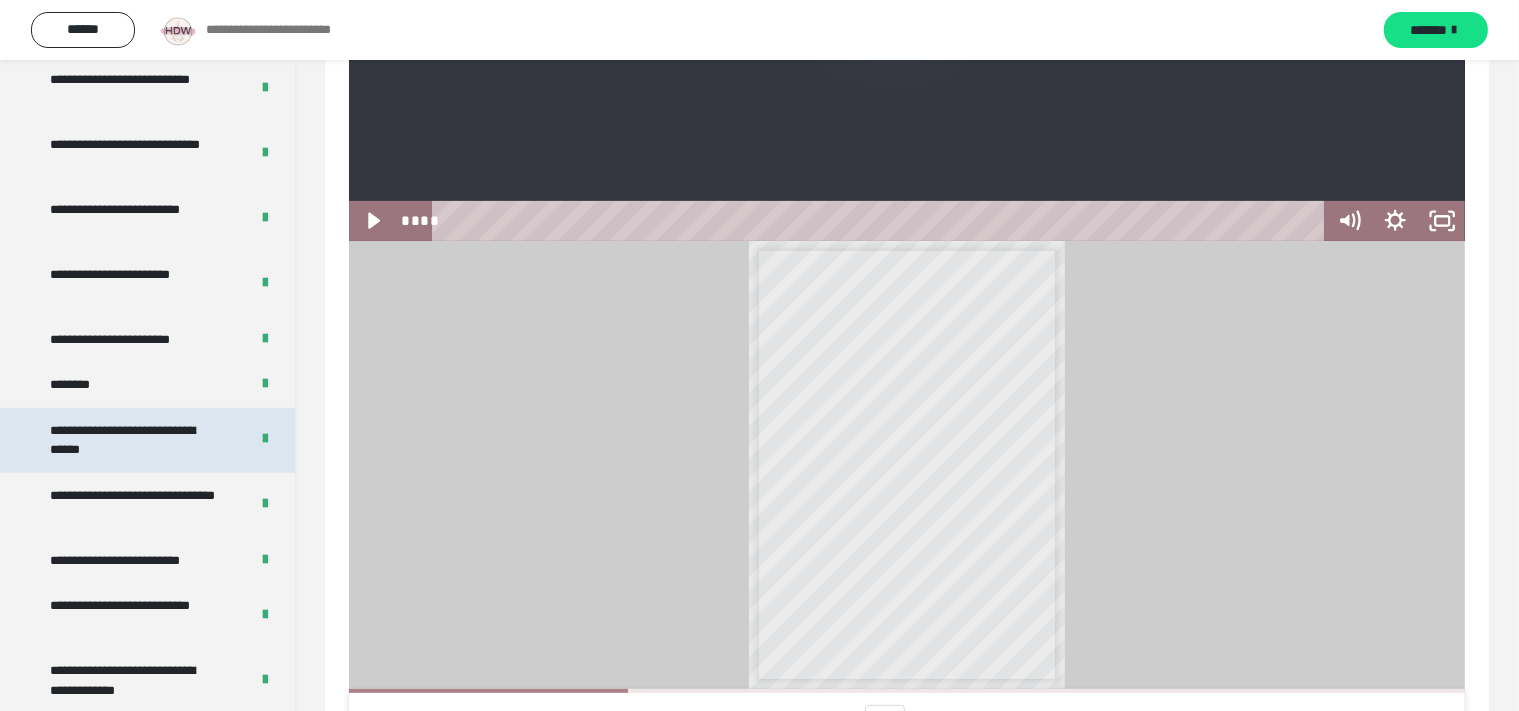 scroll, scrollTop: 1177, scrollLeft: 0, axis: vertical 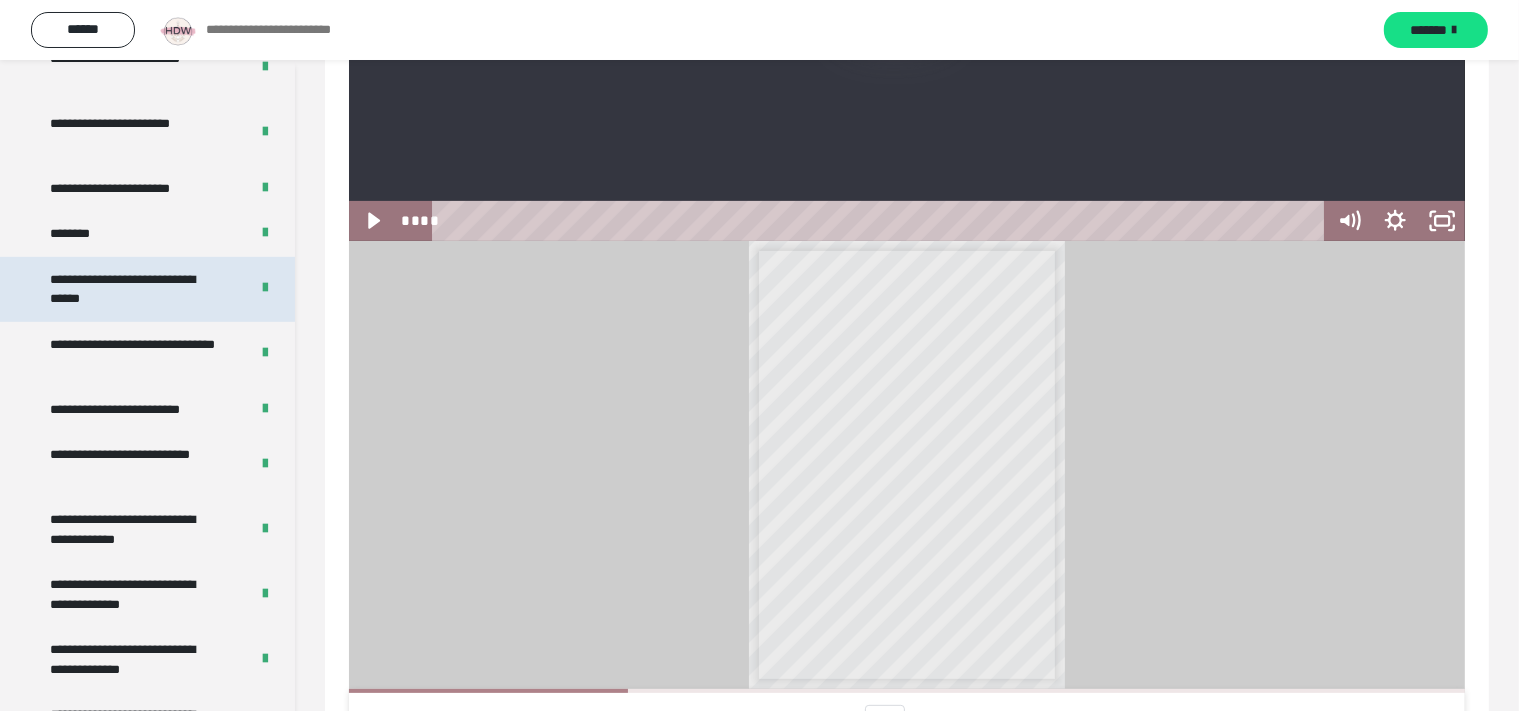 click on "**********" at bounding box center [133, 289] 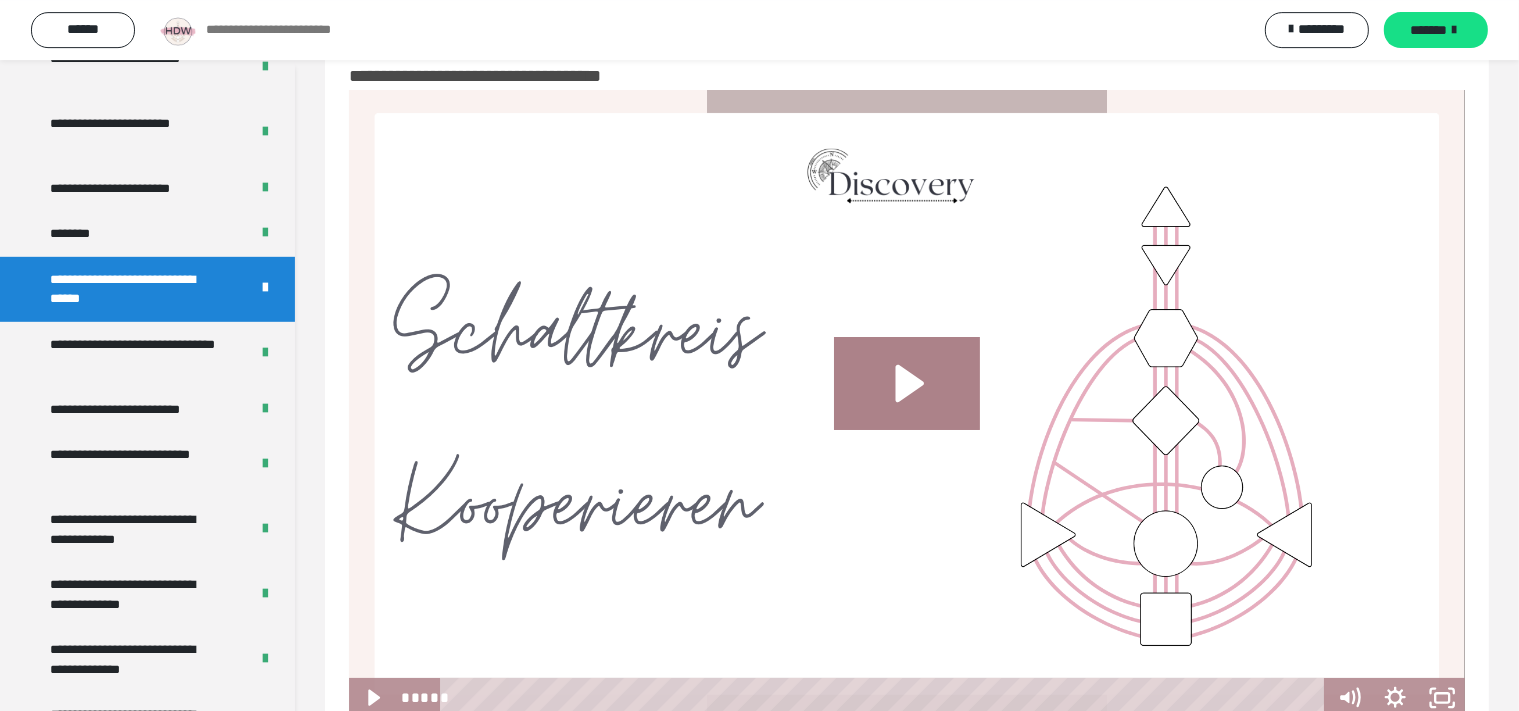 scroll, scrollTop: 0, scrollLeft: 0, axis: both 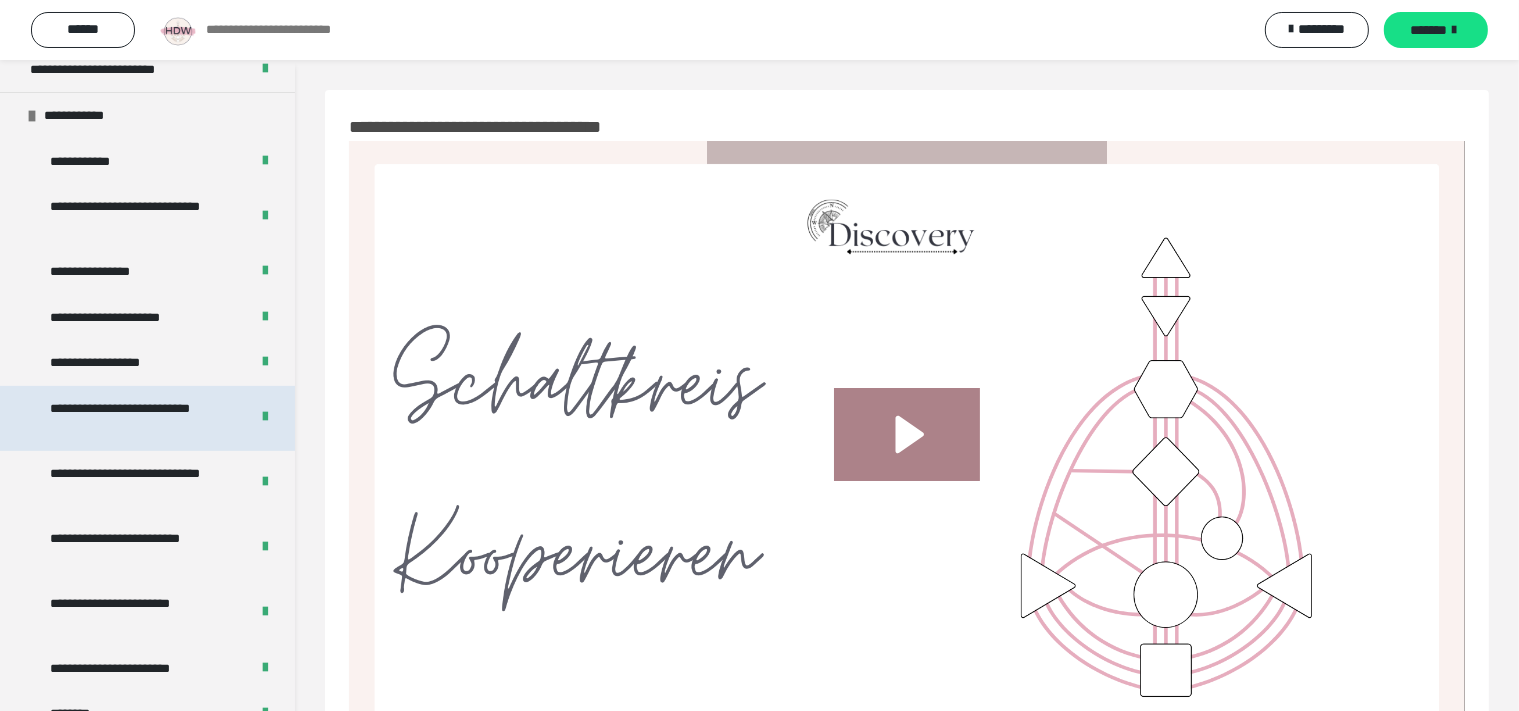 click on "**********" at bounding box center (133, 418) 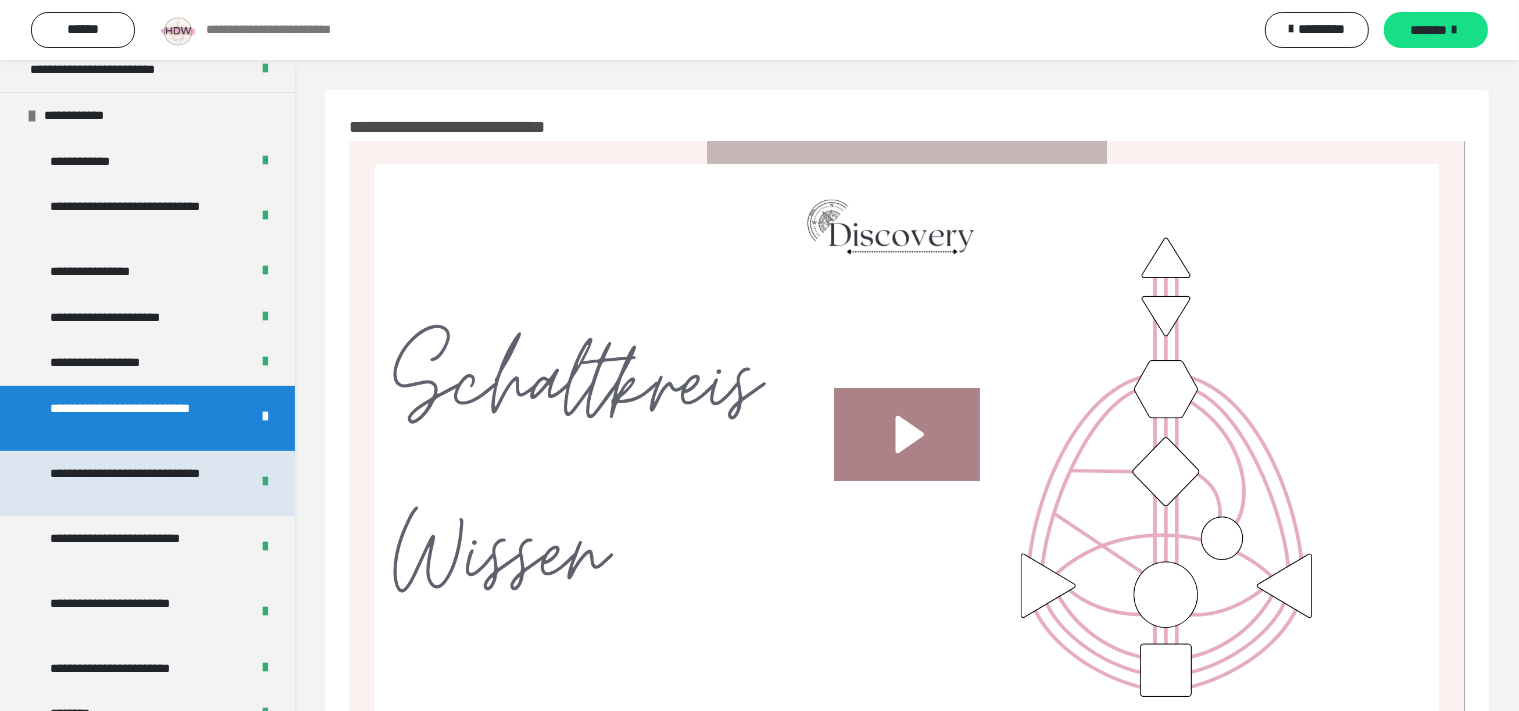 click on "**********" at bounding box center (133, 483) 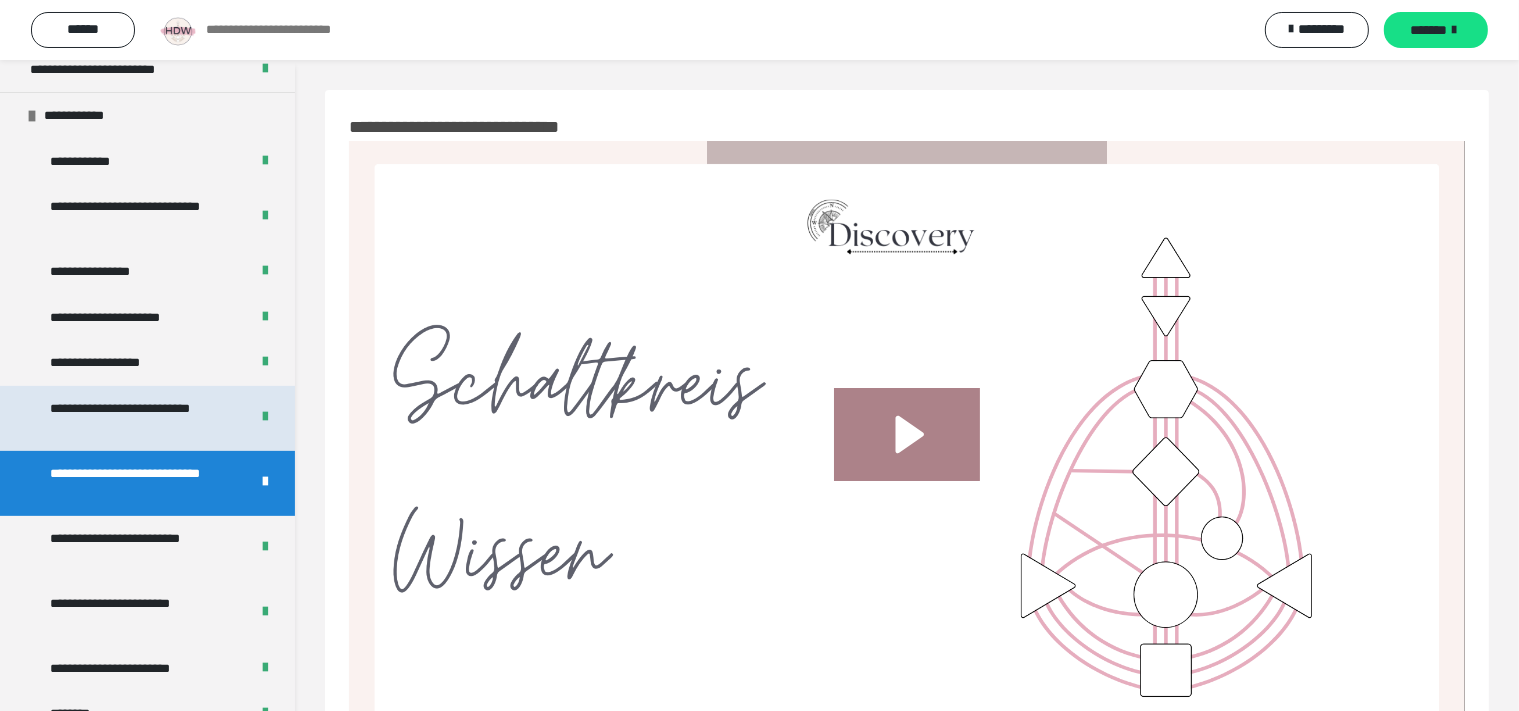 click on "**********" at bounding box center (133, 418) 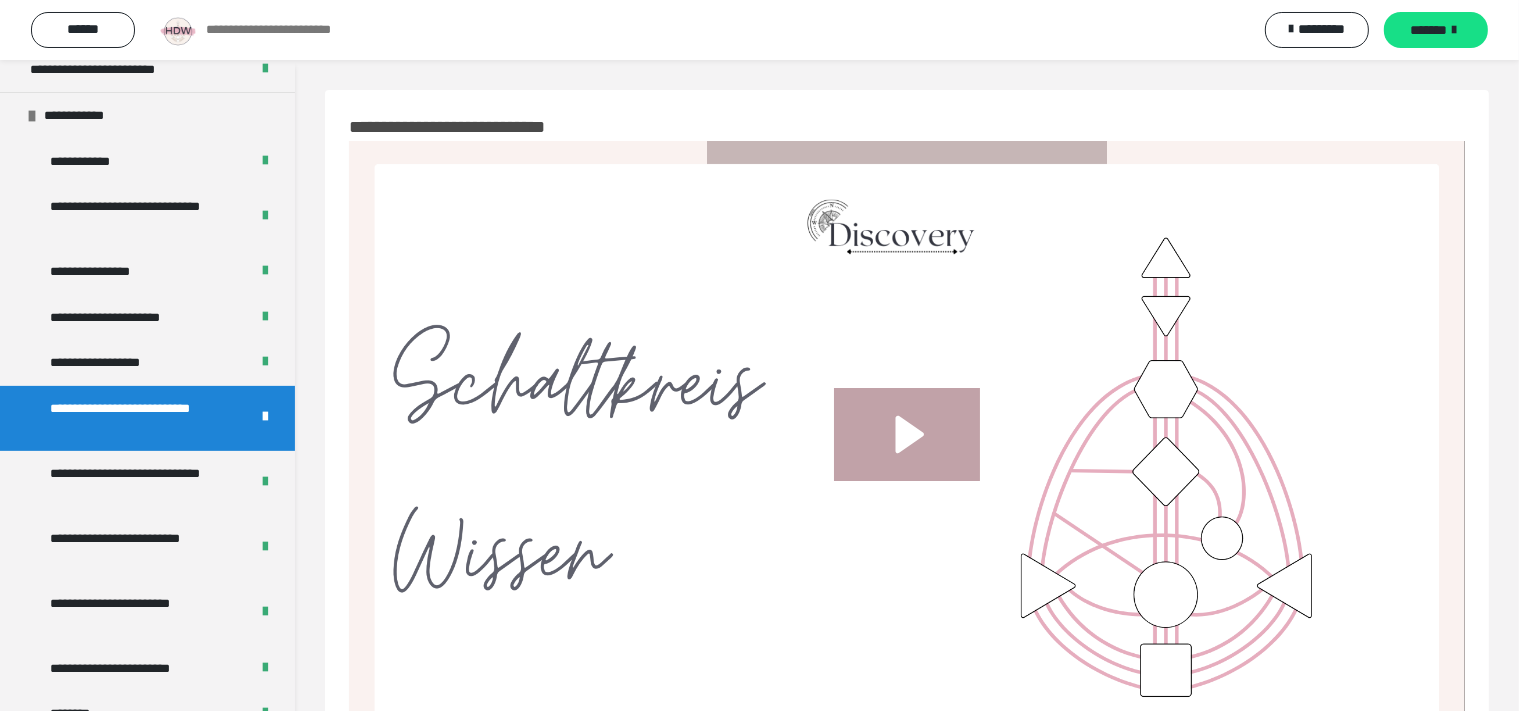 click 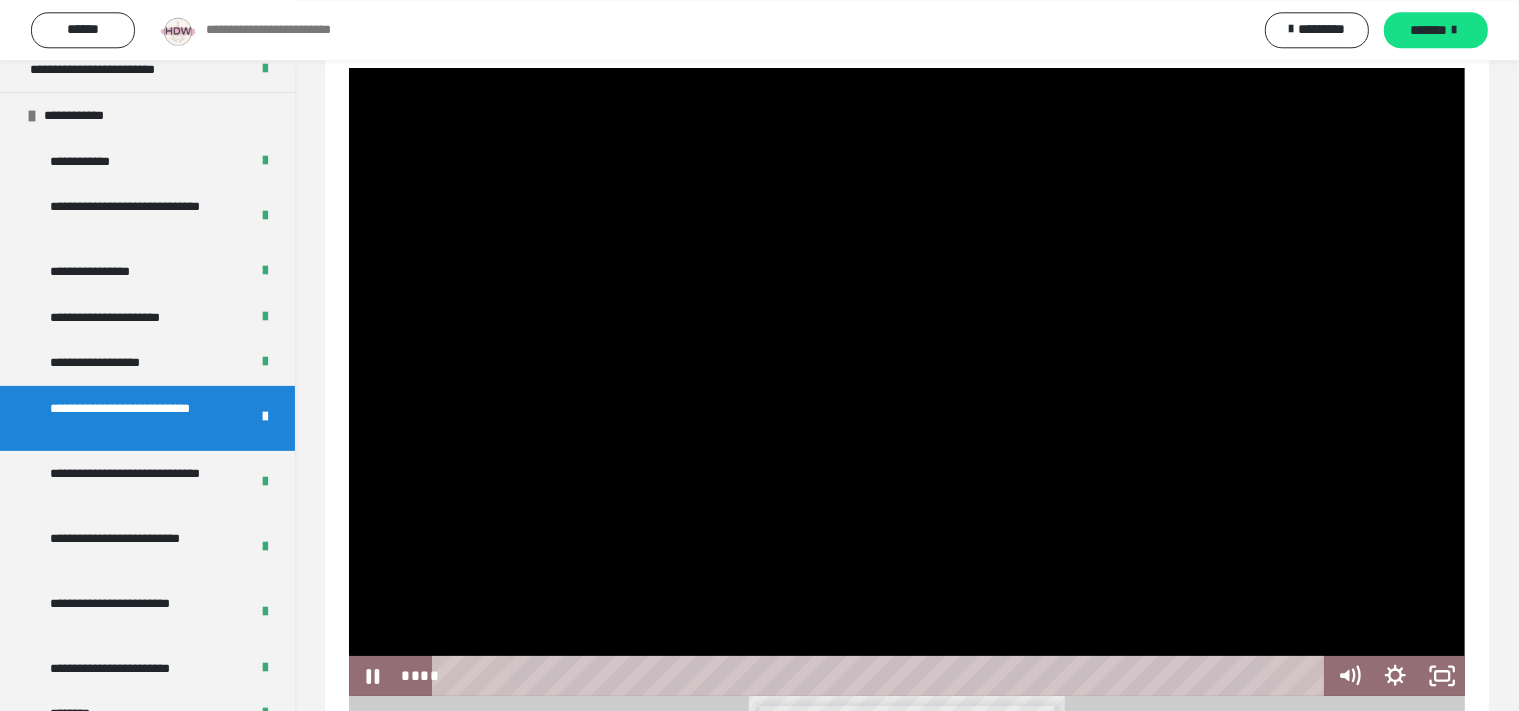 scroll, scrollTop: 105, scrollLeft: 0, axis: vertical 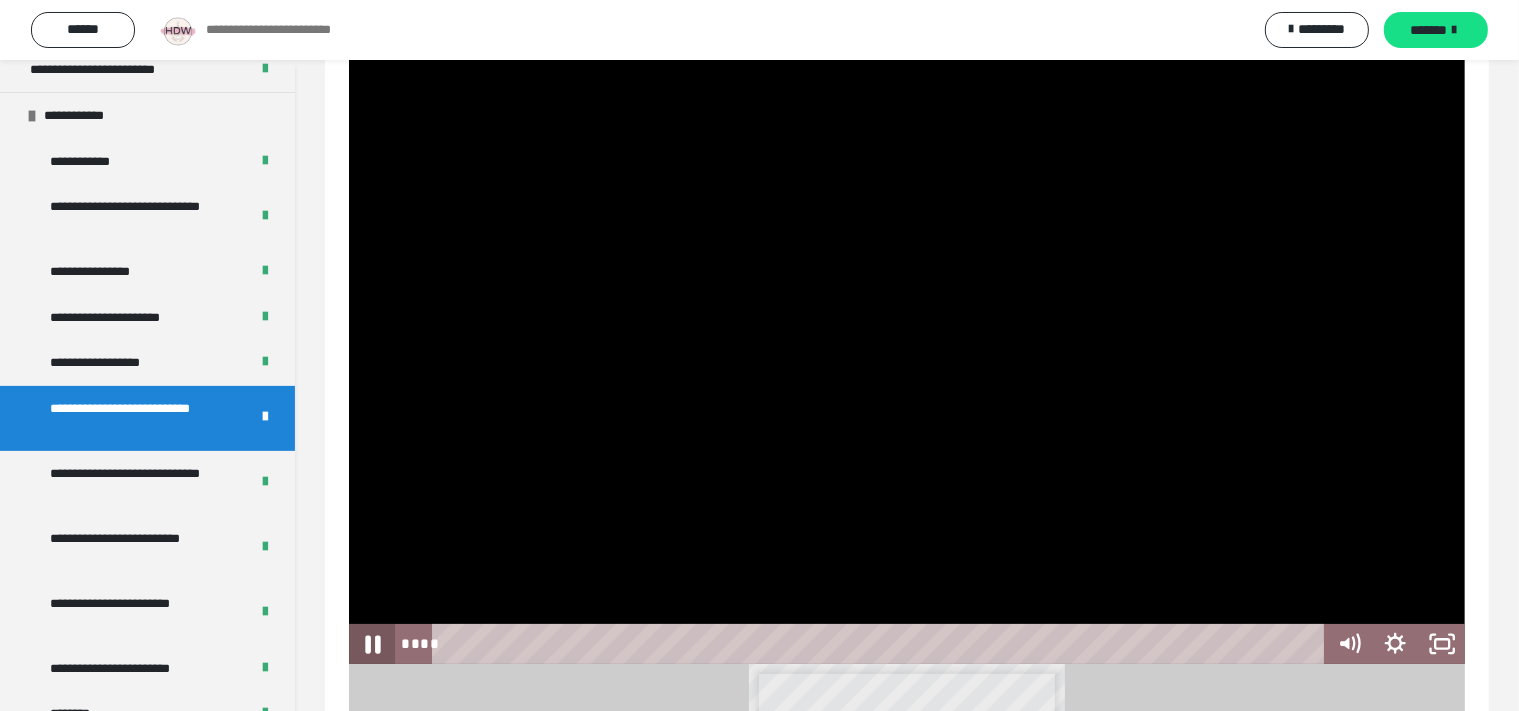 click 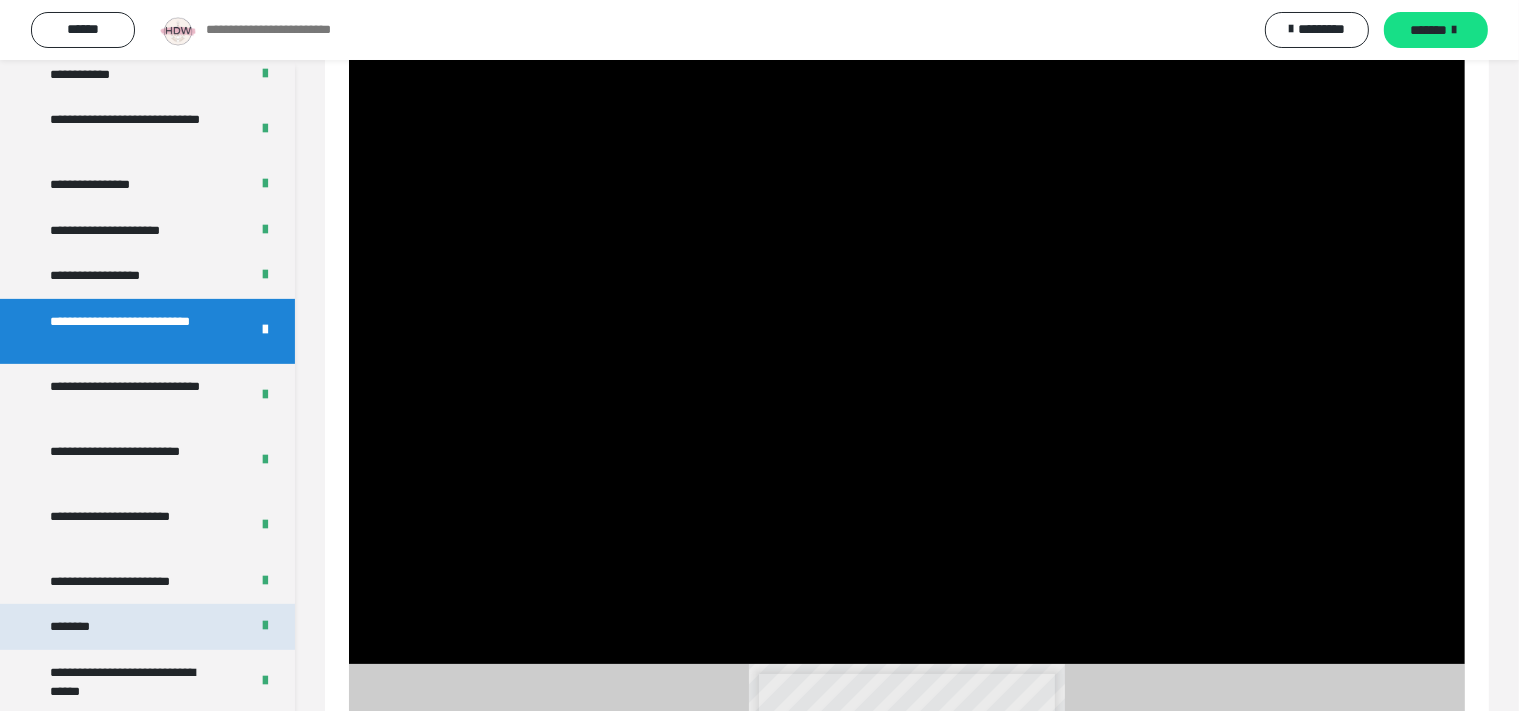 scroll, scrollTop: 889, scrollLeft: 0, axis: vertical 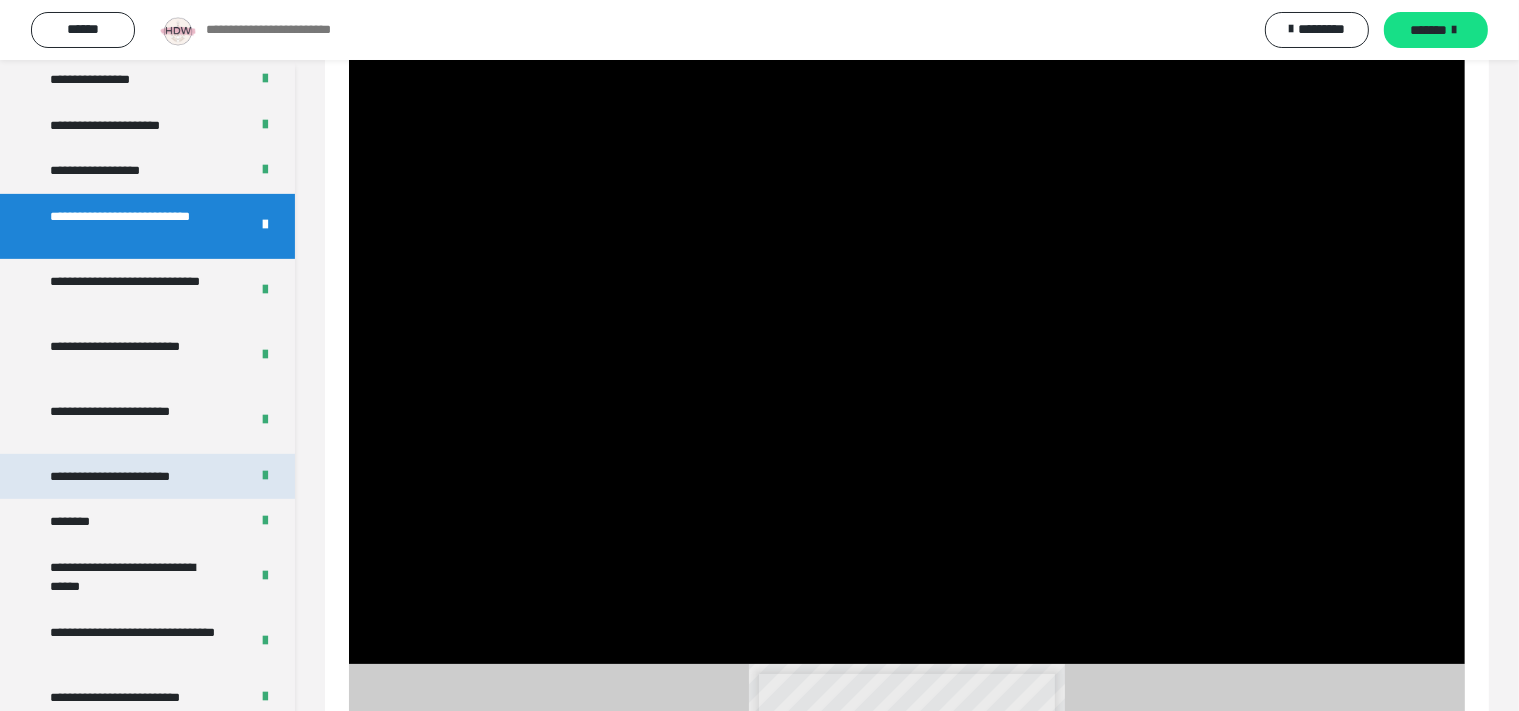 click on "**********" at bounding box center [133, 477] 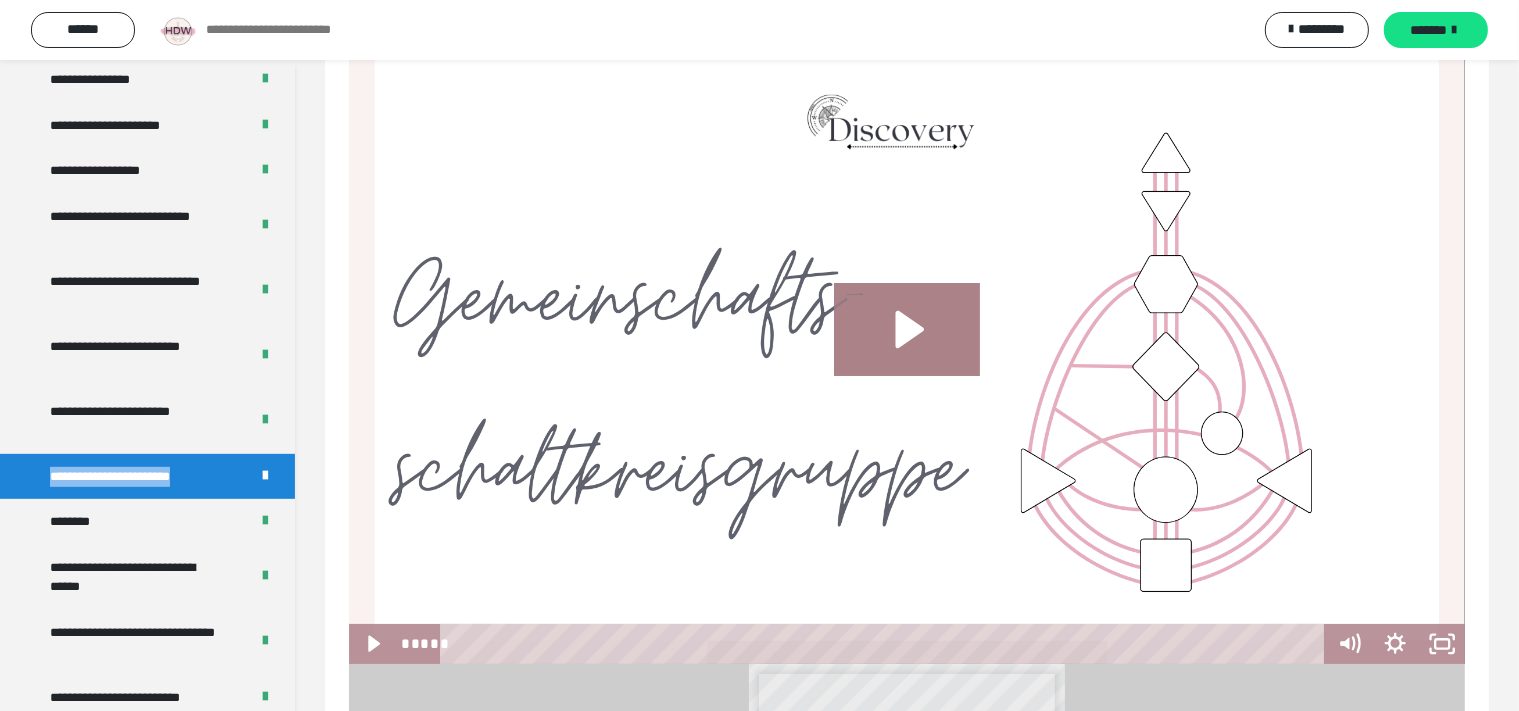drag, startPoint x: 224, startPoint y: 475, endPoint x: 29, endPoint y: 463, distance: 195.36888 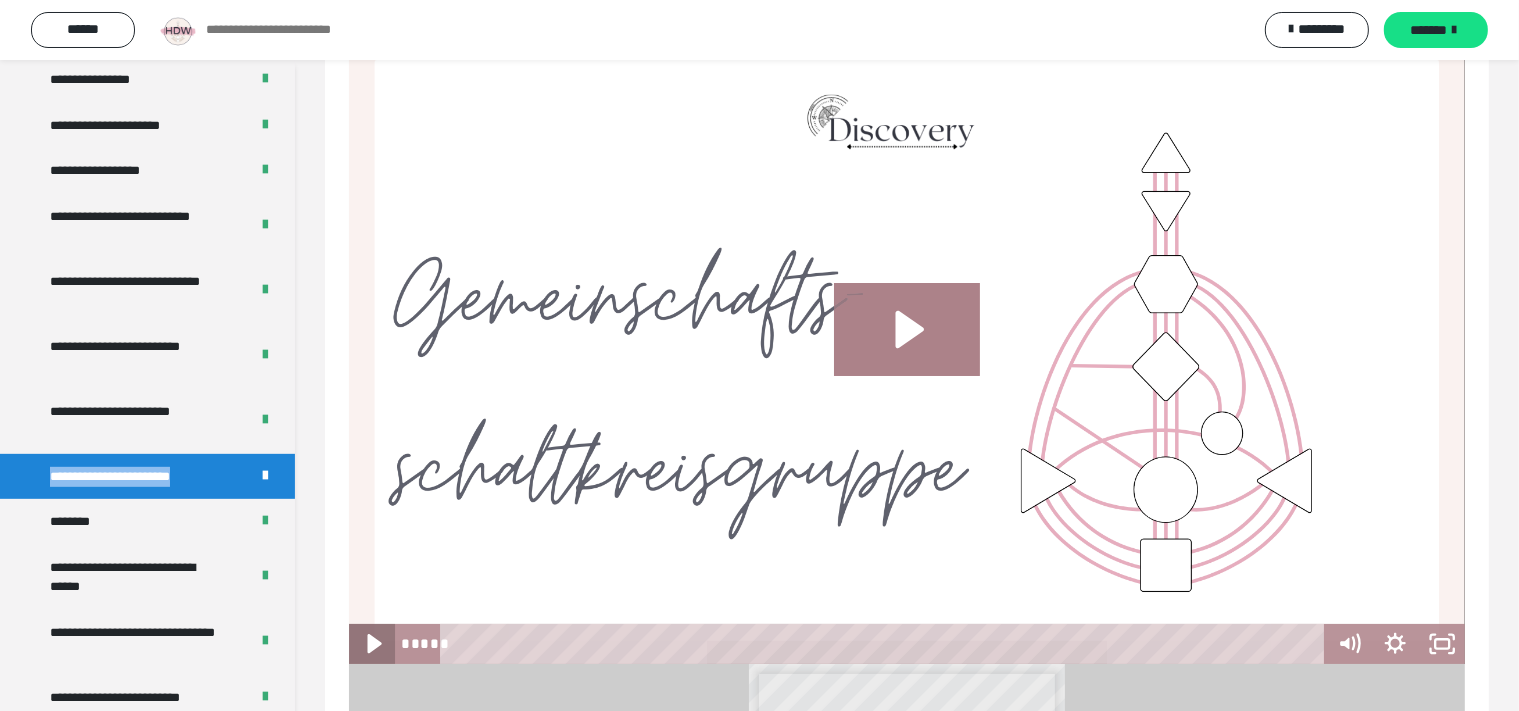 click 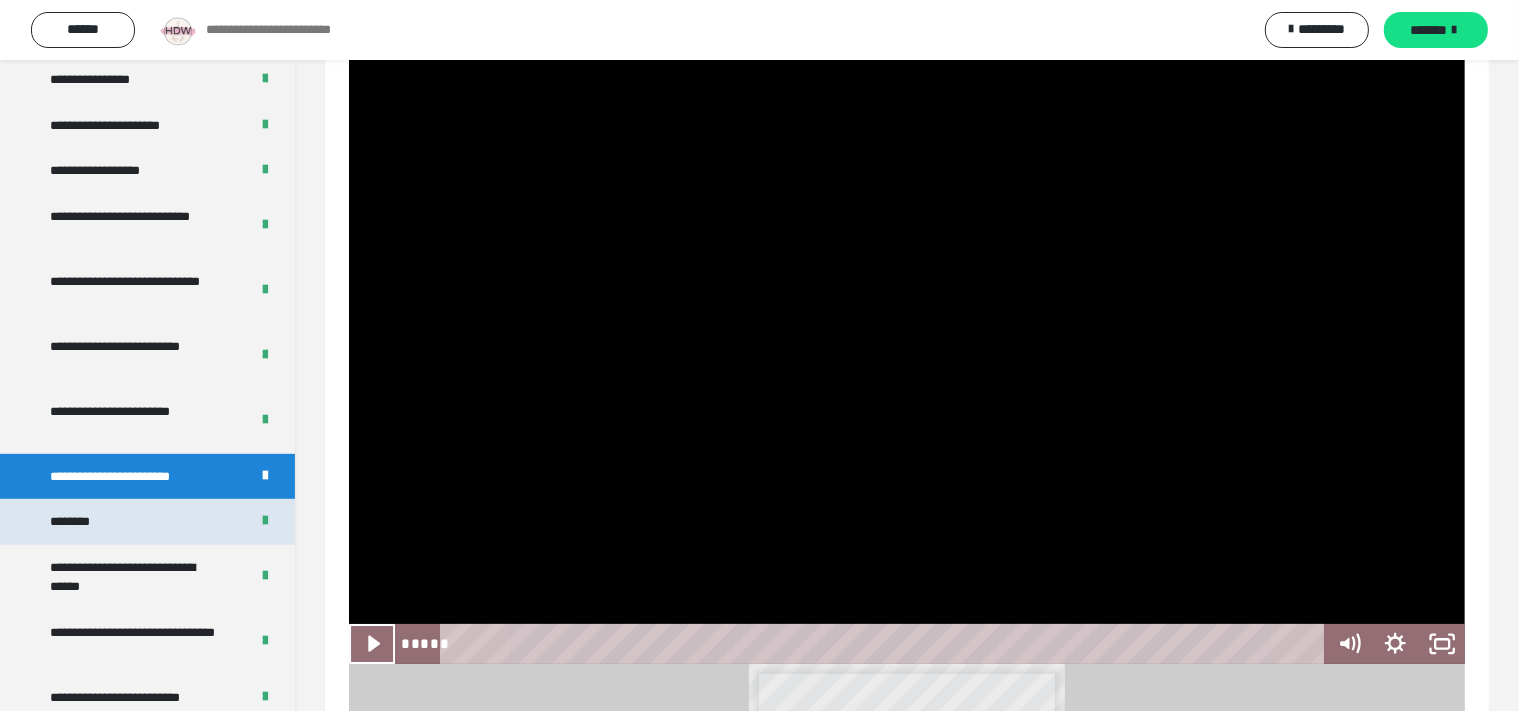 click on "********" at bounding box center [80, 522] 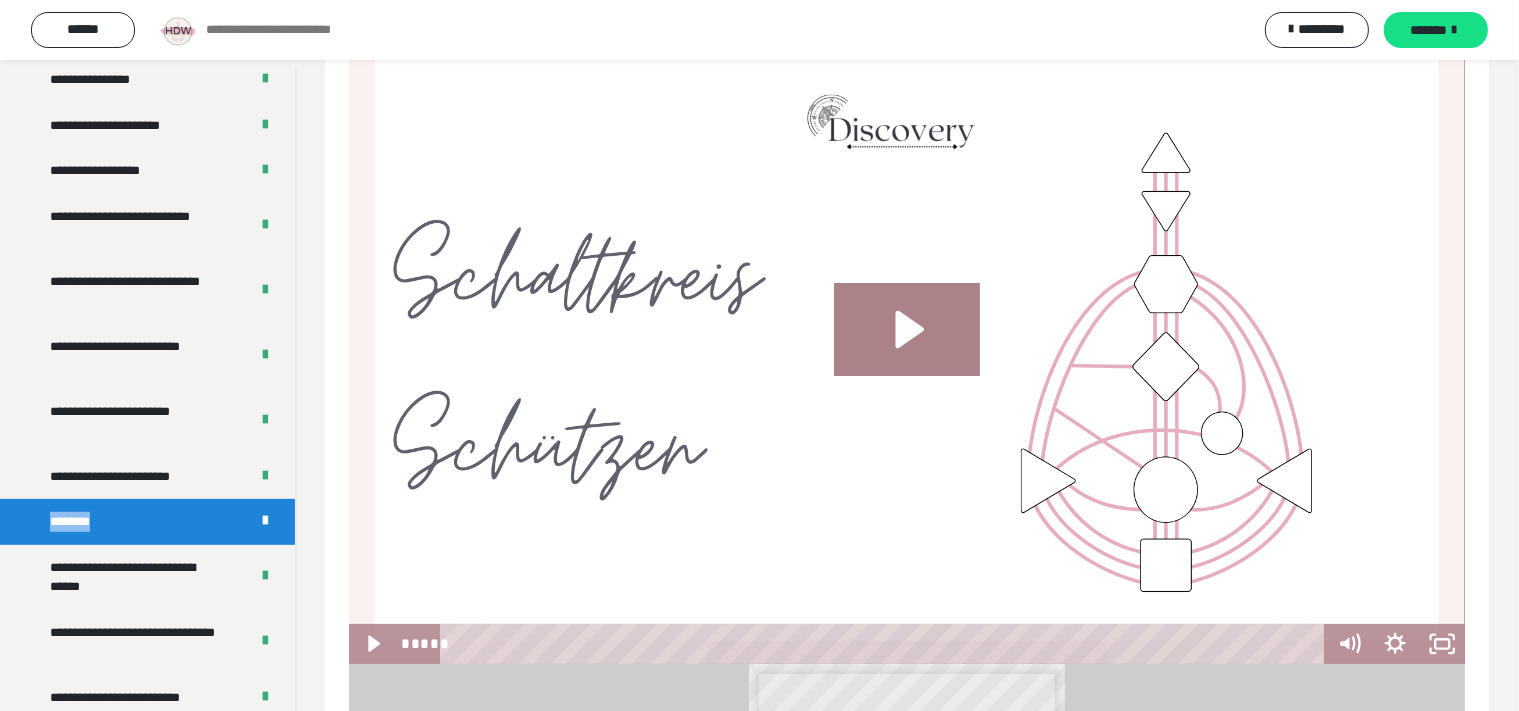 drag, startPoint x: 122, startPoint y: 516, endPoint x: 18, endPoint y: 498, distance: 105.546196 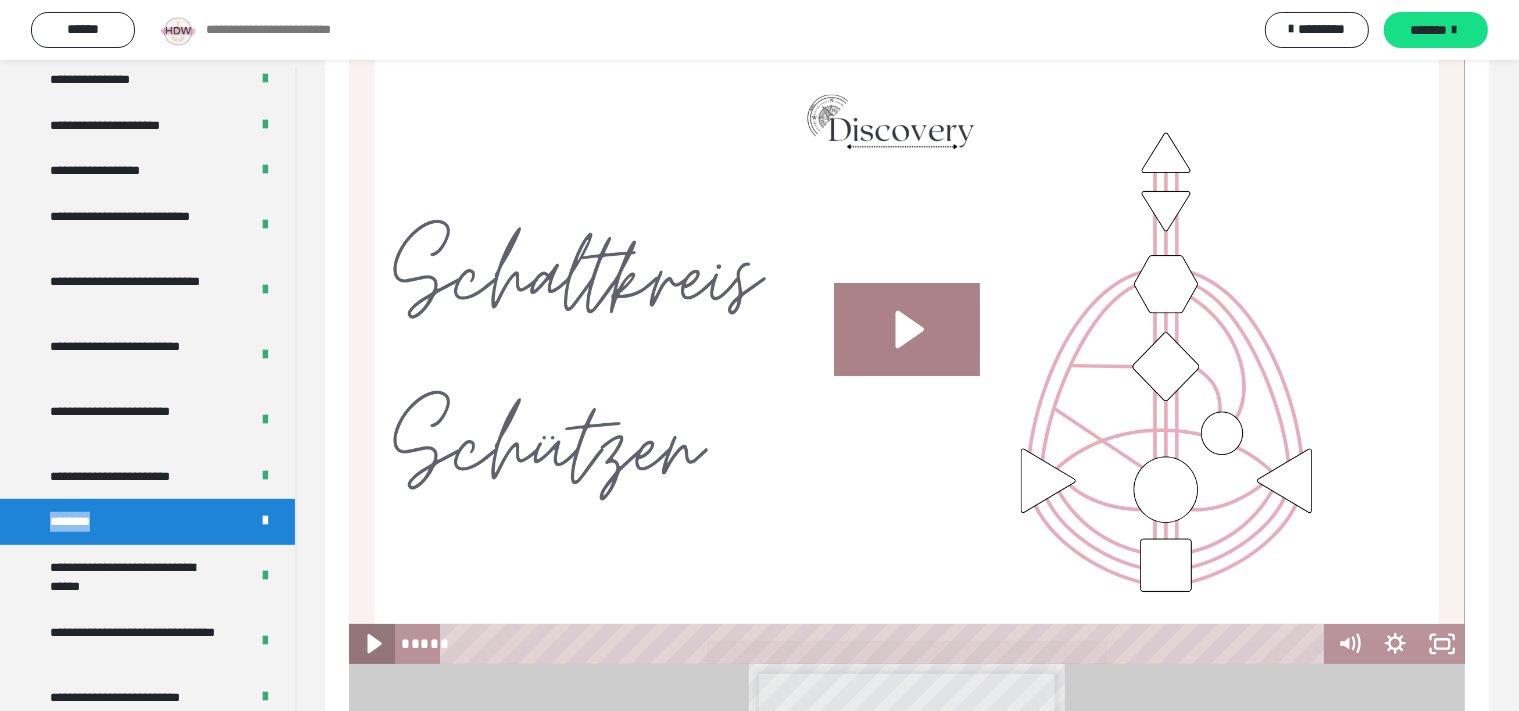 click 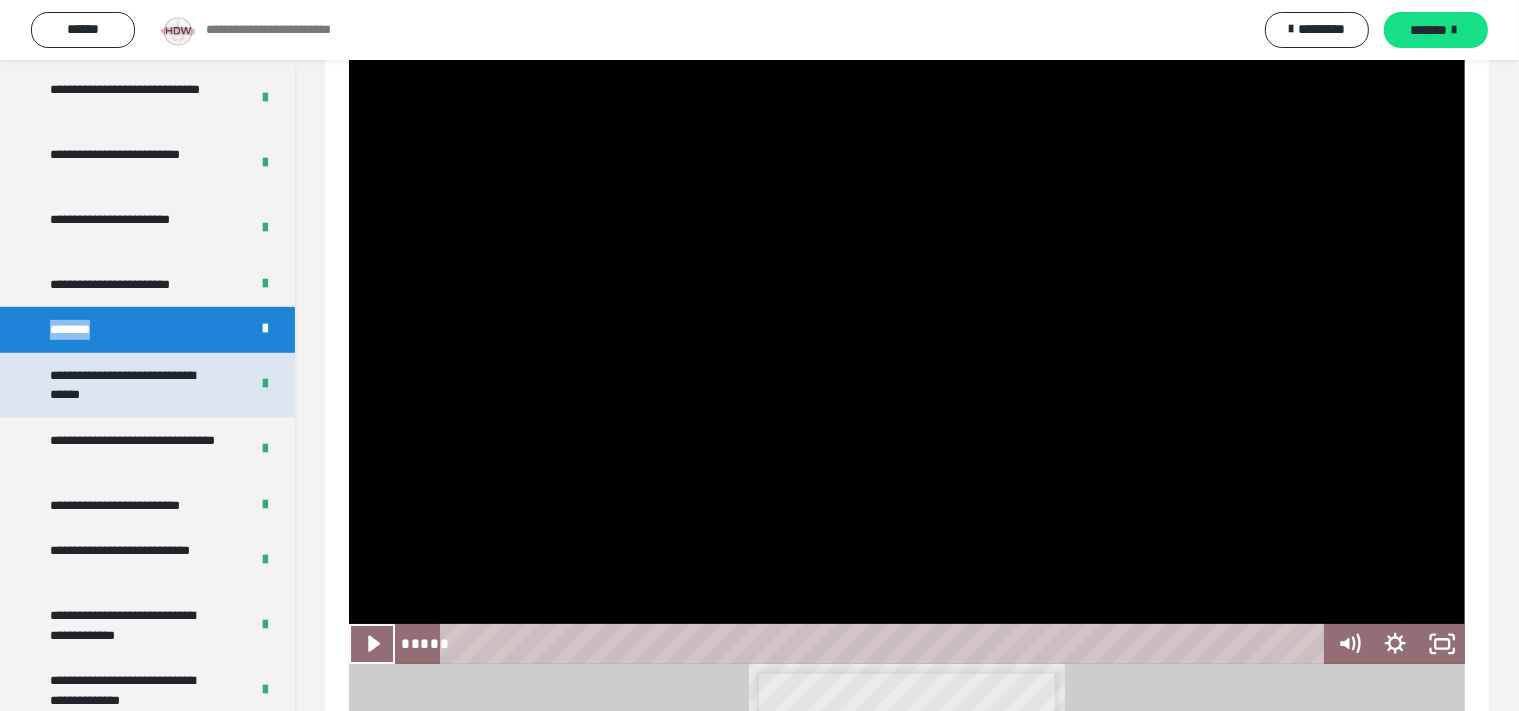 scroll, scrollTop: 1177, scrollLeft: 0, axis: vertical 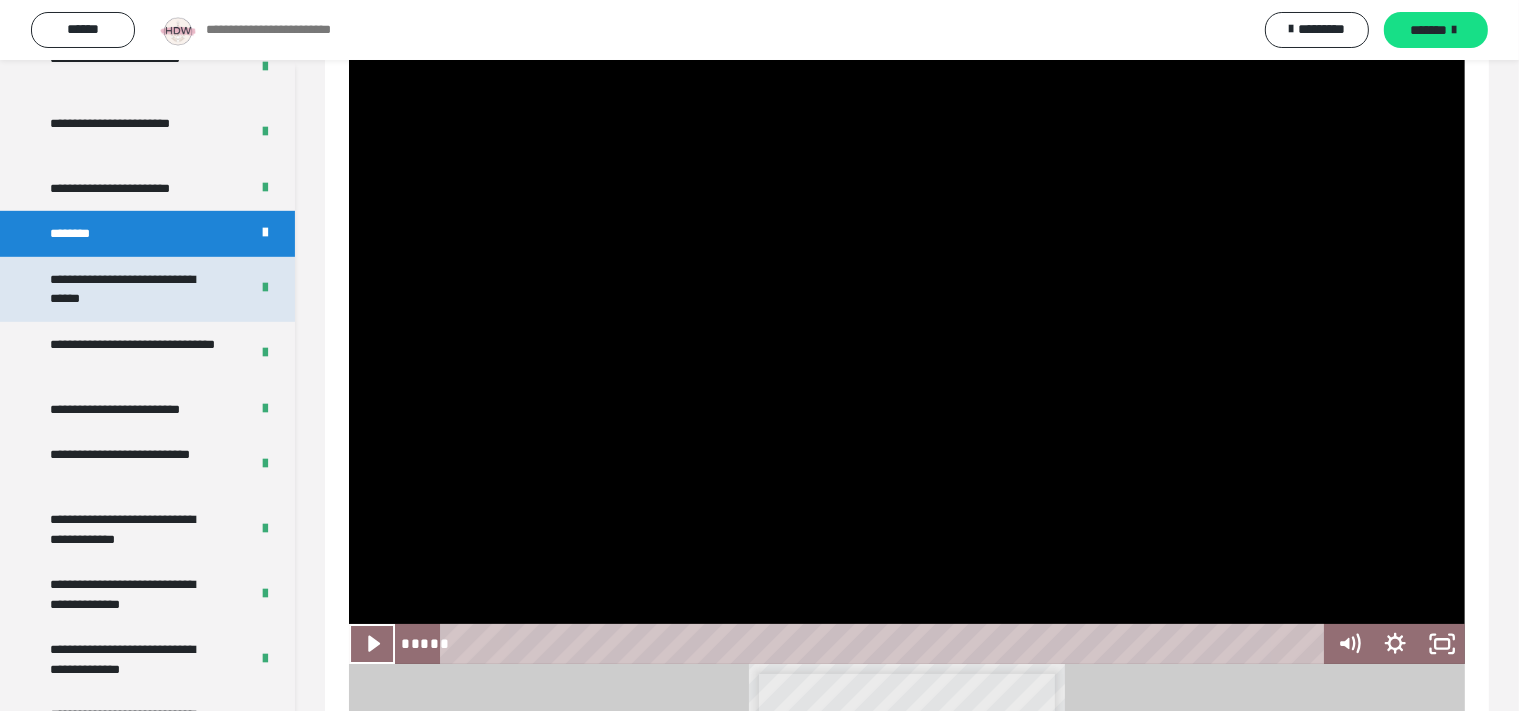 click on "**********" at bounding box center (133, 289) 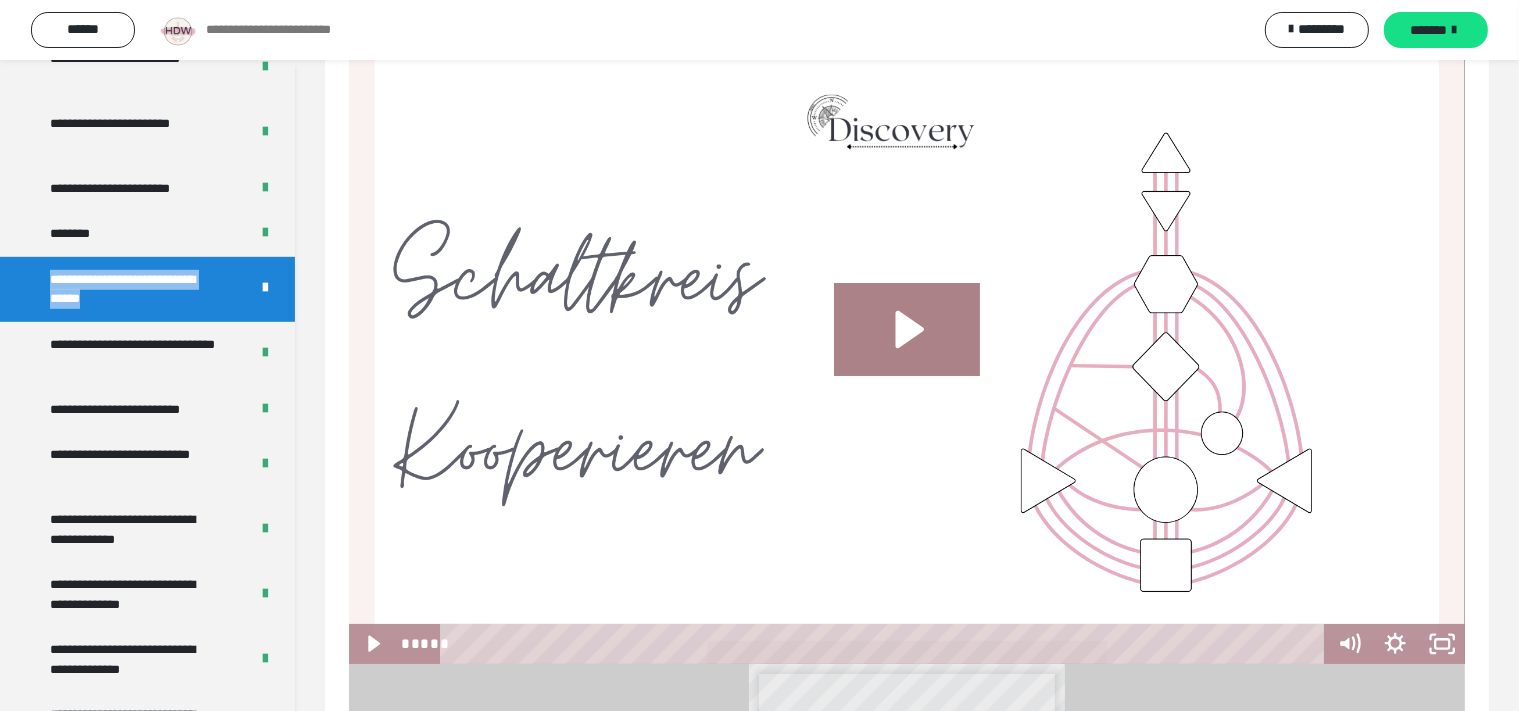 drag, startPoint x: 54, startPoint y: 274, endPoint x: 134, endPoint y: 302, distance: 84.758484 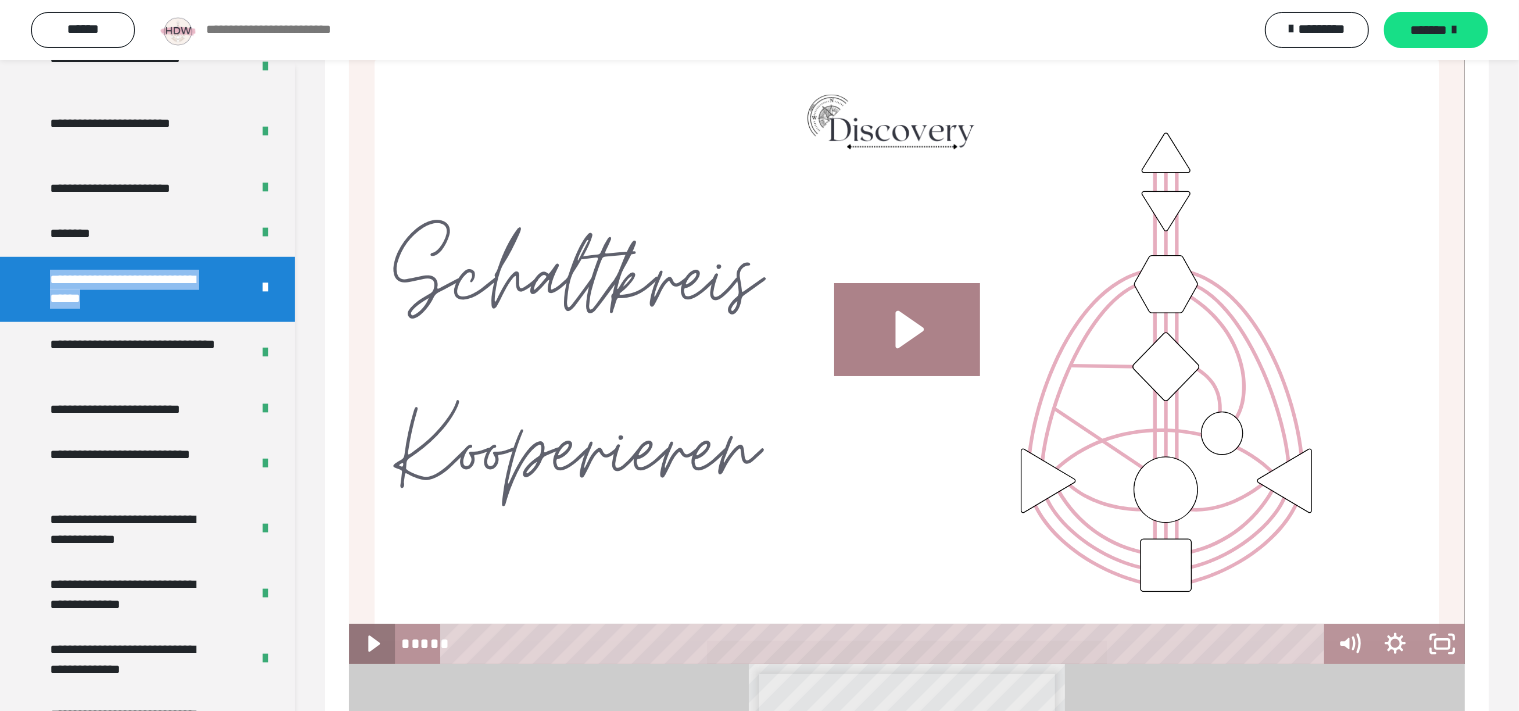 click 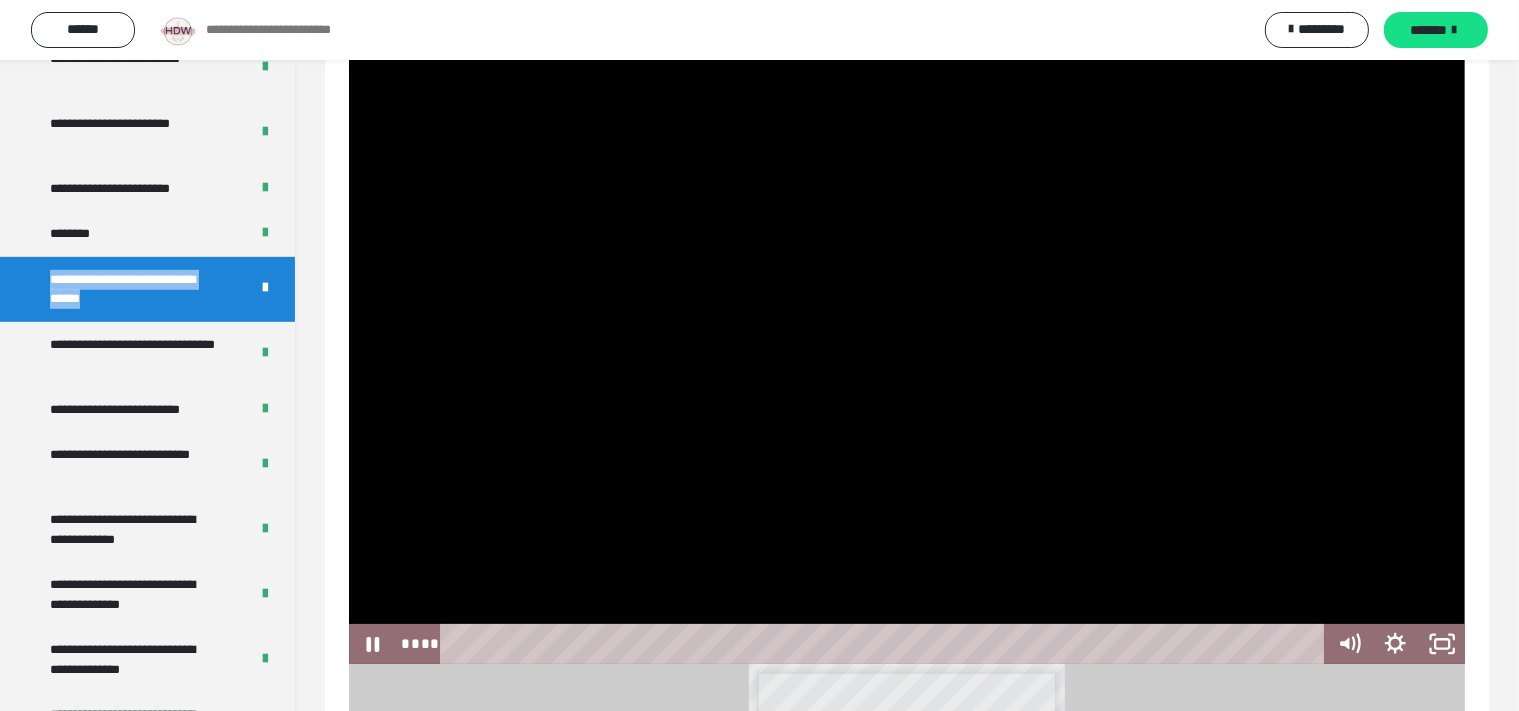 drag, startPoint x: 627, startPoint y: 642, endPoint x: 416, endPoint y: 643, distance: 211.00237 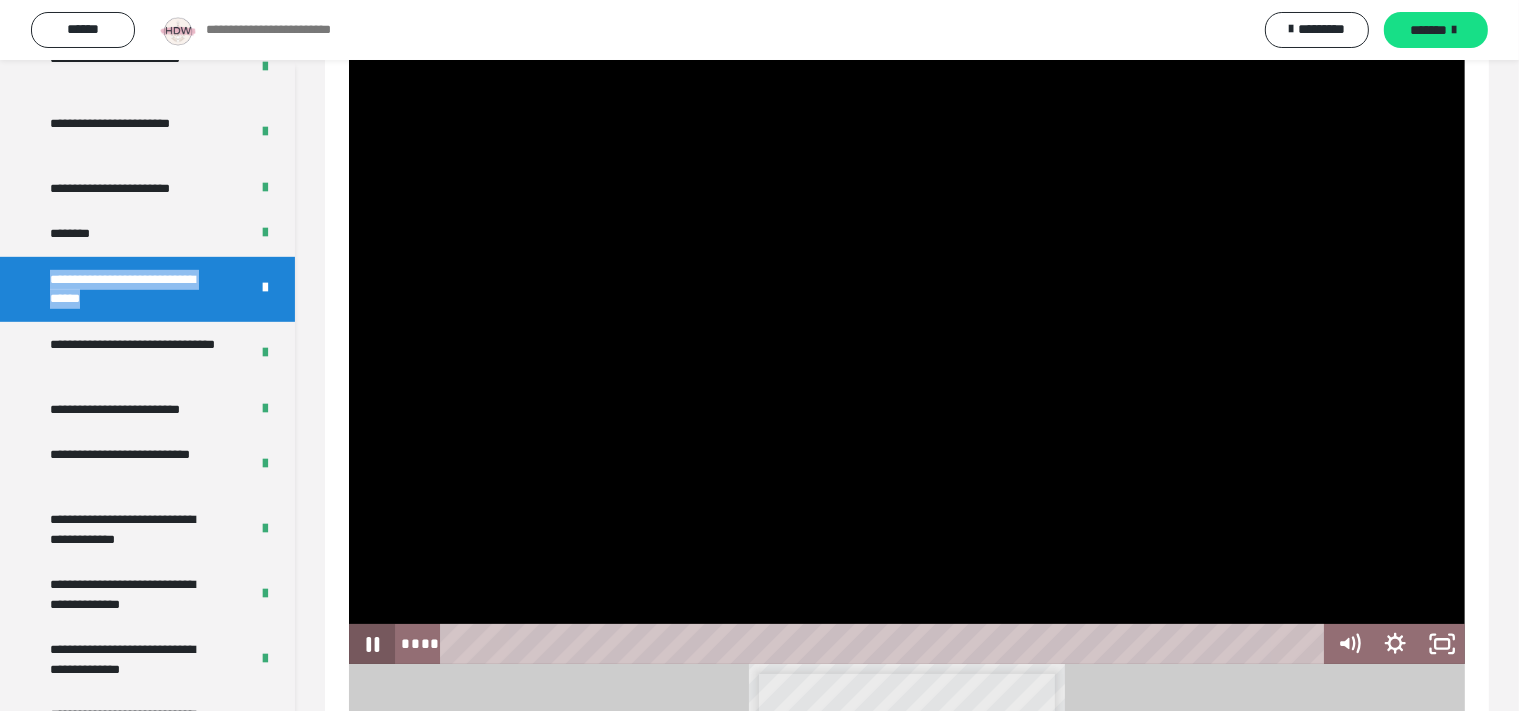 click 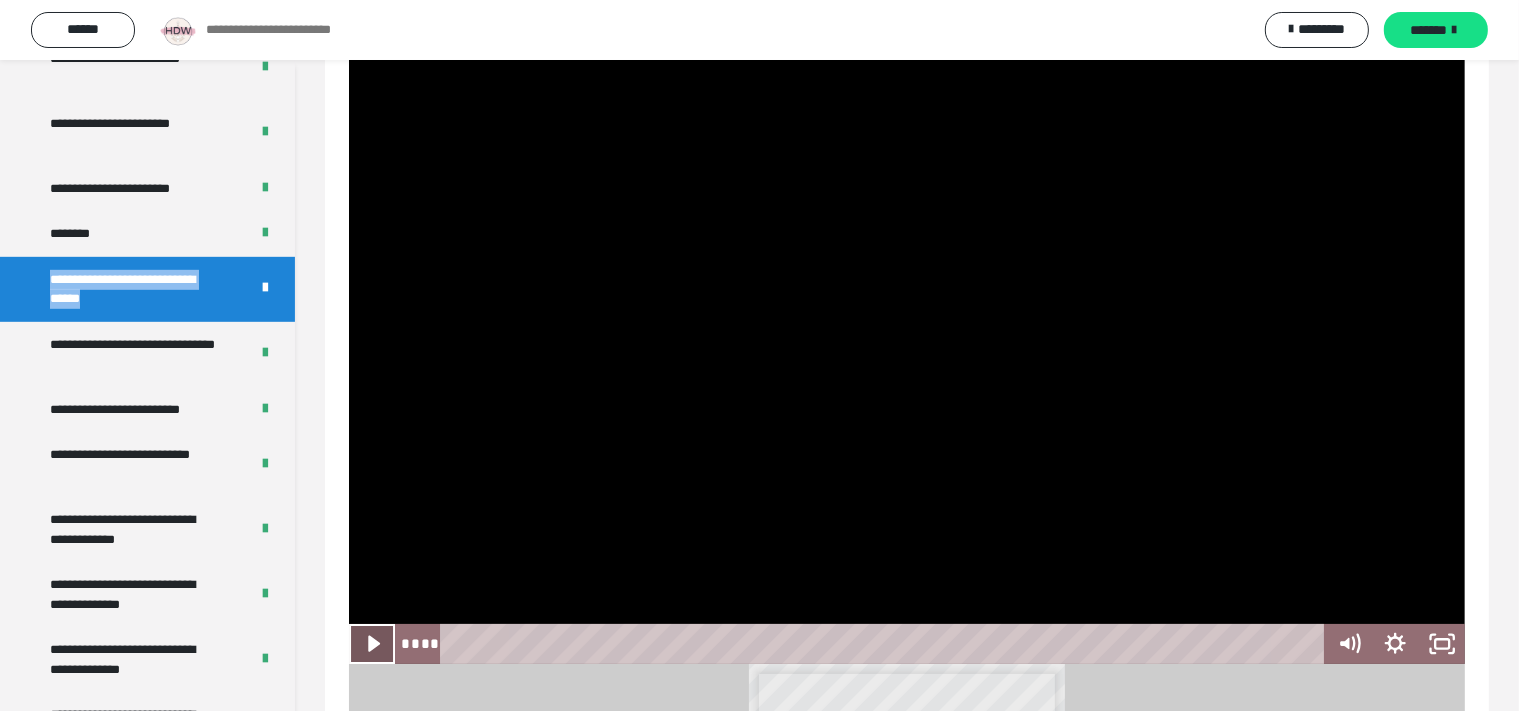 click 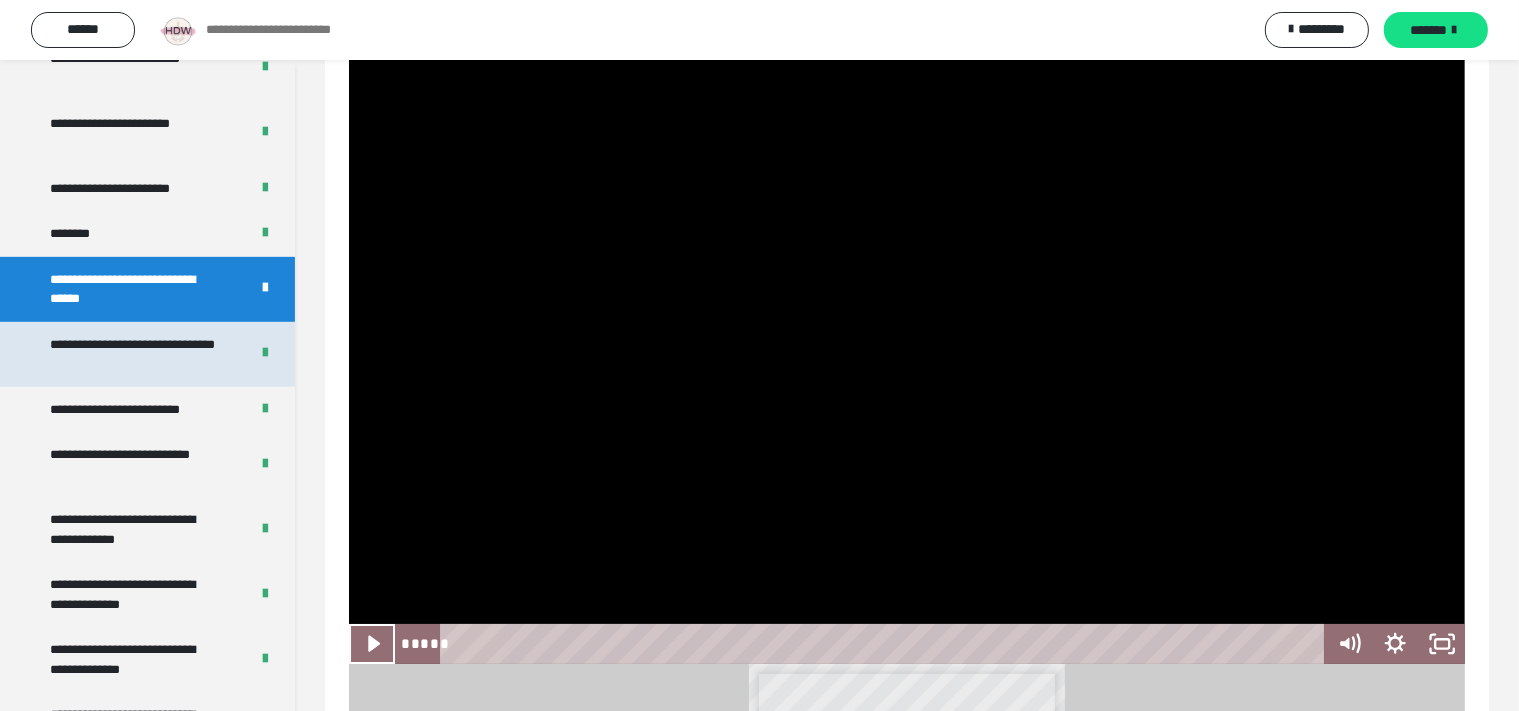click on "**********" at bounding box center (133, 354) 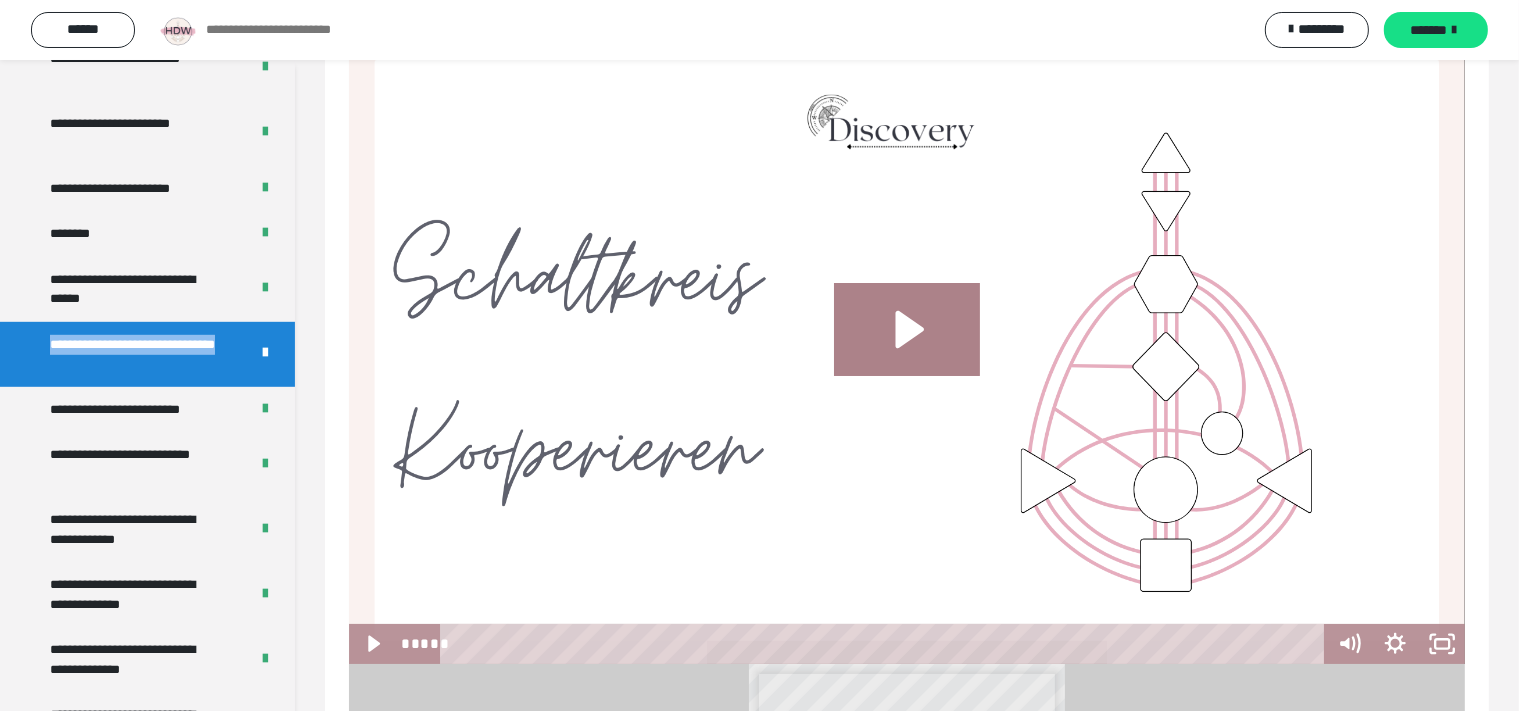drag, startPoint x: 47, startPoint y: 338, endPoint x: 130, endPoint y: 365, distance: 87.28116 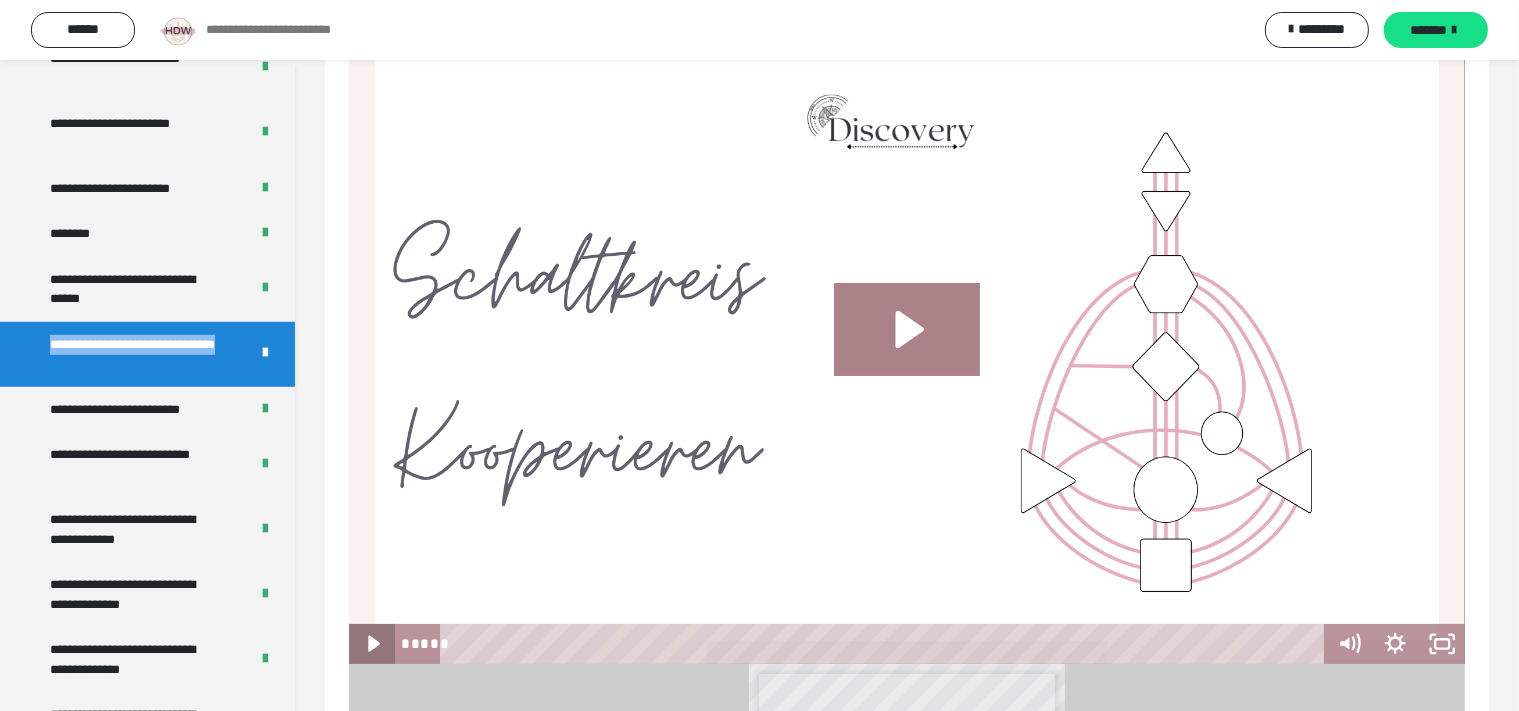 click 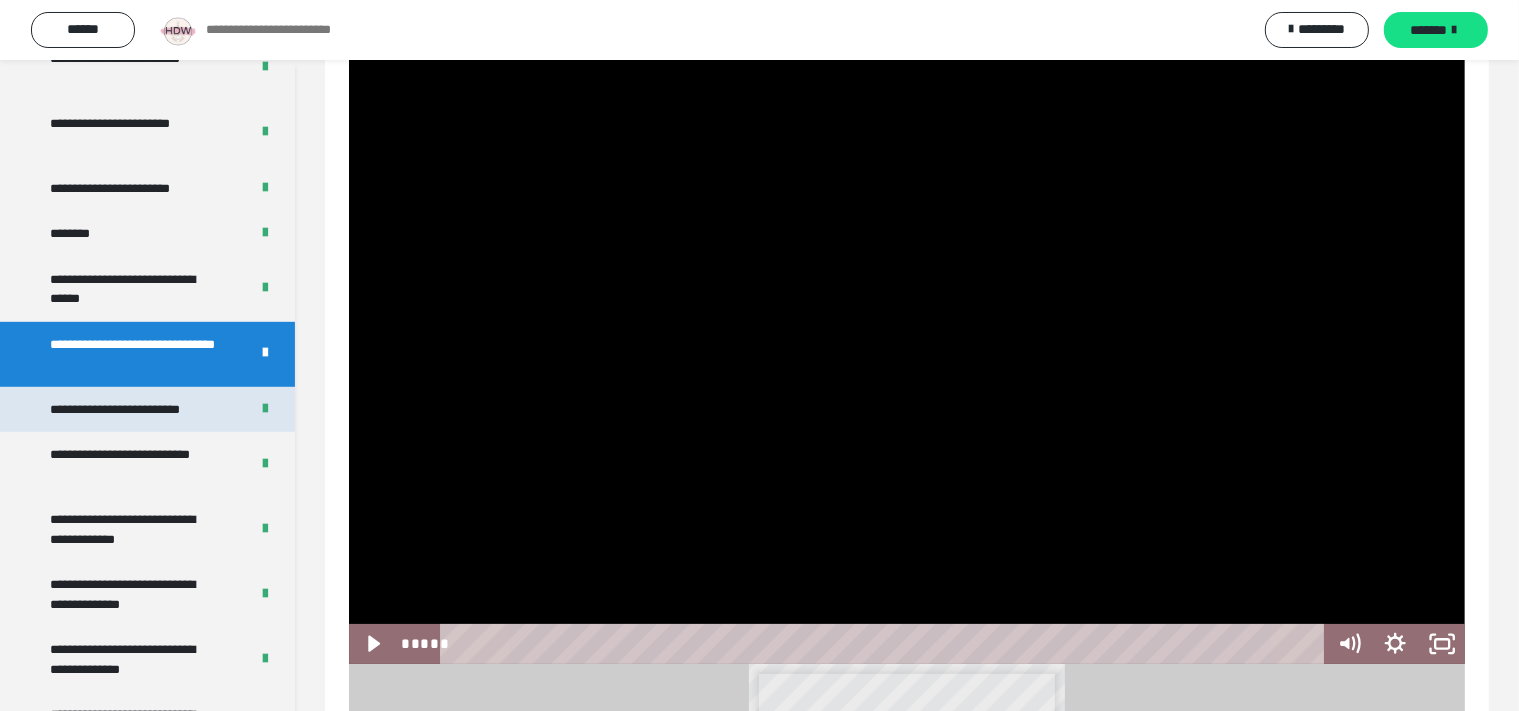 click on "**********" at bounding box center [132, 410] 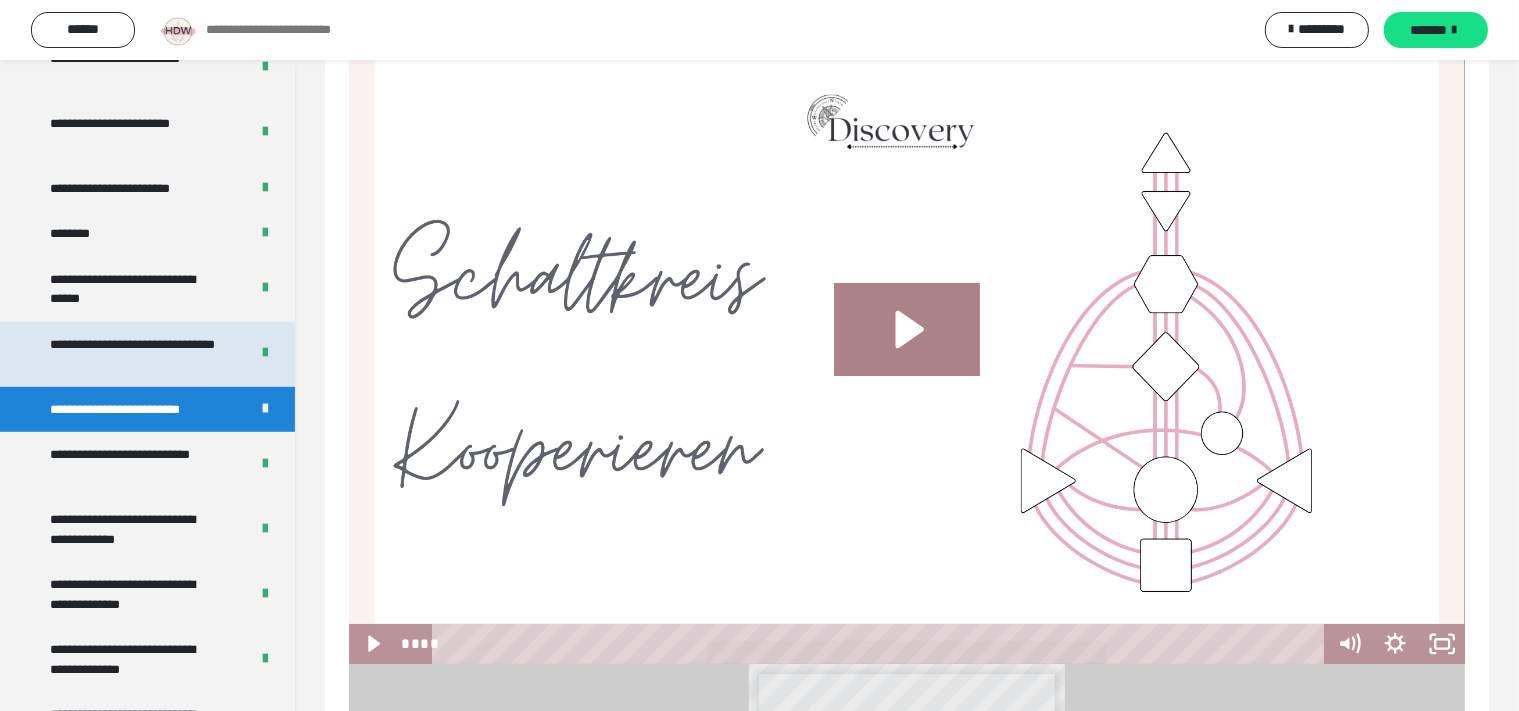 click on "**********" at bounding box center (133, 354) 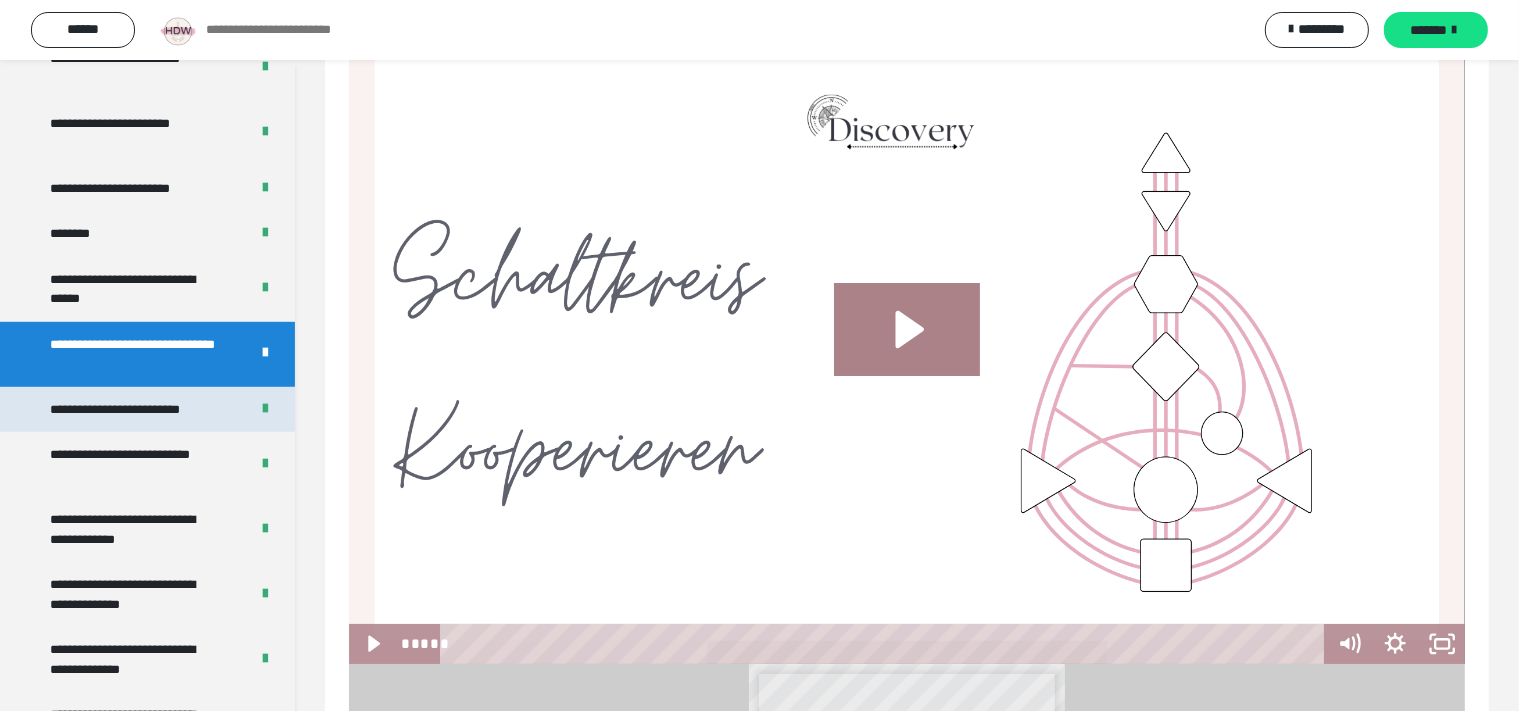 click on "**********" at bounding box center [132, 410] 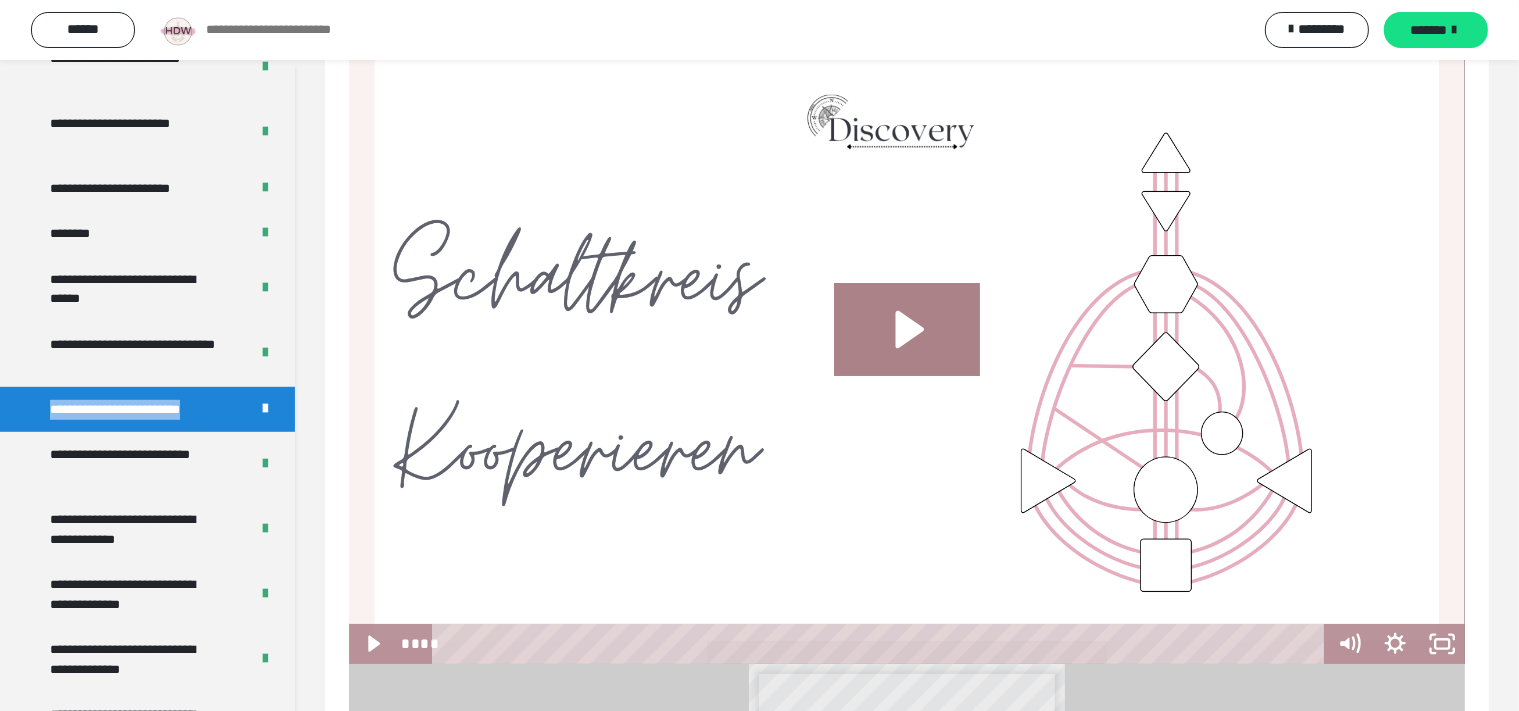 drag, startPoint x: 222, startPoint y: 406, endPoint x: 36, endPoint y: 394, distance: 186.38669 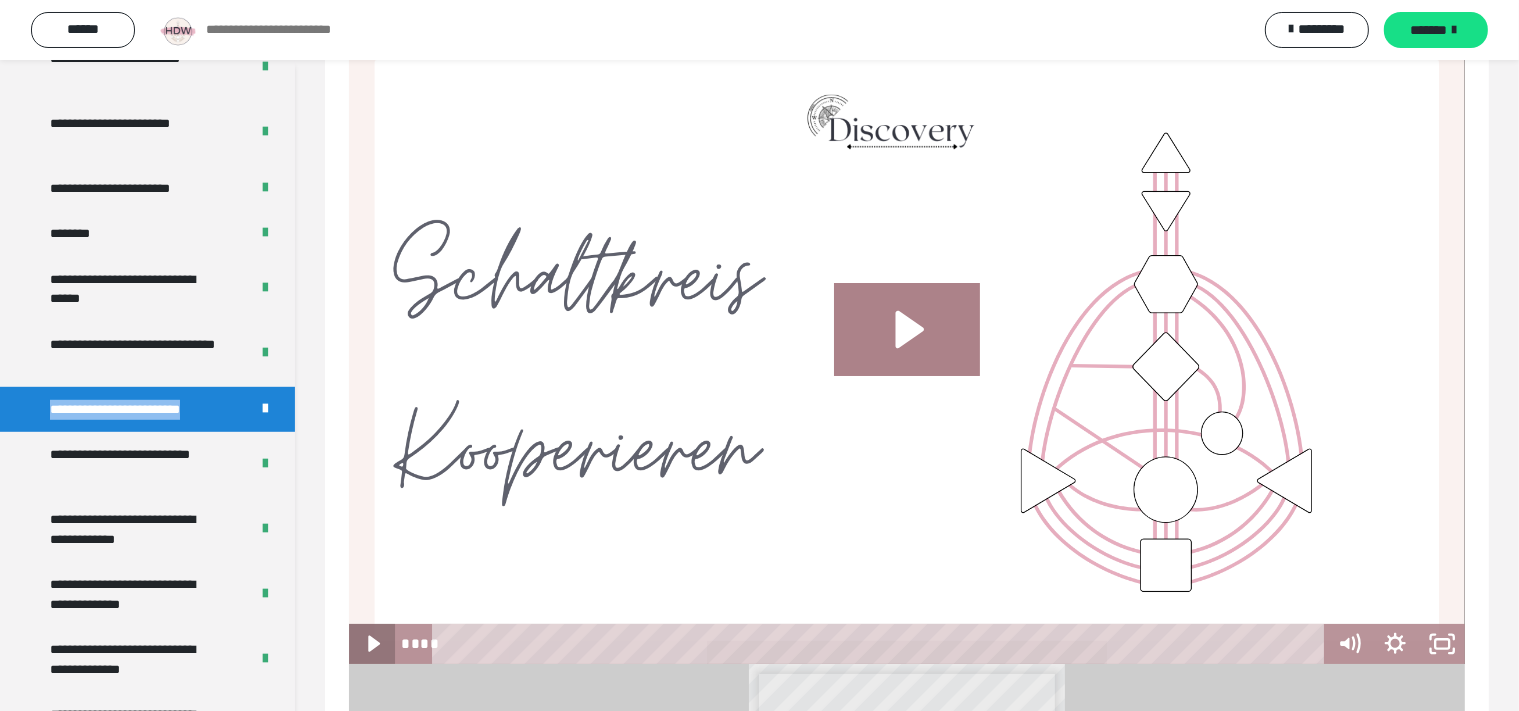 click 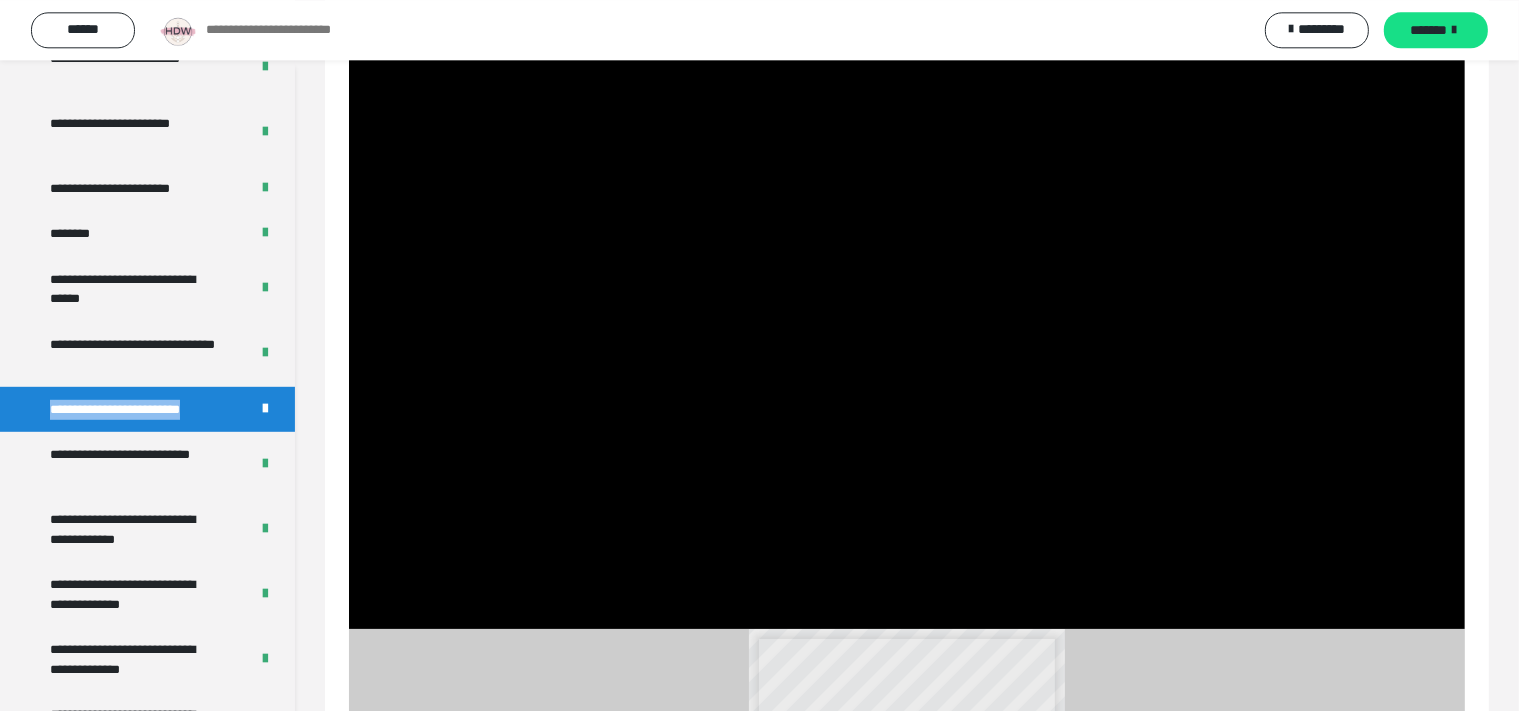 scroll, scrollTop: 105, scrollLeft: 0, axis: vertical 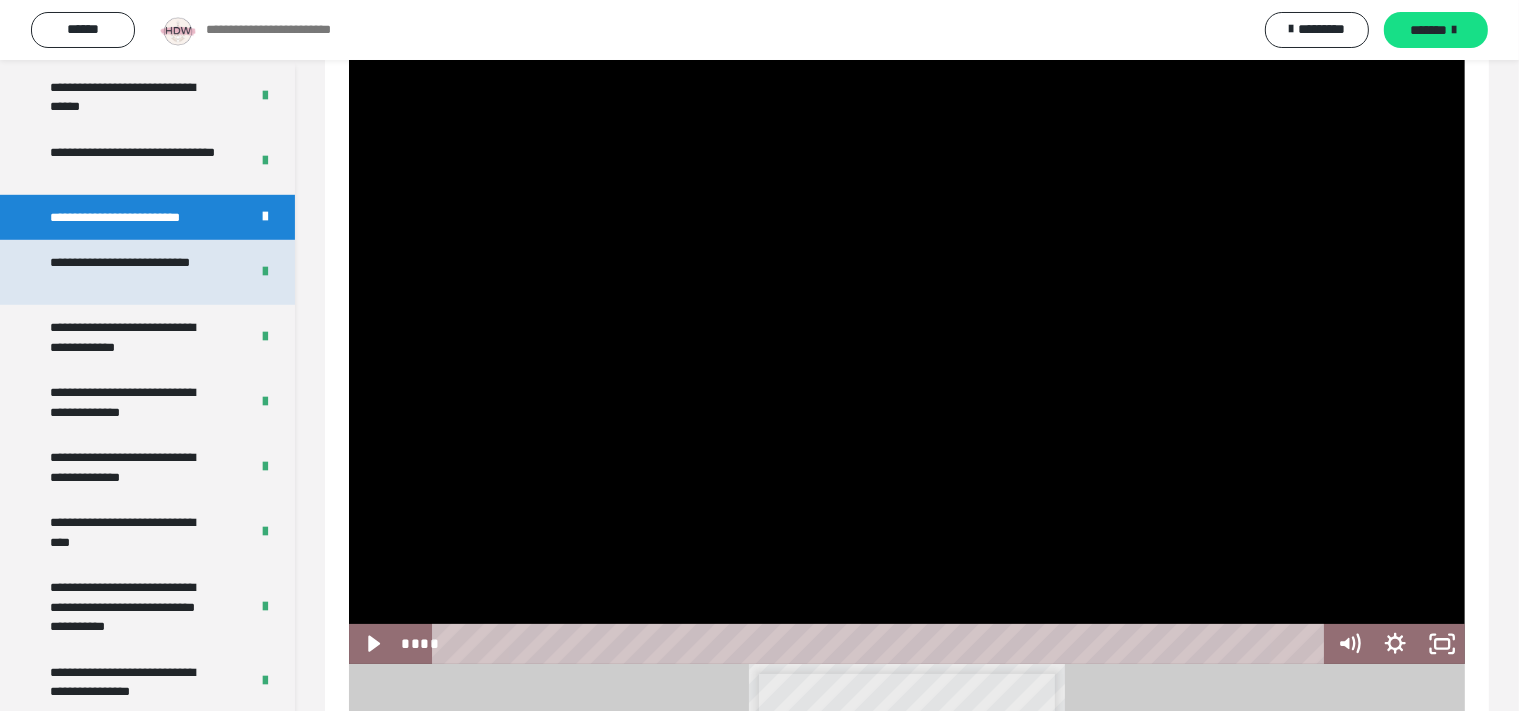 click on "**********" at bounding box center [133, 272] 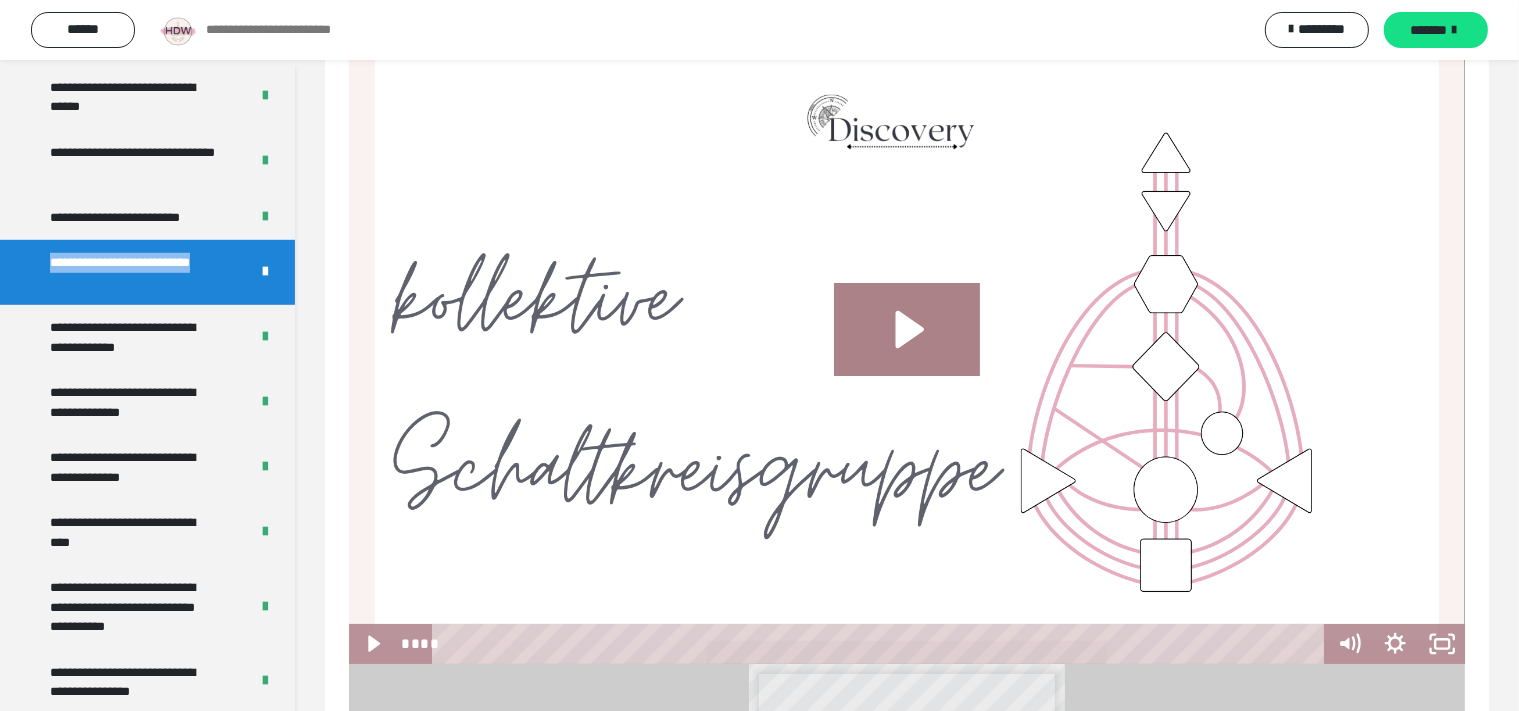 drag, startPoint x: 42, startPoint y: 256, endPoint x: 186, endPoint y: 278, distance: 145.67087 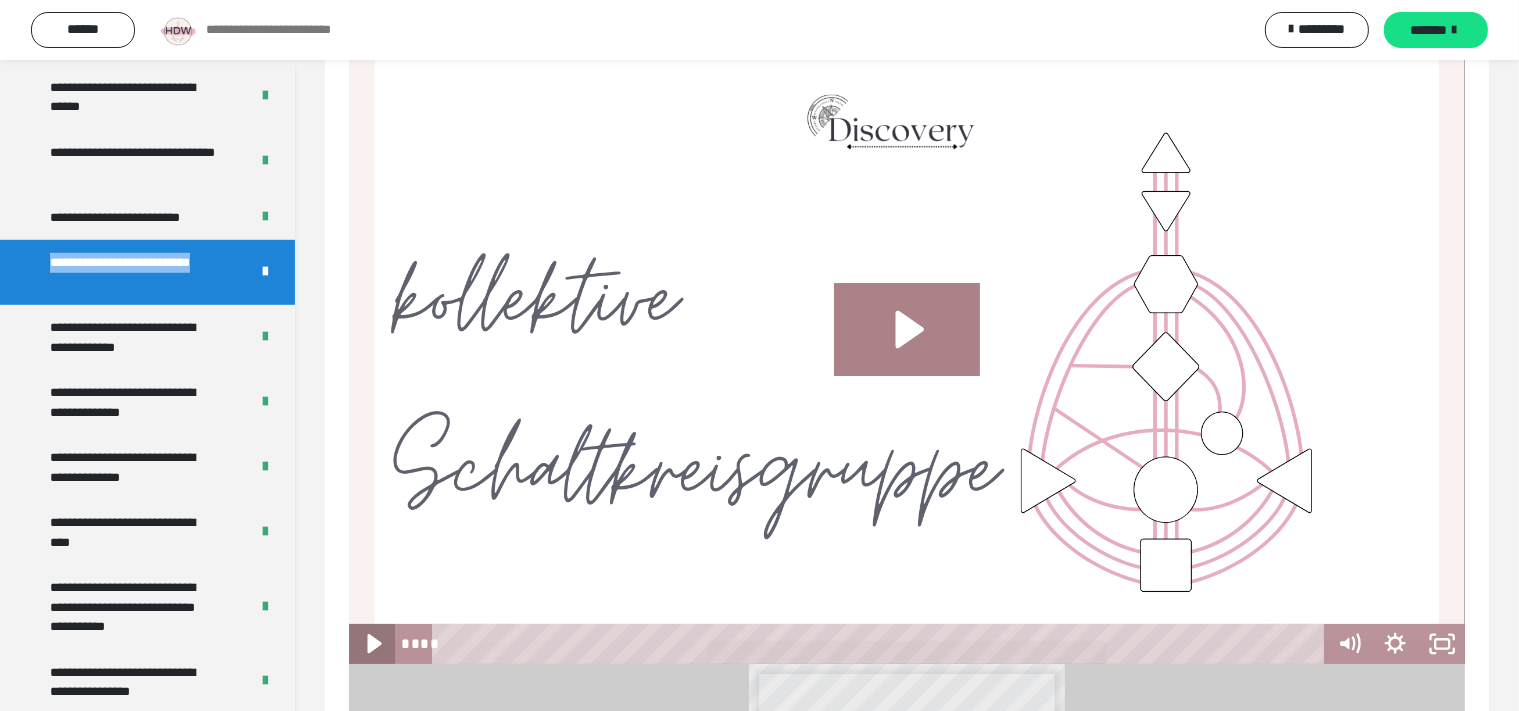 click 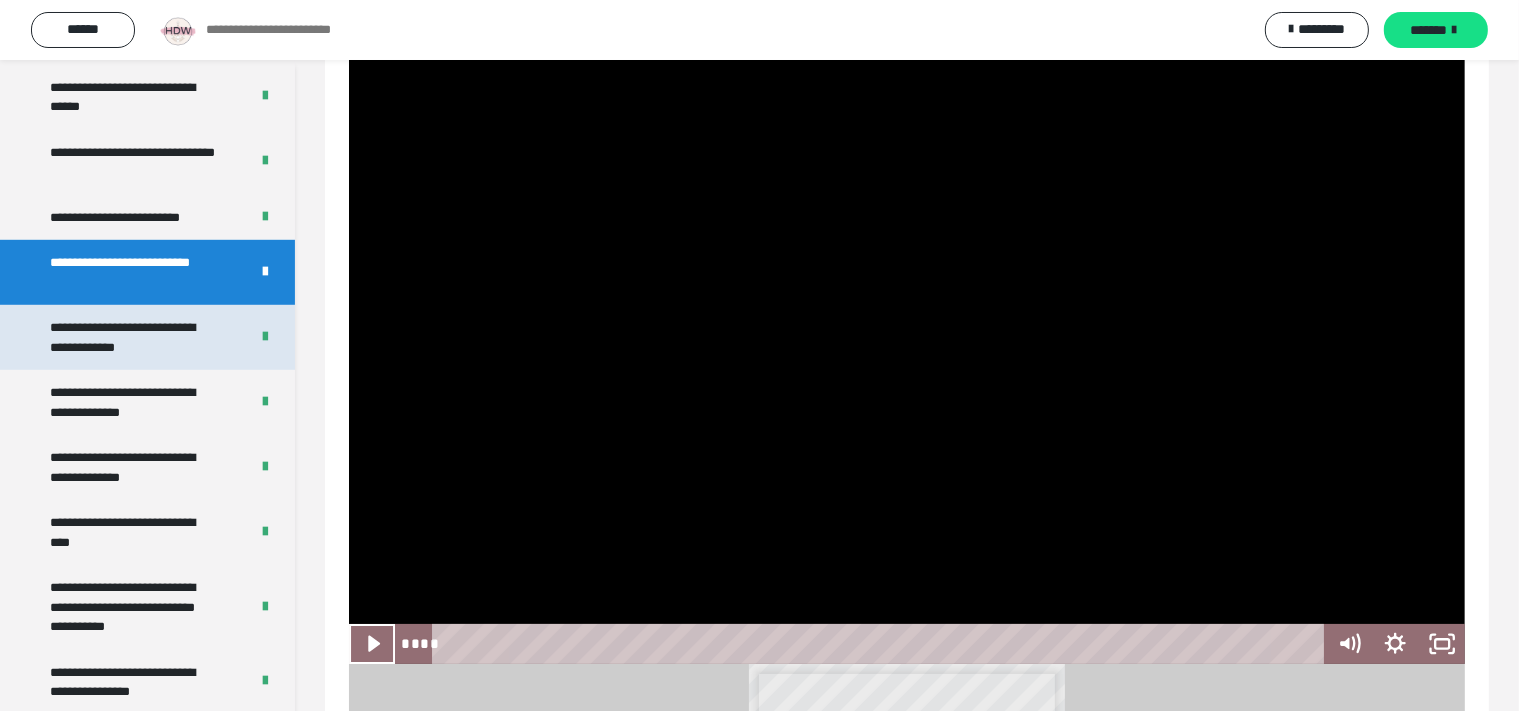 click on "**********" at bounding box center [133, 337] 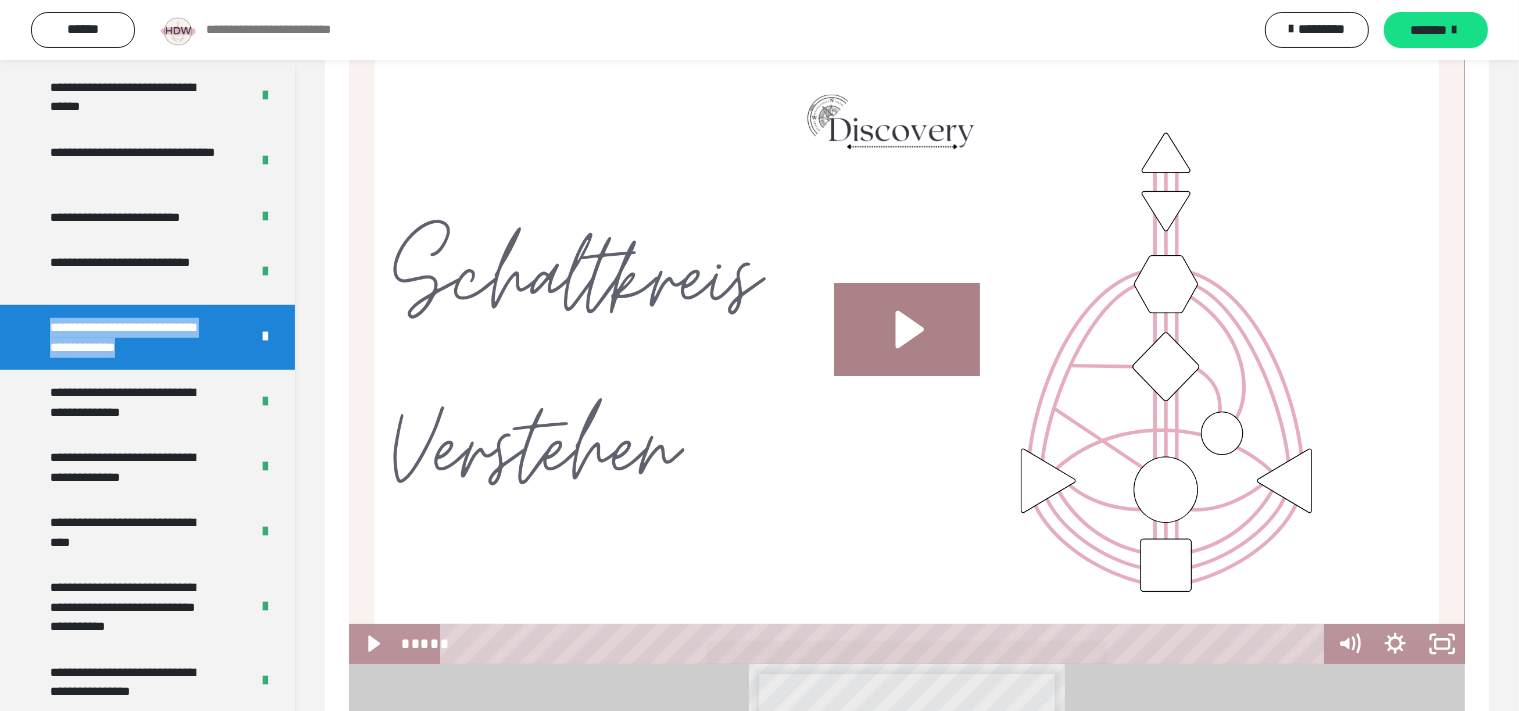 drag, startPoint x: 46, startPoint y: 319, endPoint x: 198, endPoint y: 360, distance: 157.43253 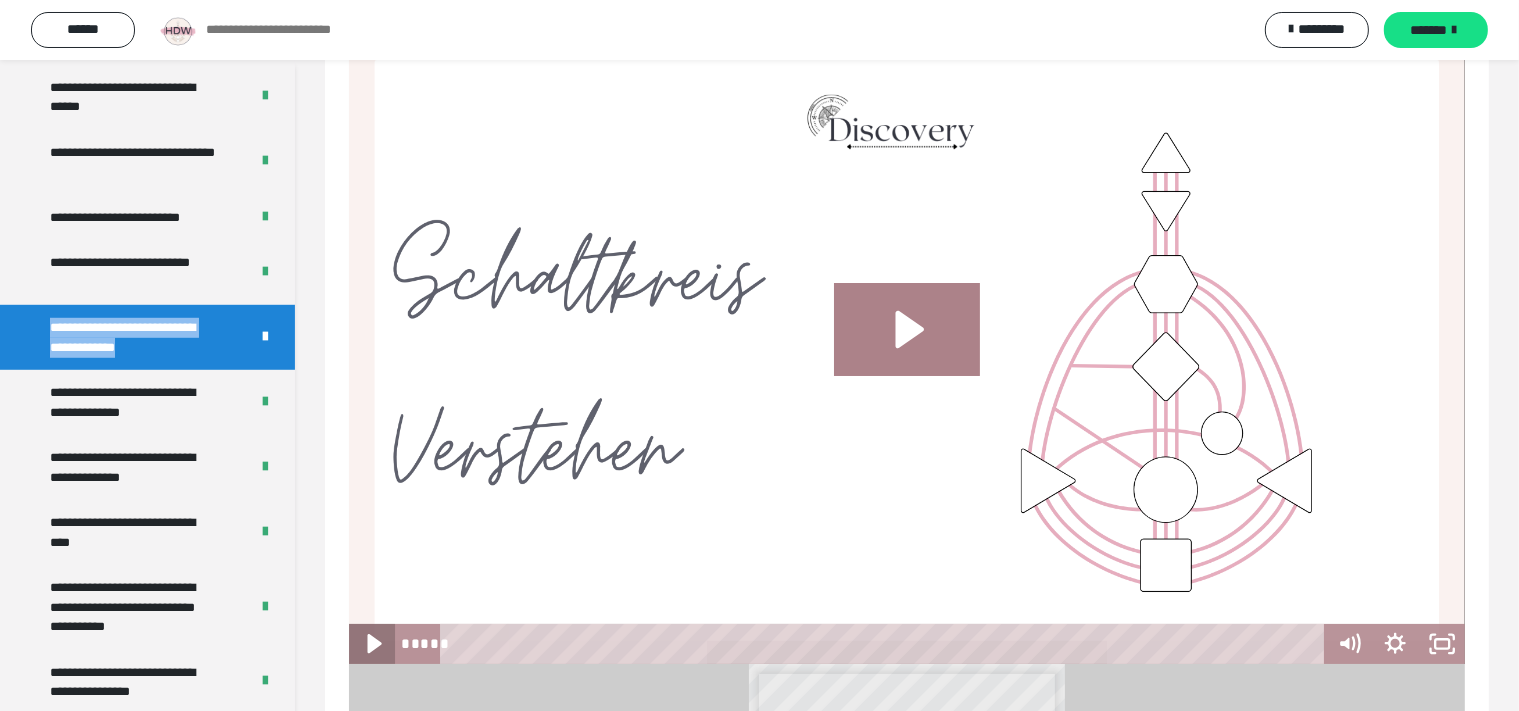 click 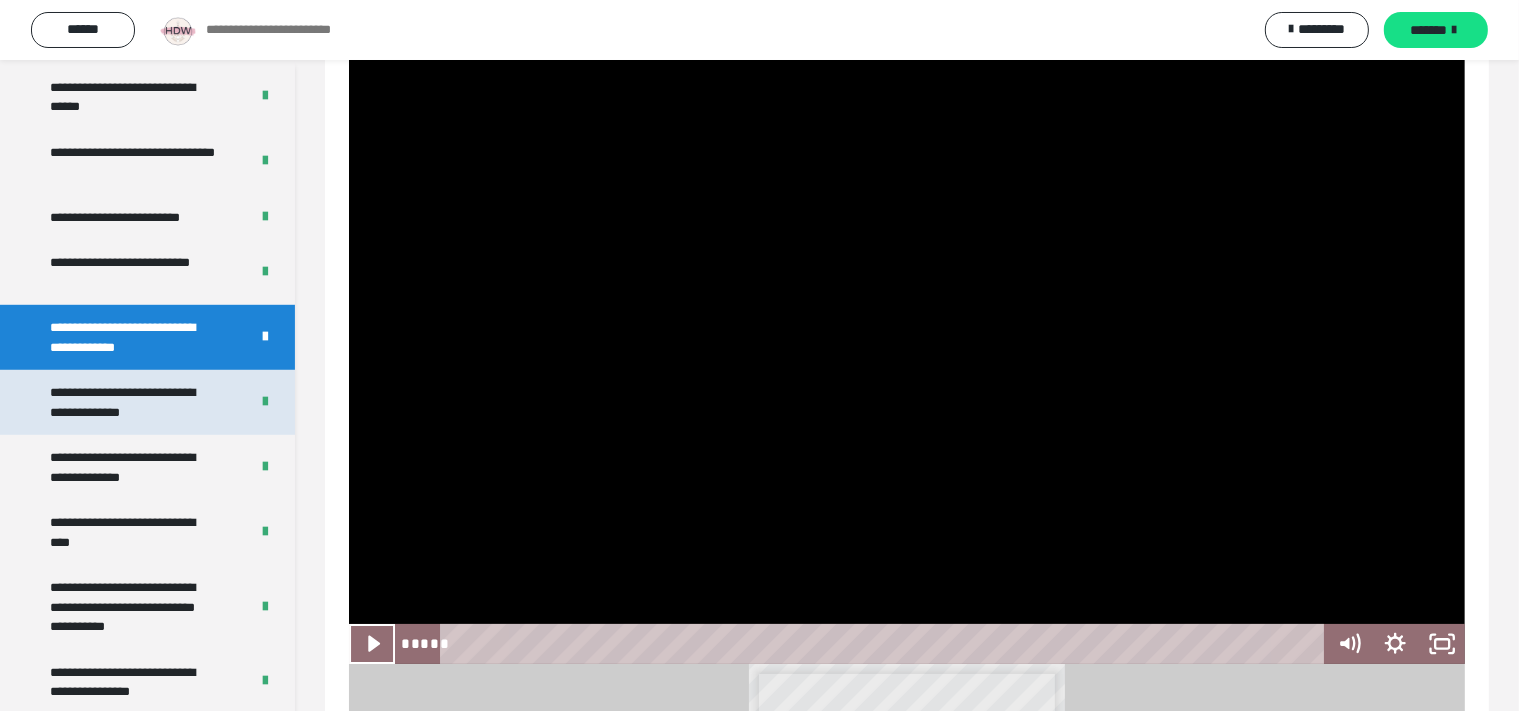 click on "**********" at bounding box center (133, 402) 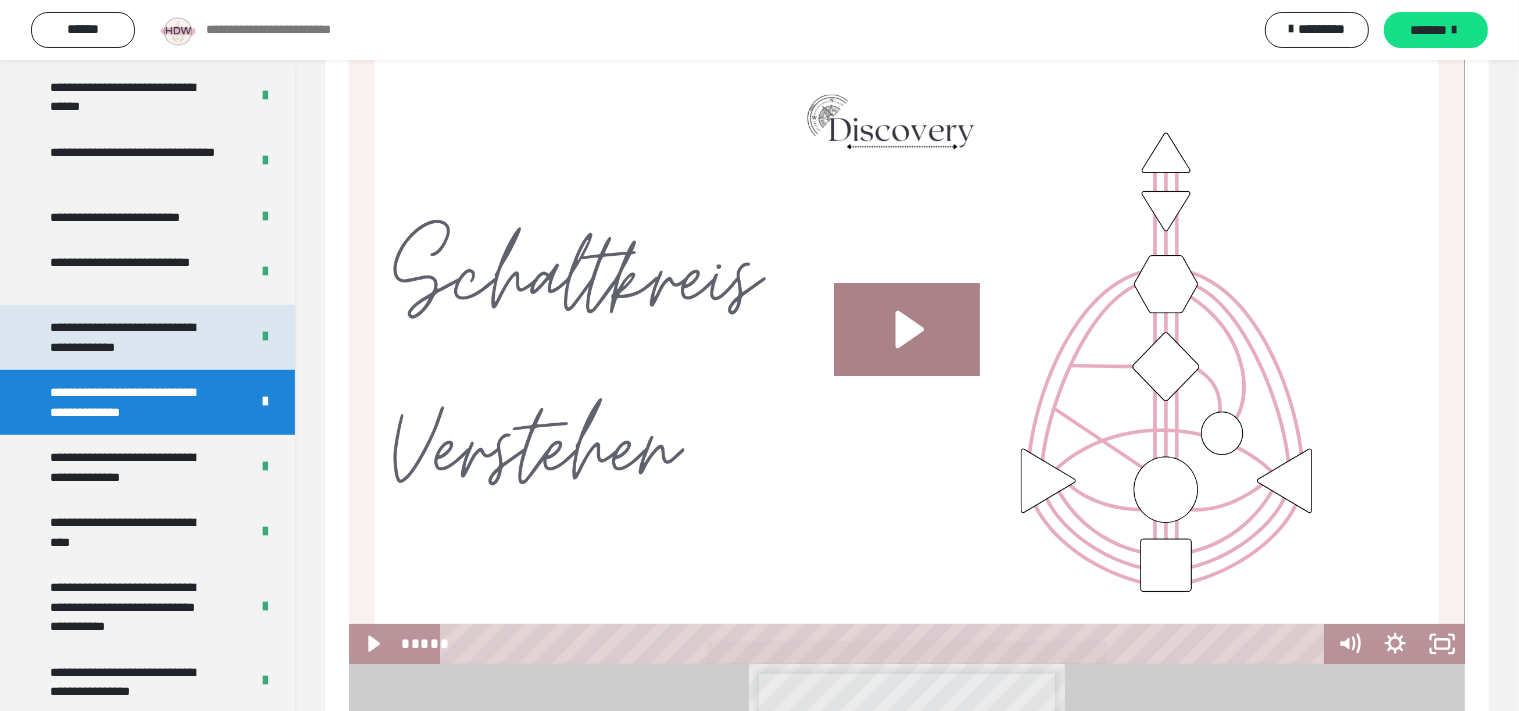 click on "**********" at bounding box center (133, 337) 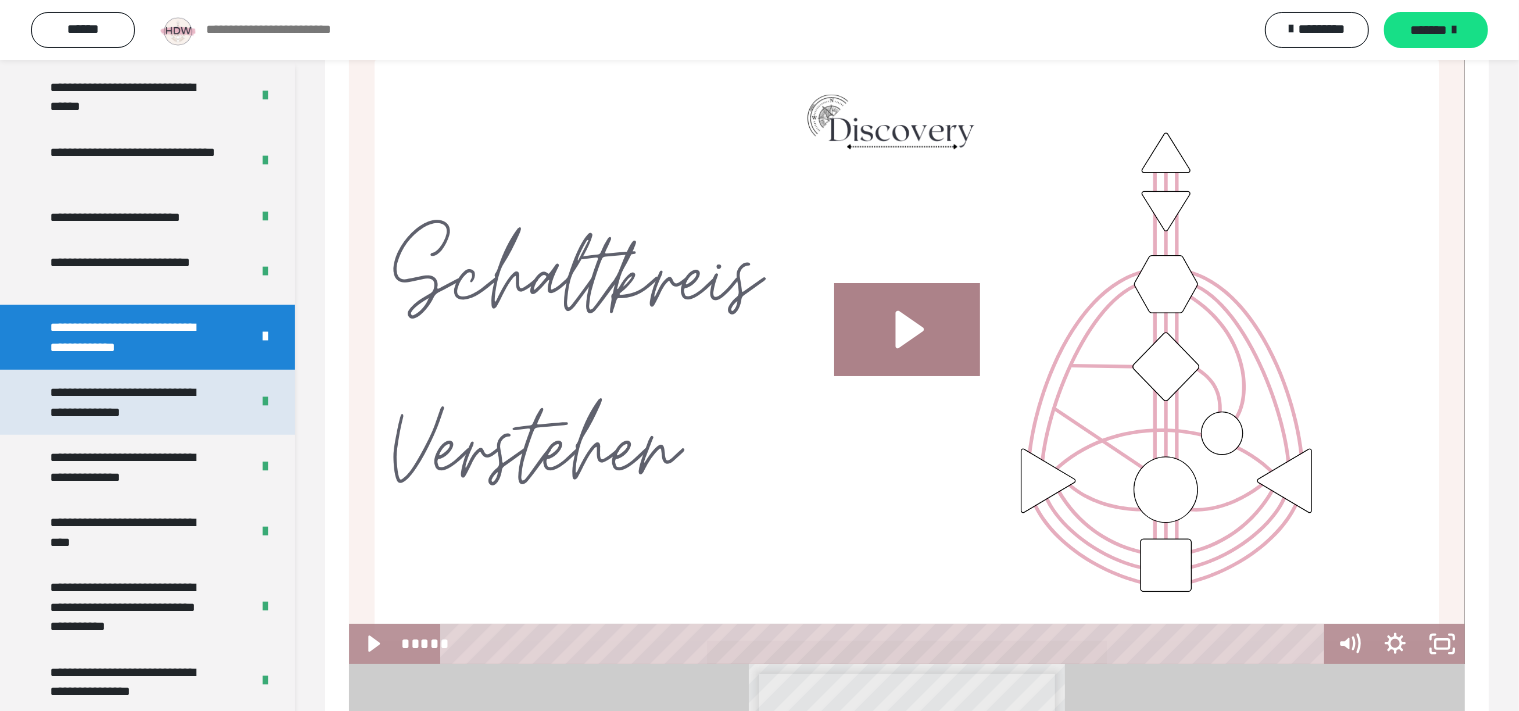 click on "**********" at bounding box center [133, 402] 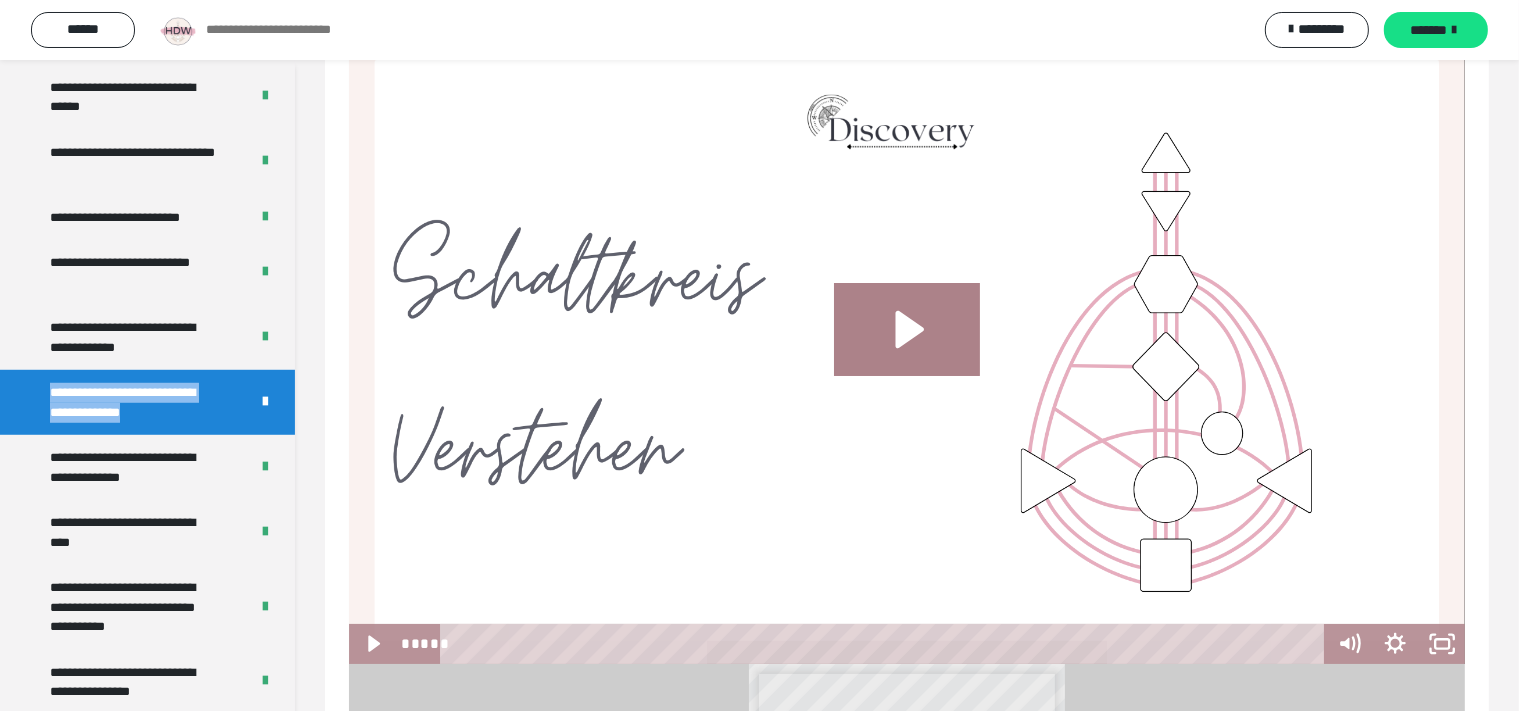 drag, startPoint x: 53, startPoint y: 386, endPoint x: 209, endPoint y: 409, distance: 157.6864 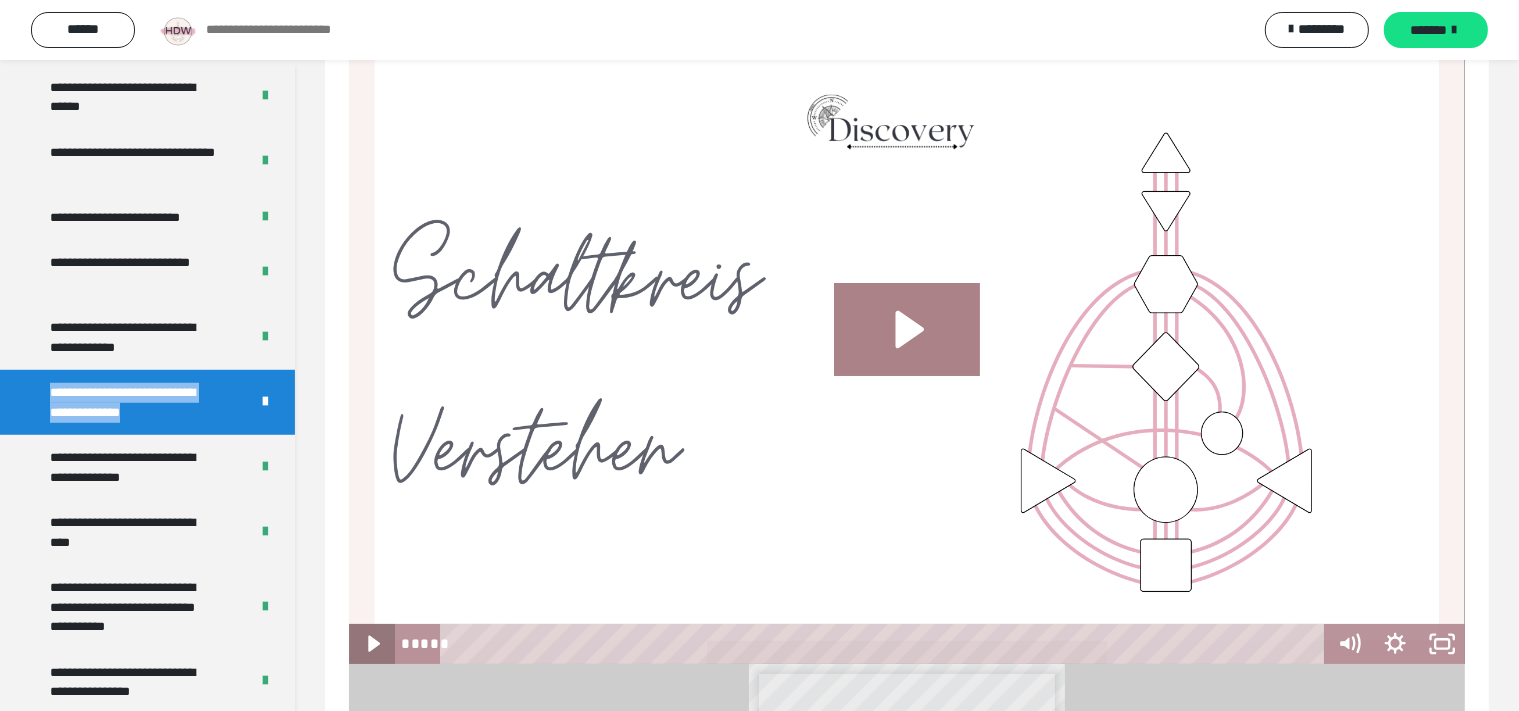 click 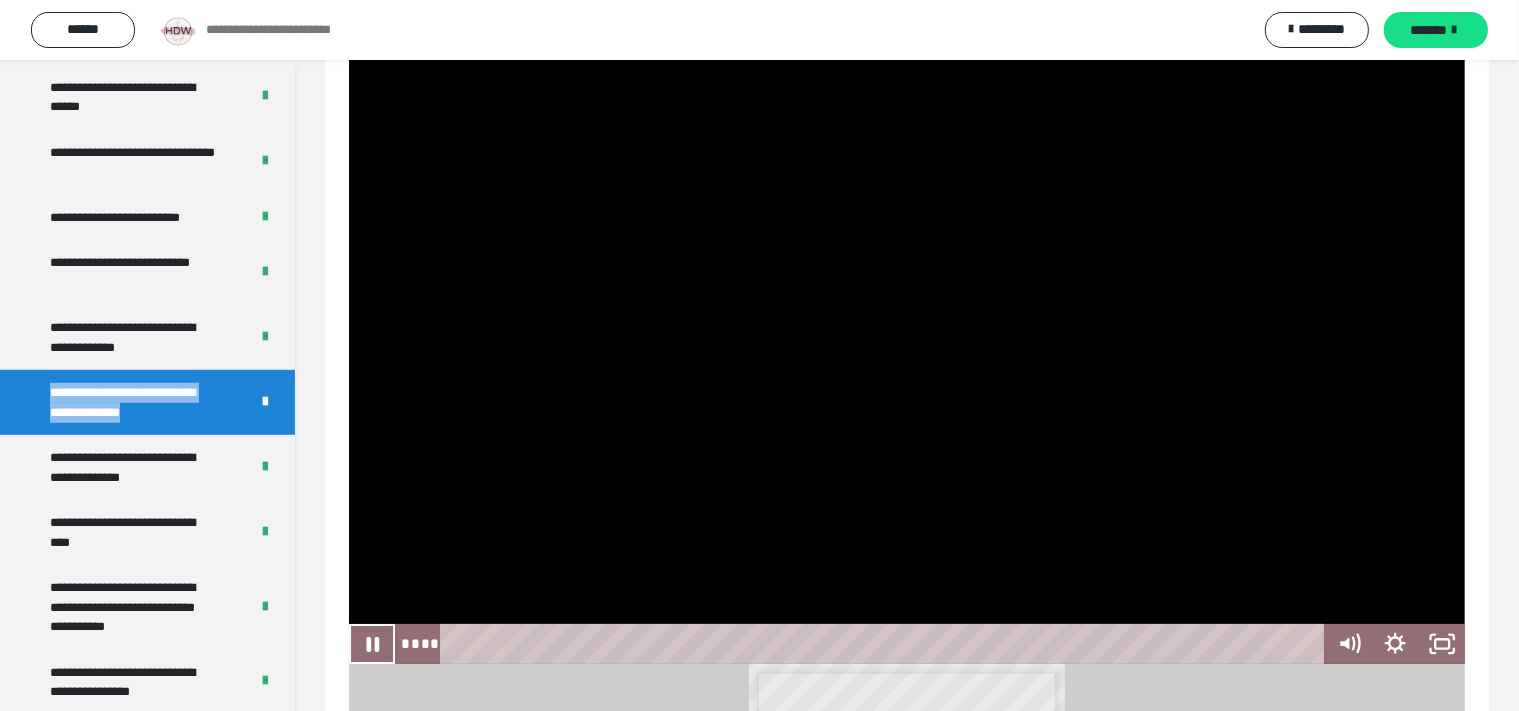 click on "**********" at bounding box center [907, 888] 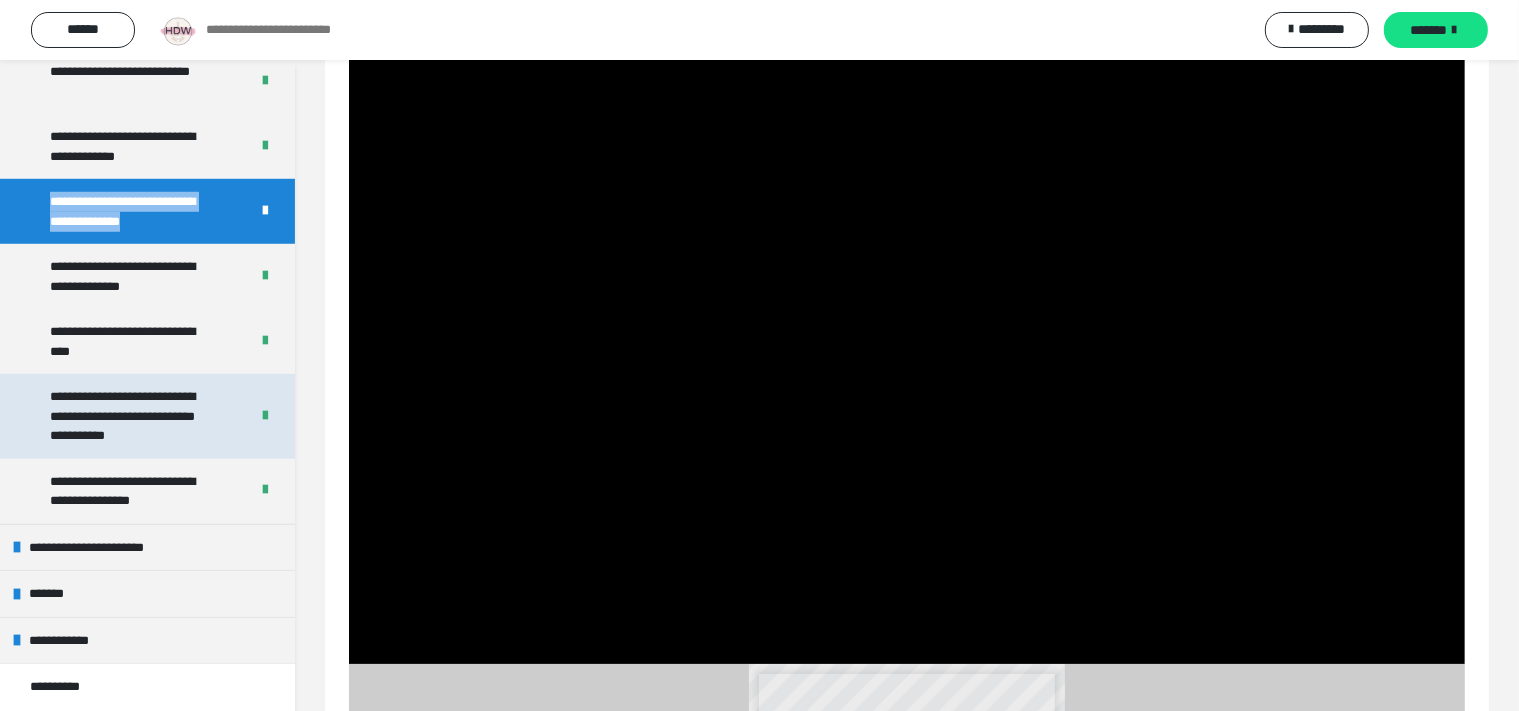 scroll, scrollTop: 1561, scrollLeft: 0, axis: vertical 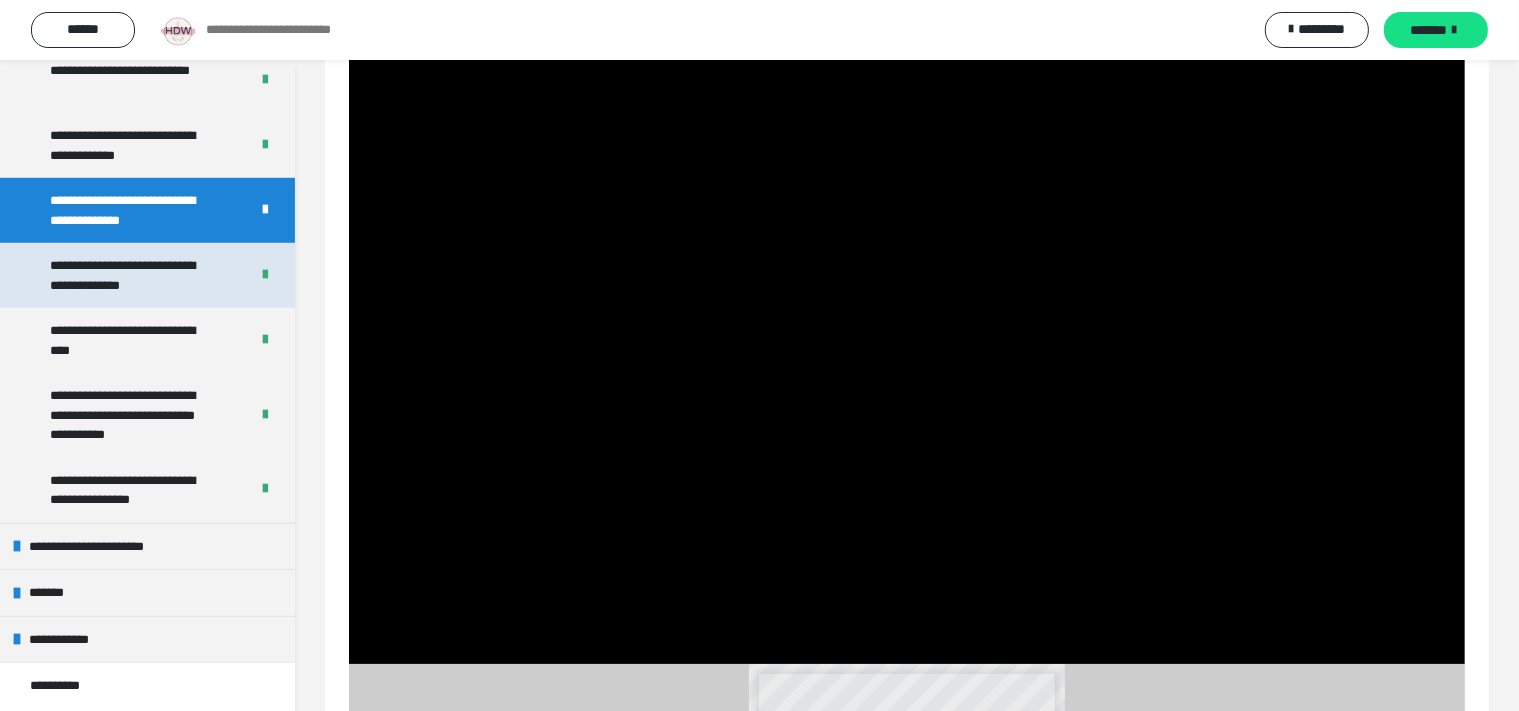 click on "**********" at bounding box center (133, 275) 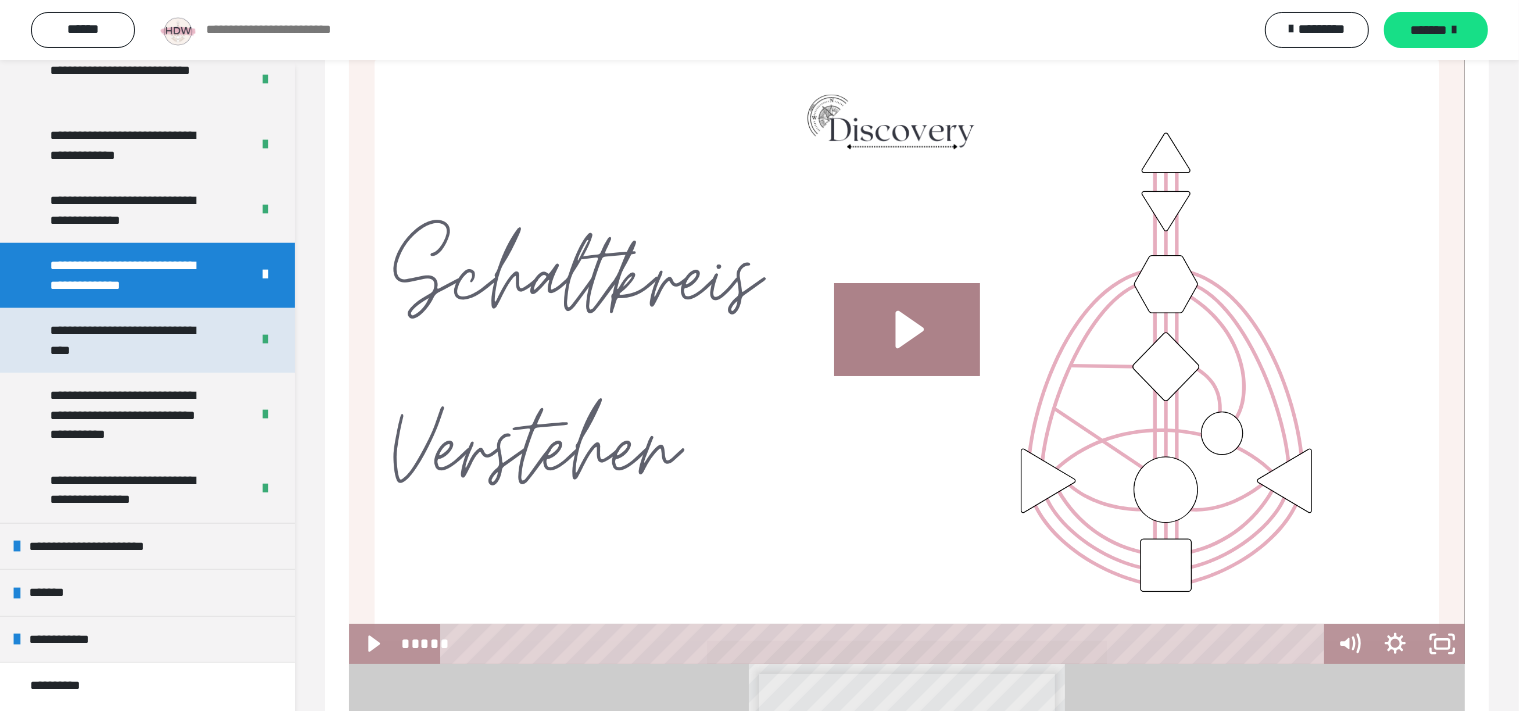 click on "**********" at bounding box center (133, 340) 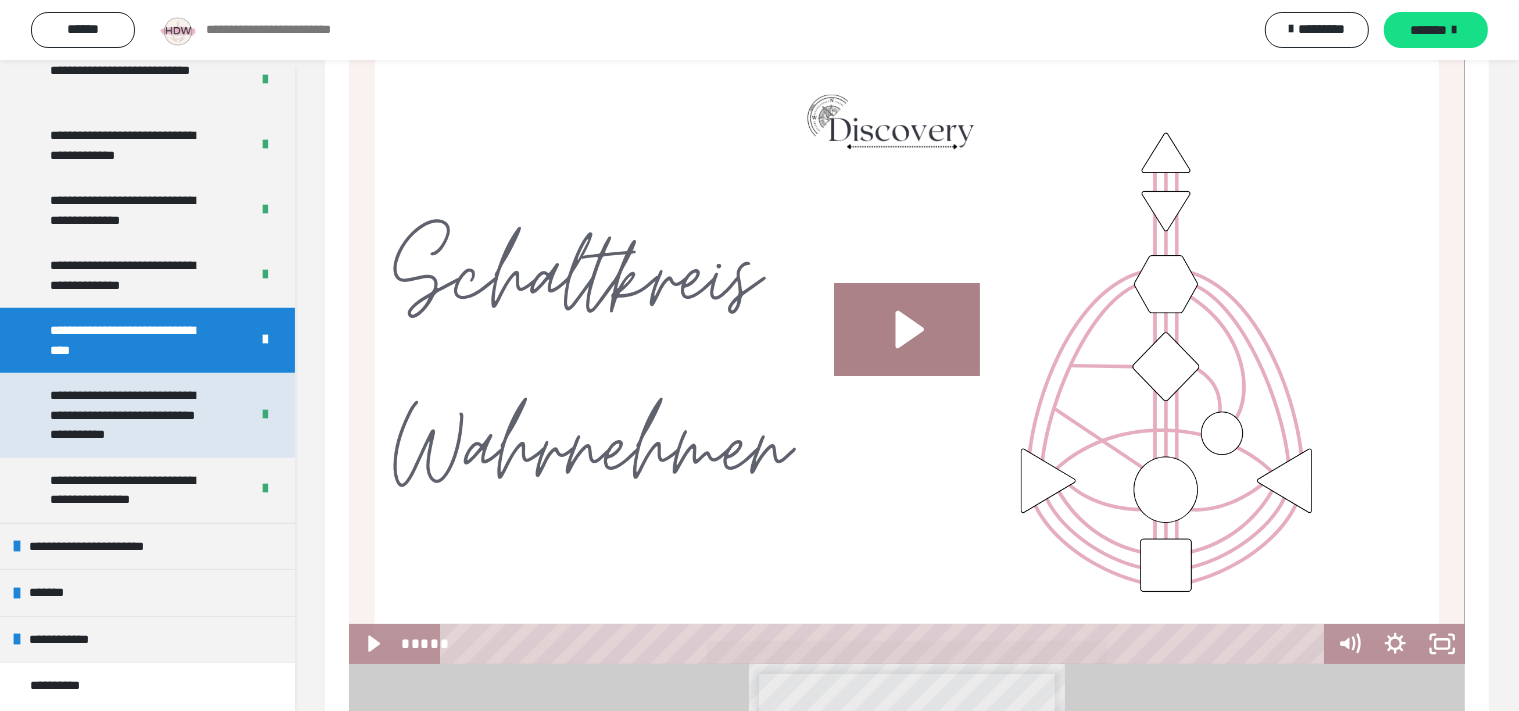 click on "**********" at bounding box center (133, 415) 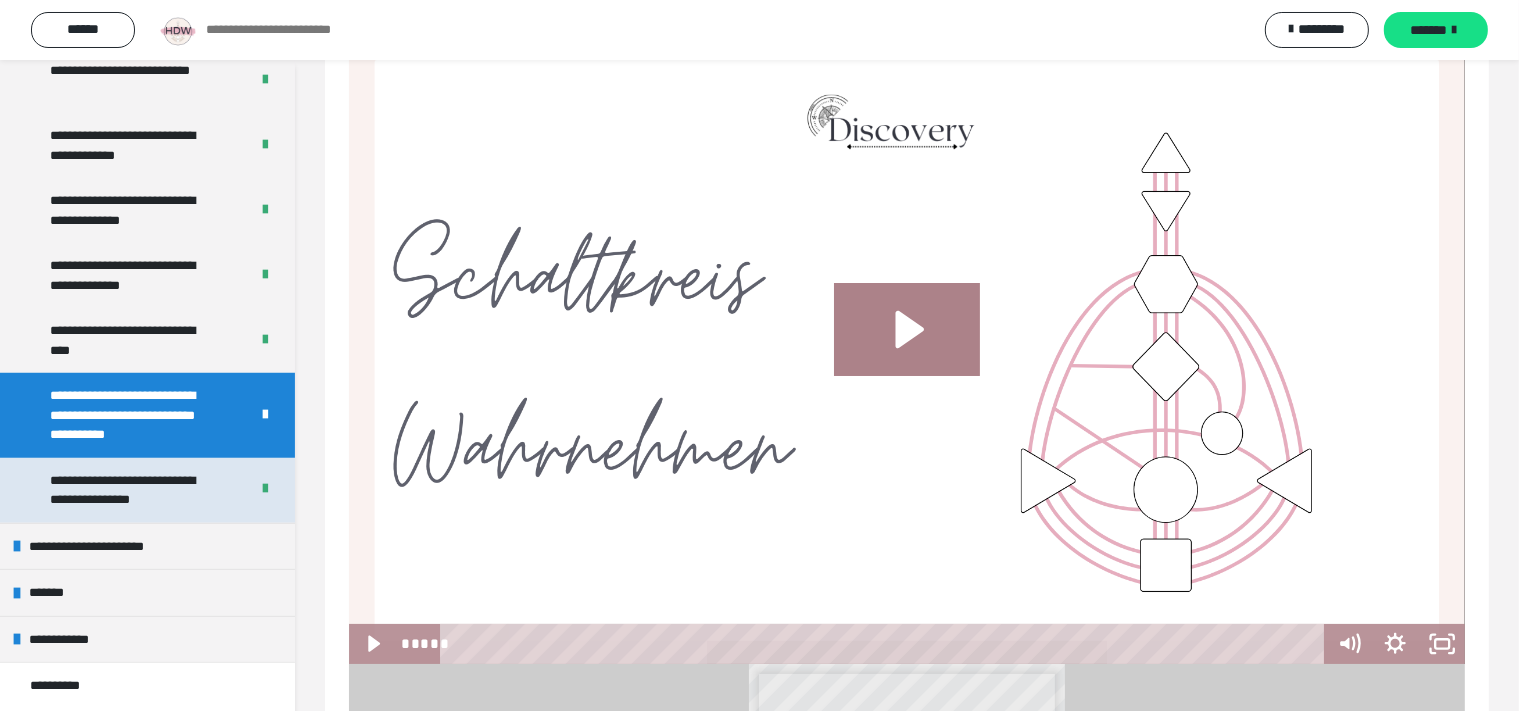 click on "**********" at bounding box center [133, 490] 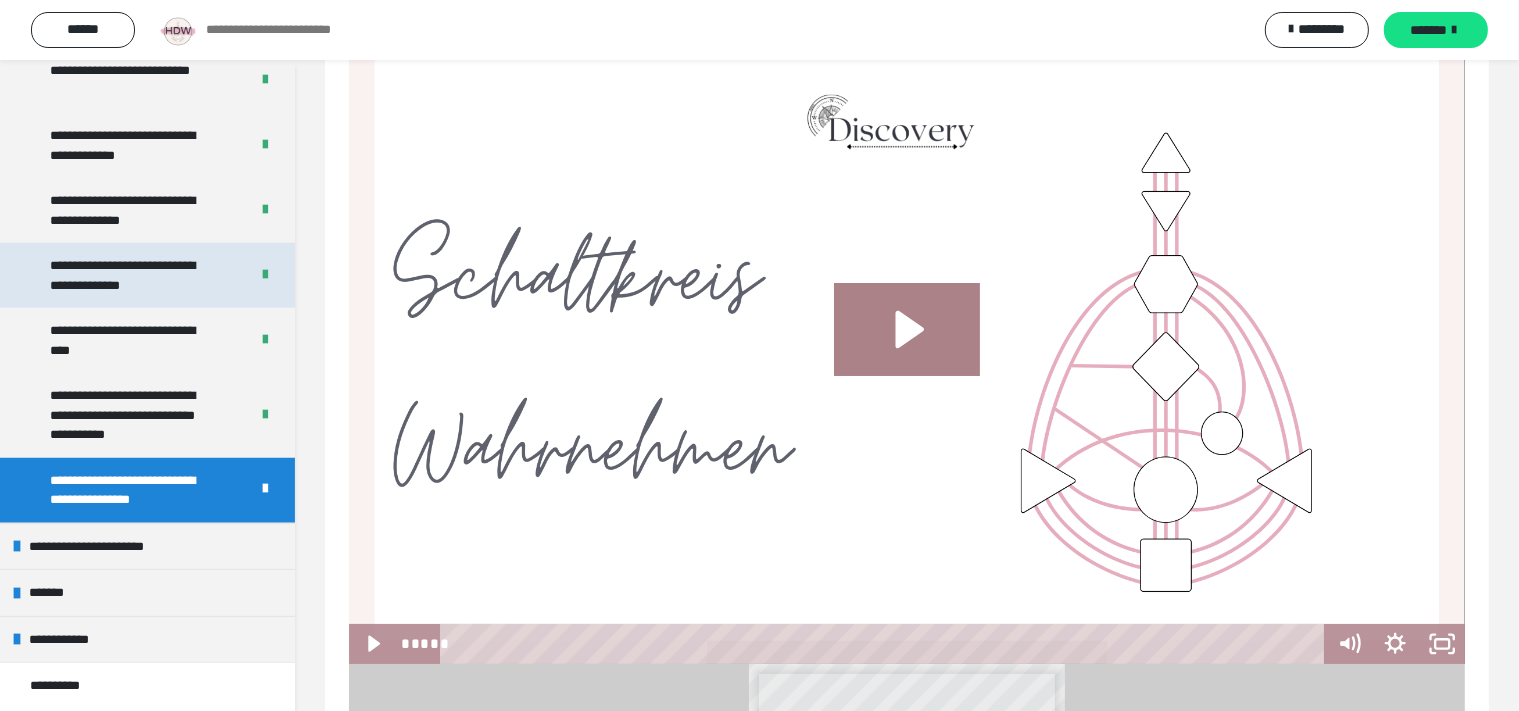 click on "**********" at bounding box center [133, 275] 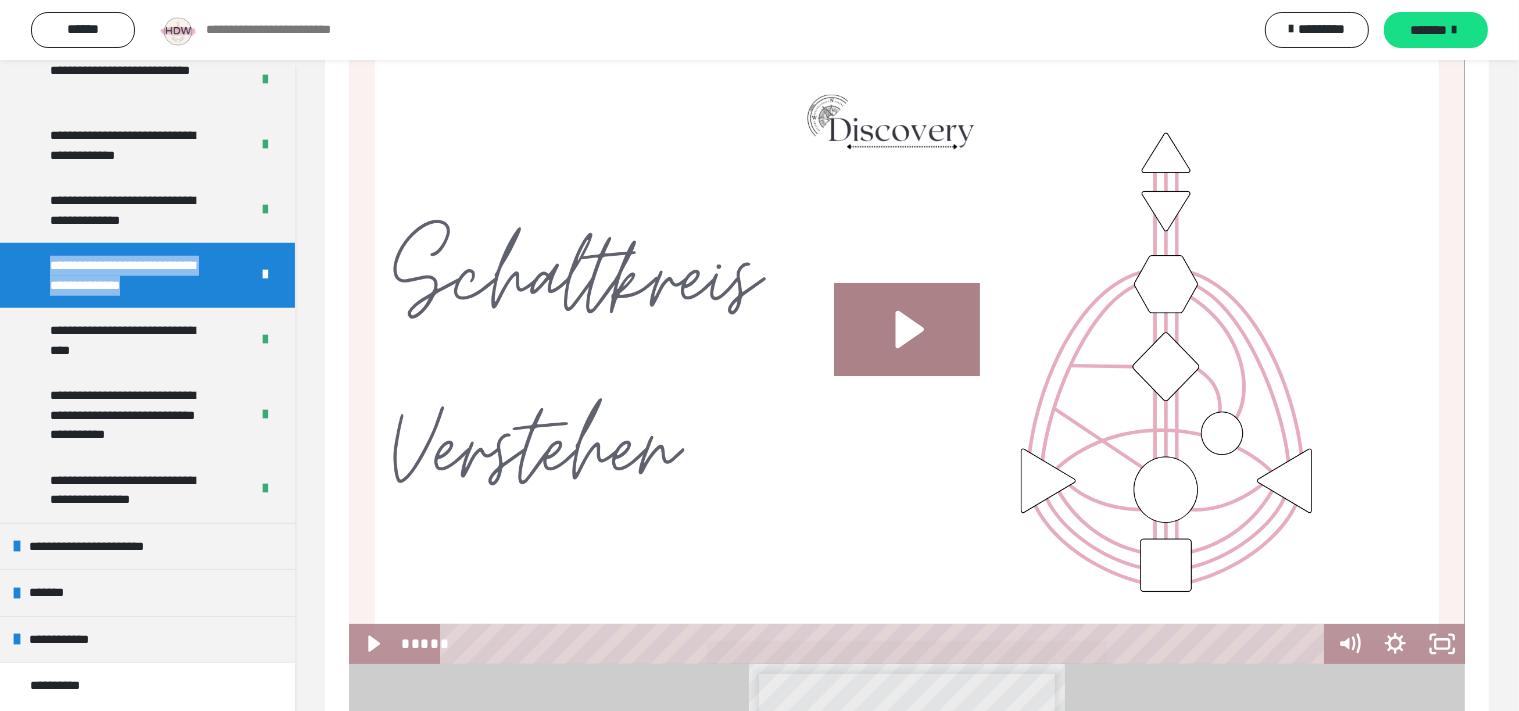 drag, startPoint x: 45, startPoint y: 265, endPoint x: 210, endPoint y: 299, distance: 168.46661 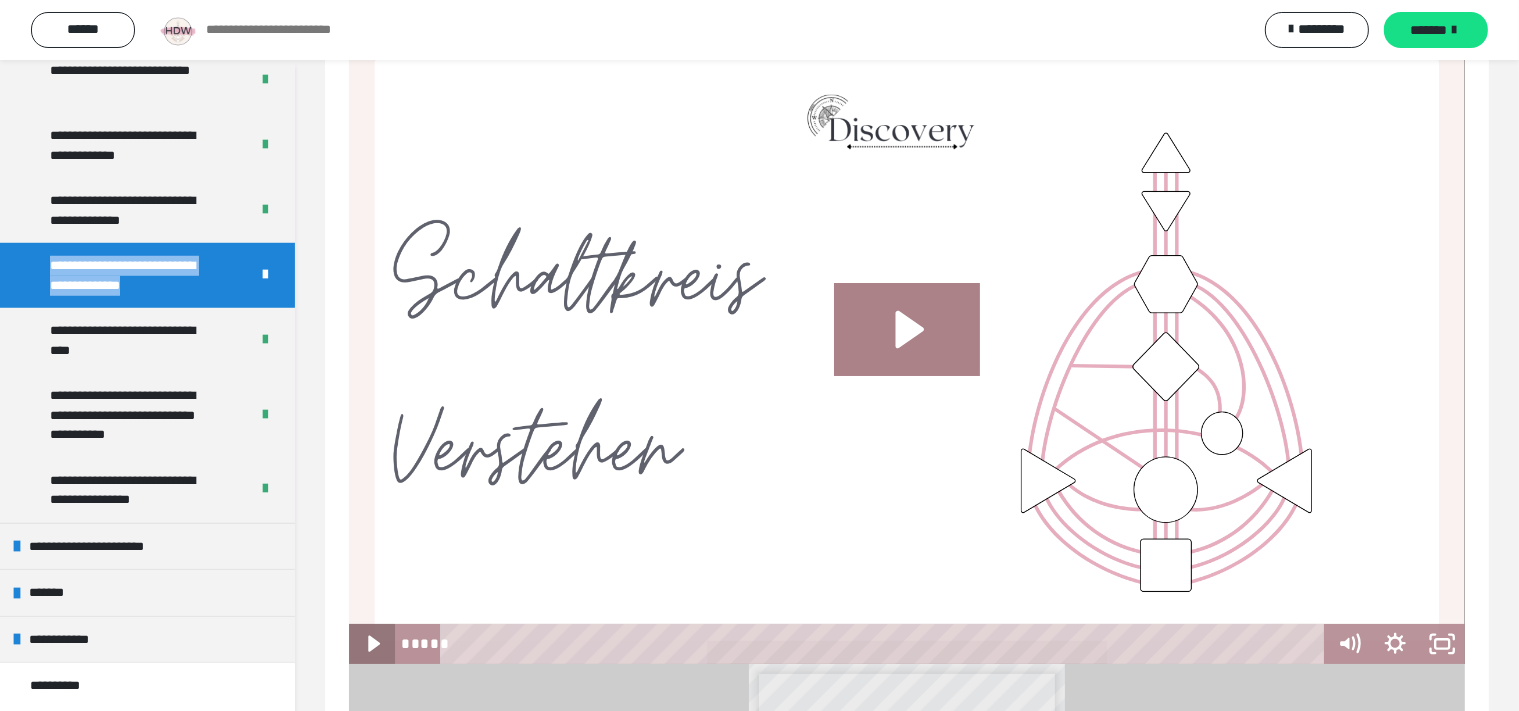click 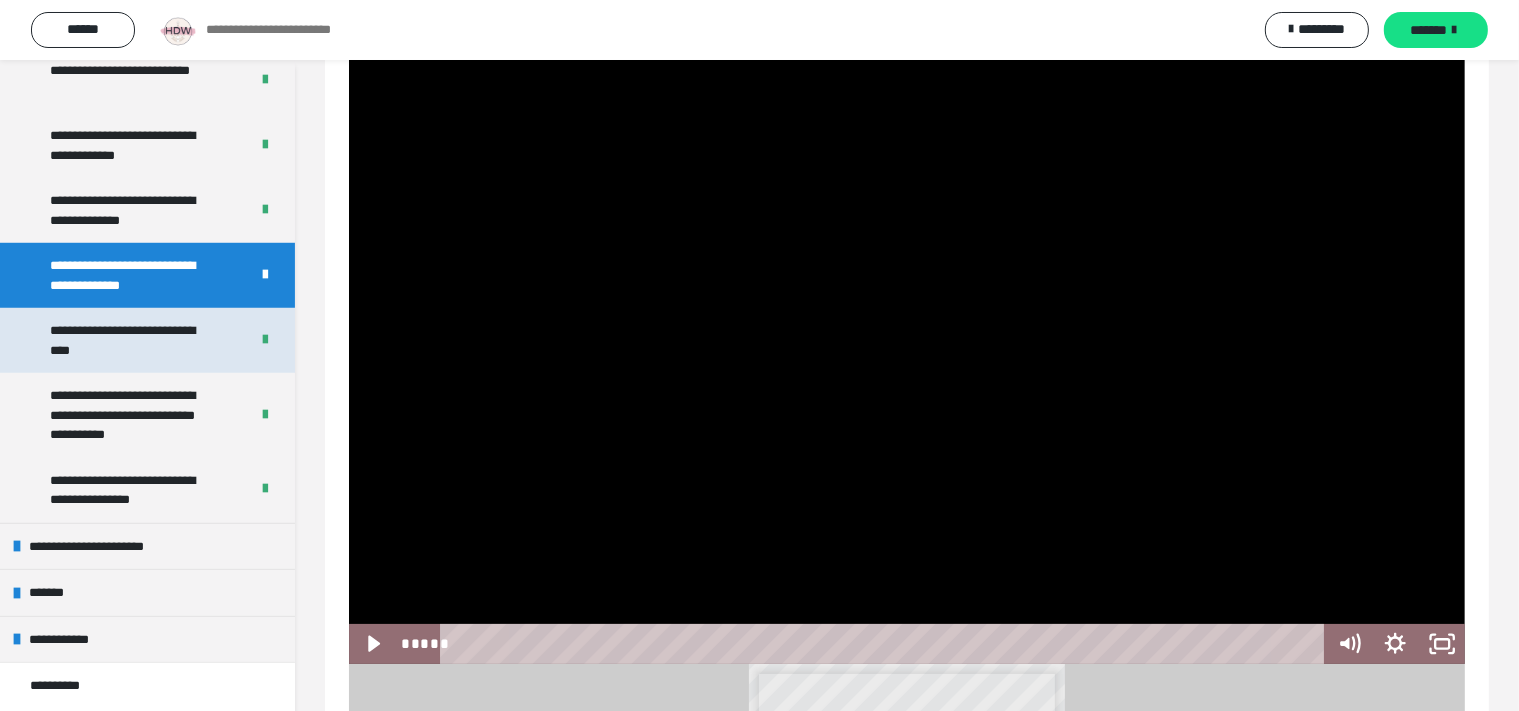 click on "**********" at bounding box center [133, 340] 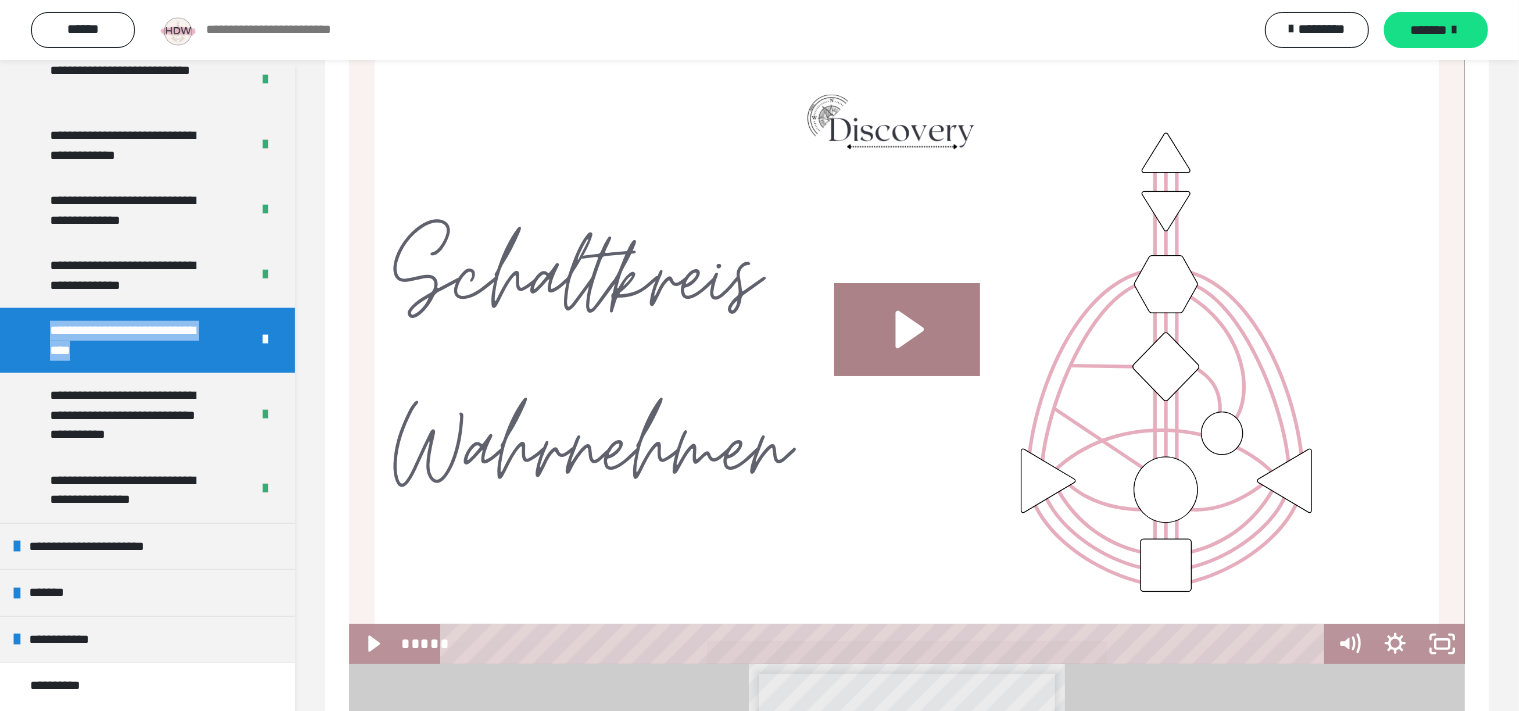 drag, startPoint x: 49, startPoint y: 323, endPoint x: 125, endPoint y: 346, distance: 79.40403 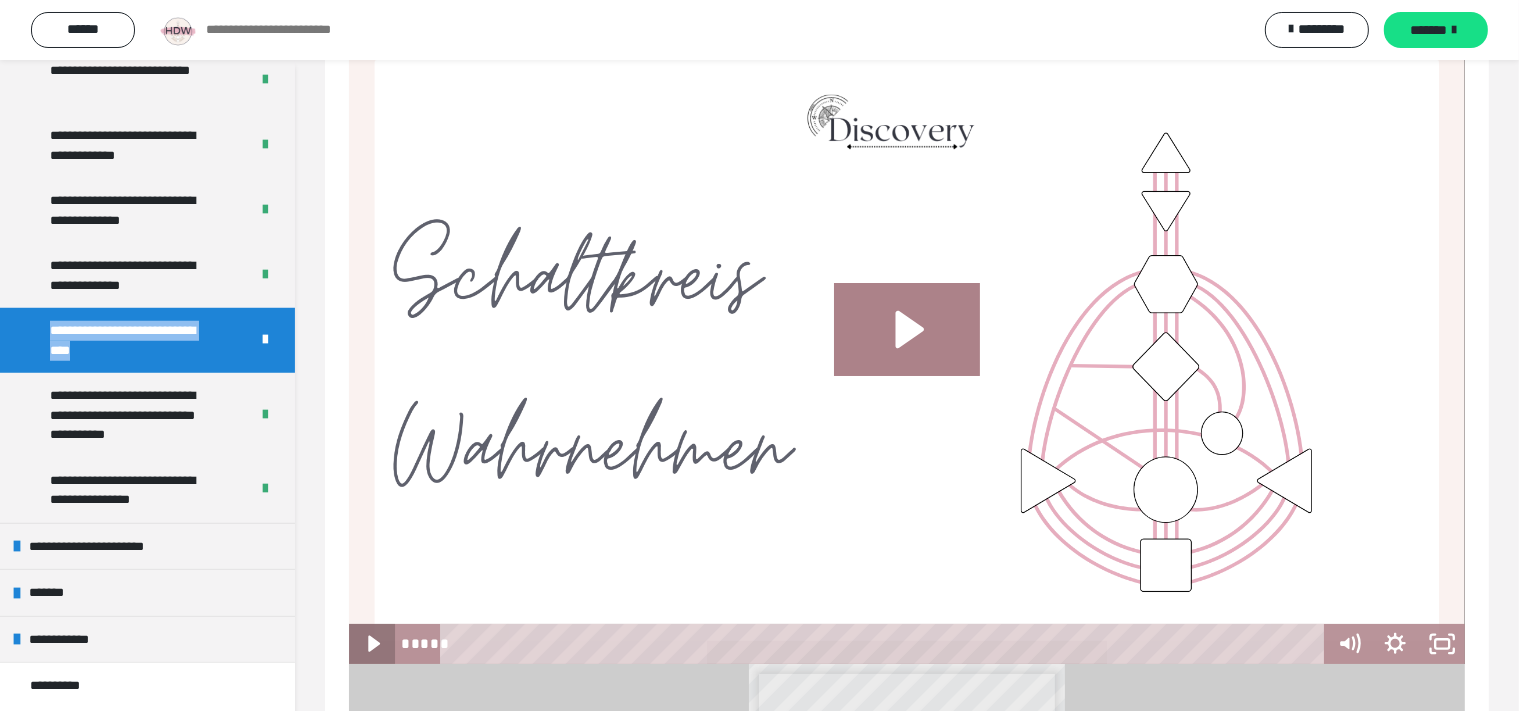click 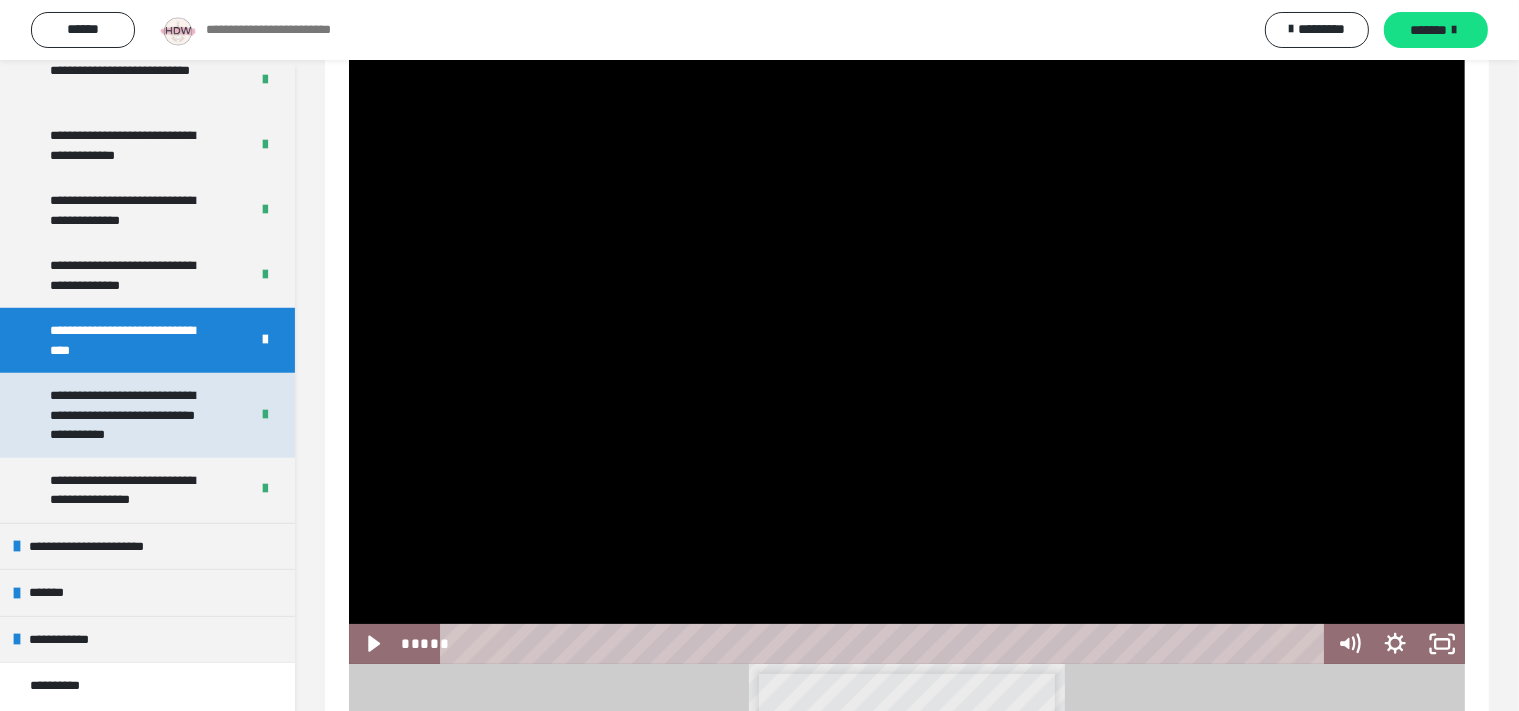 click on "**********" at bounding box center [133, 415] 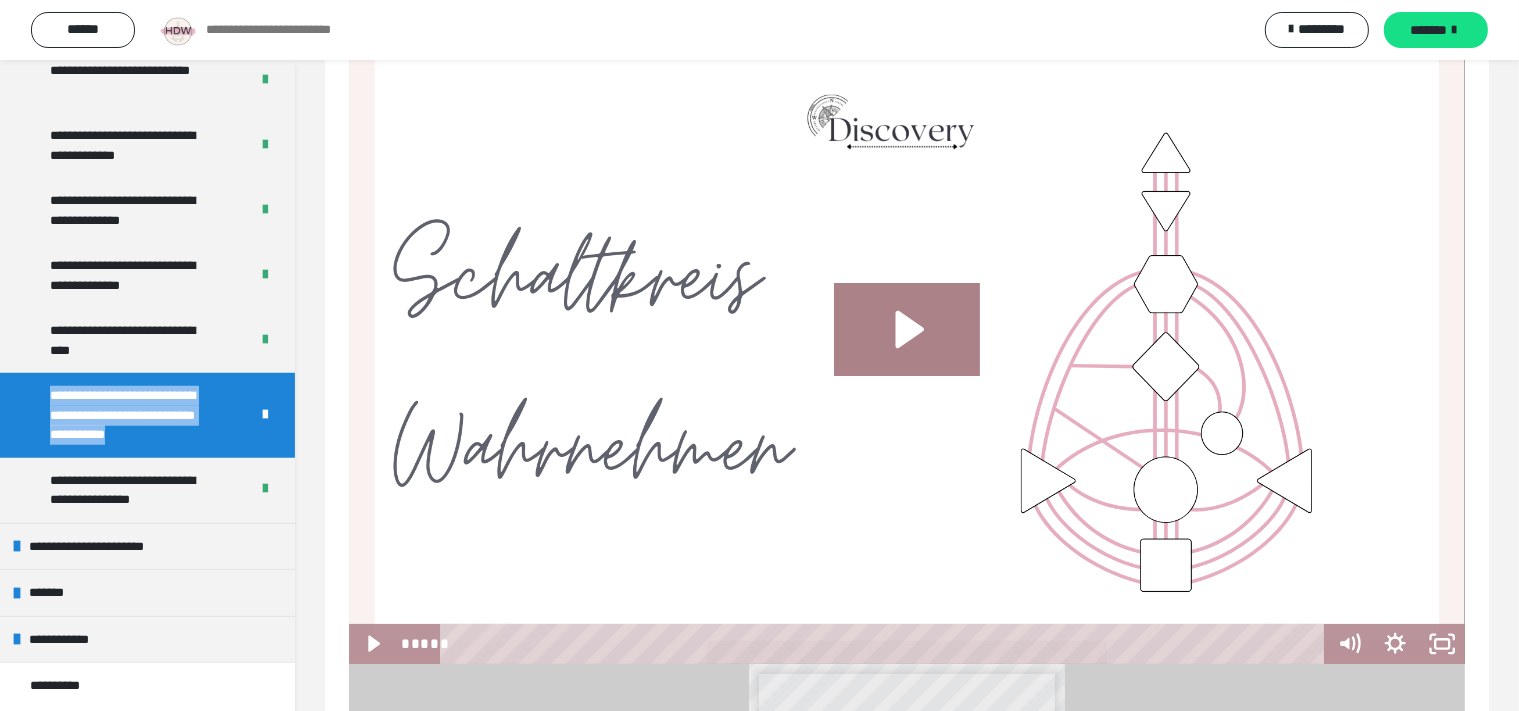 drag, startPoint x: 52, startPoint y: 390, endPoint x: 218, endPoint y: 437, distance: 172.52536 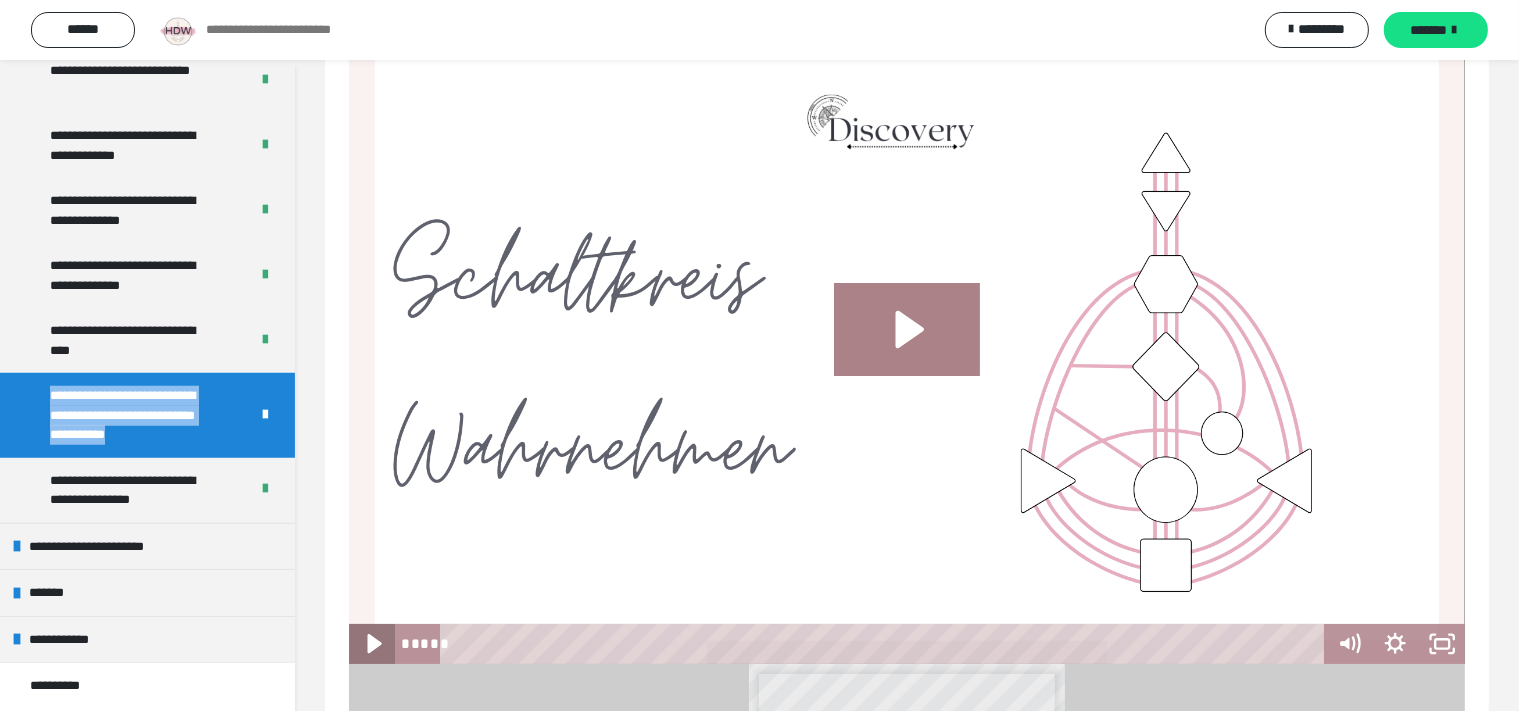 click 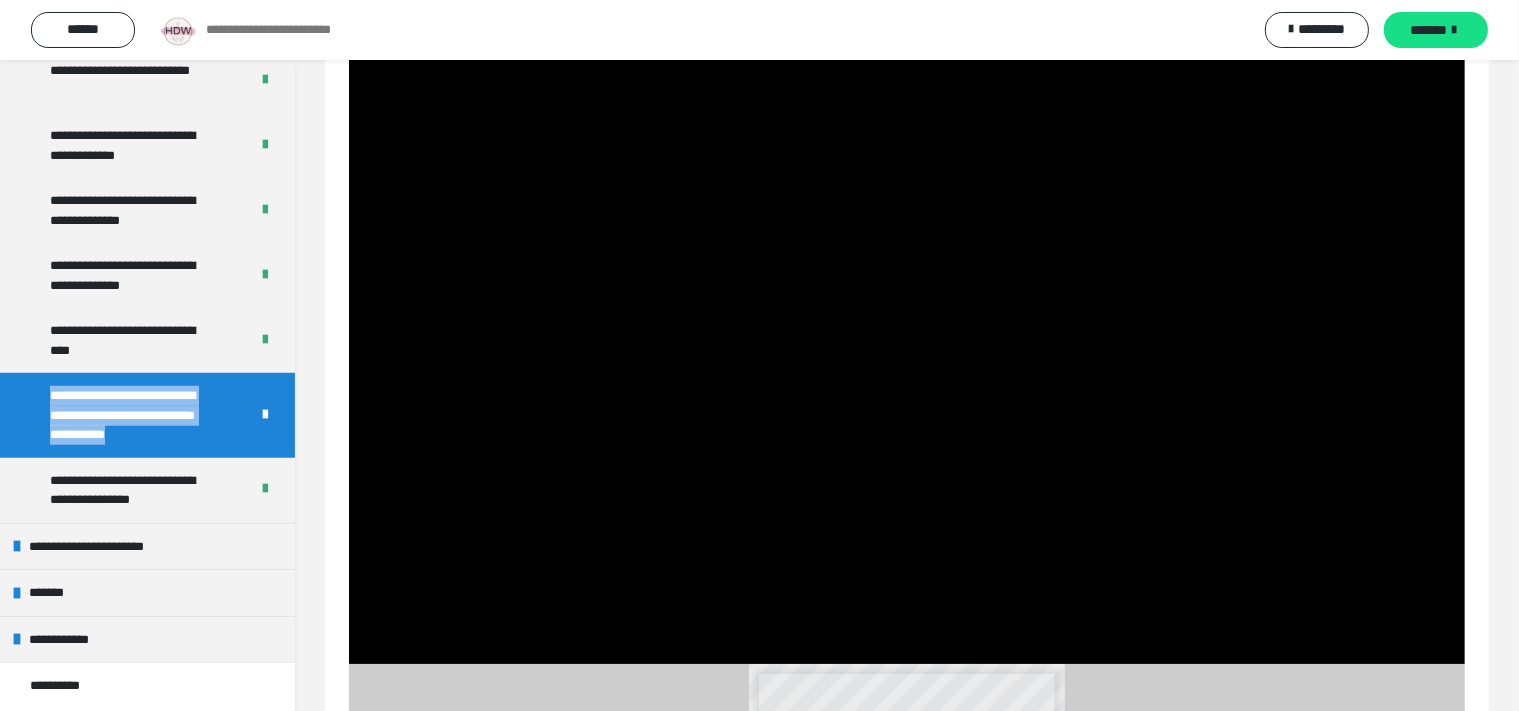 click on "**********" at bounding box center (907, 888) 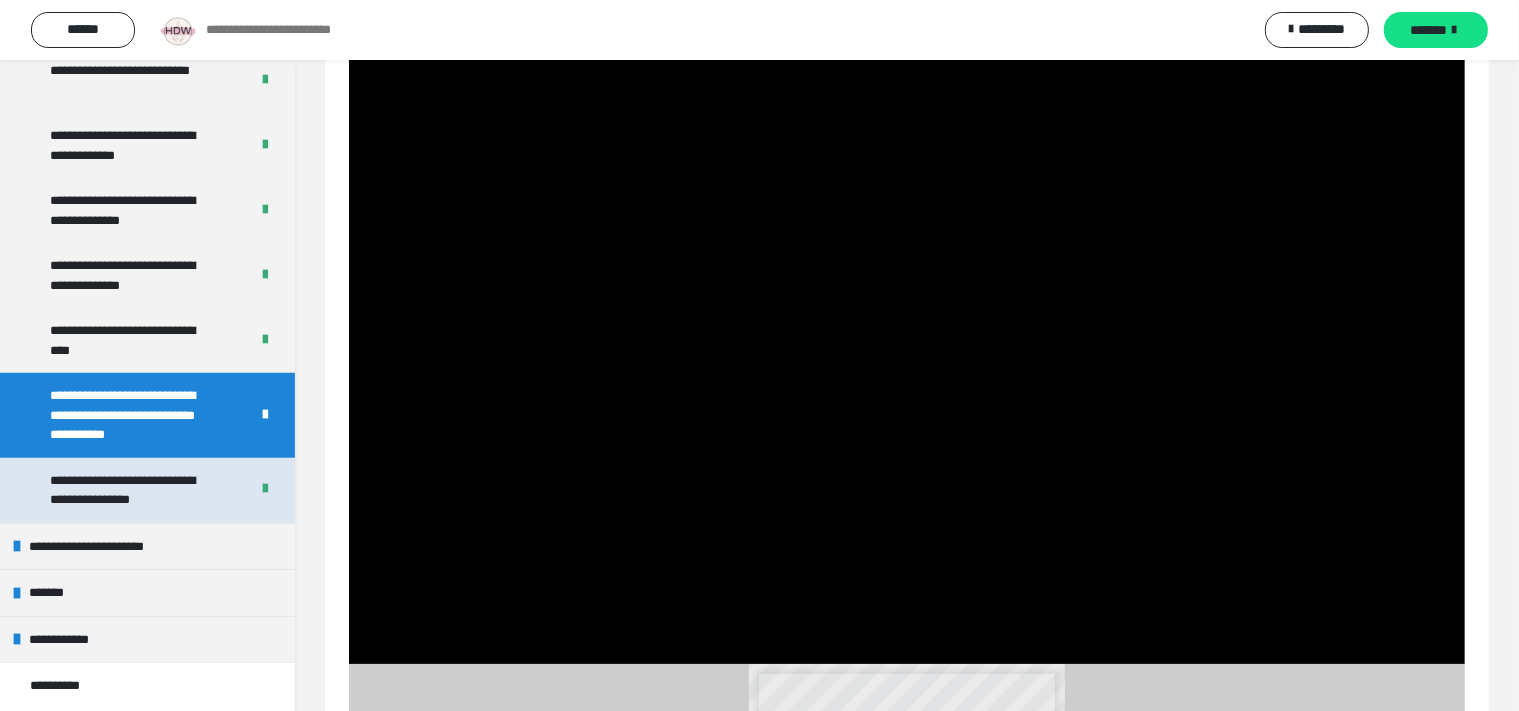 click on "**********" at bounding box center (133, 490) 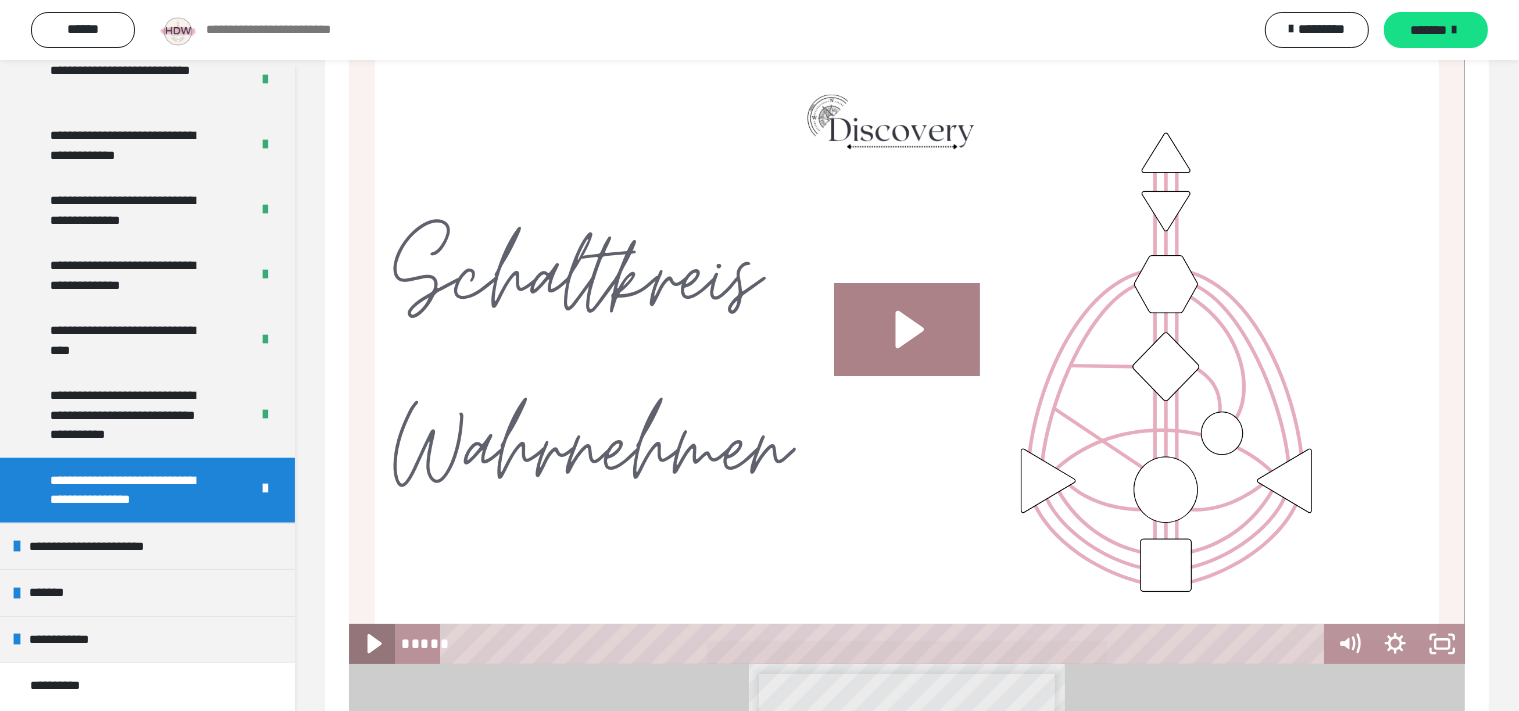 click 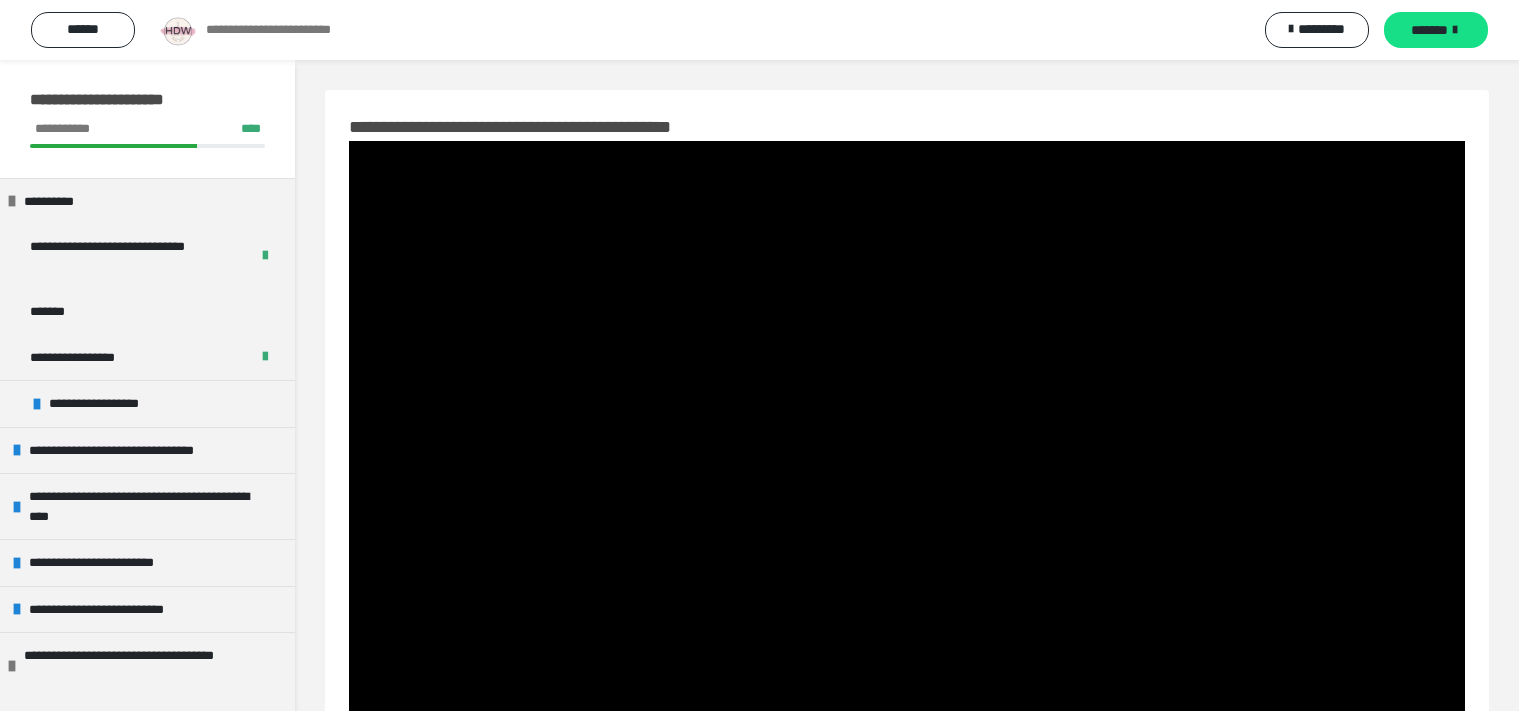 scroll, scrollTop: 106, scrollLeft: 0, axis: vertical 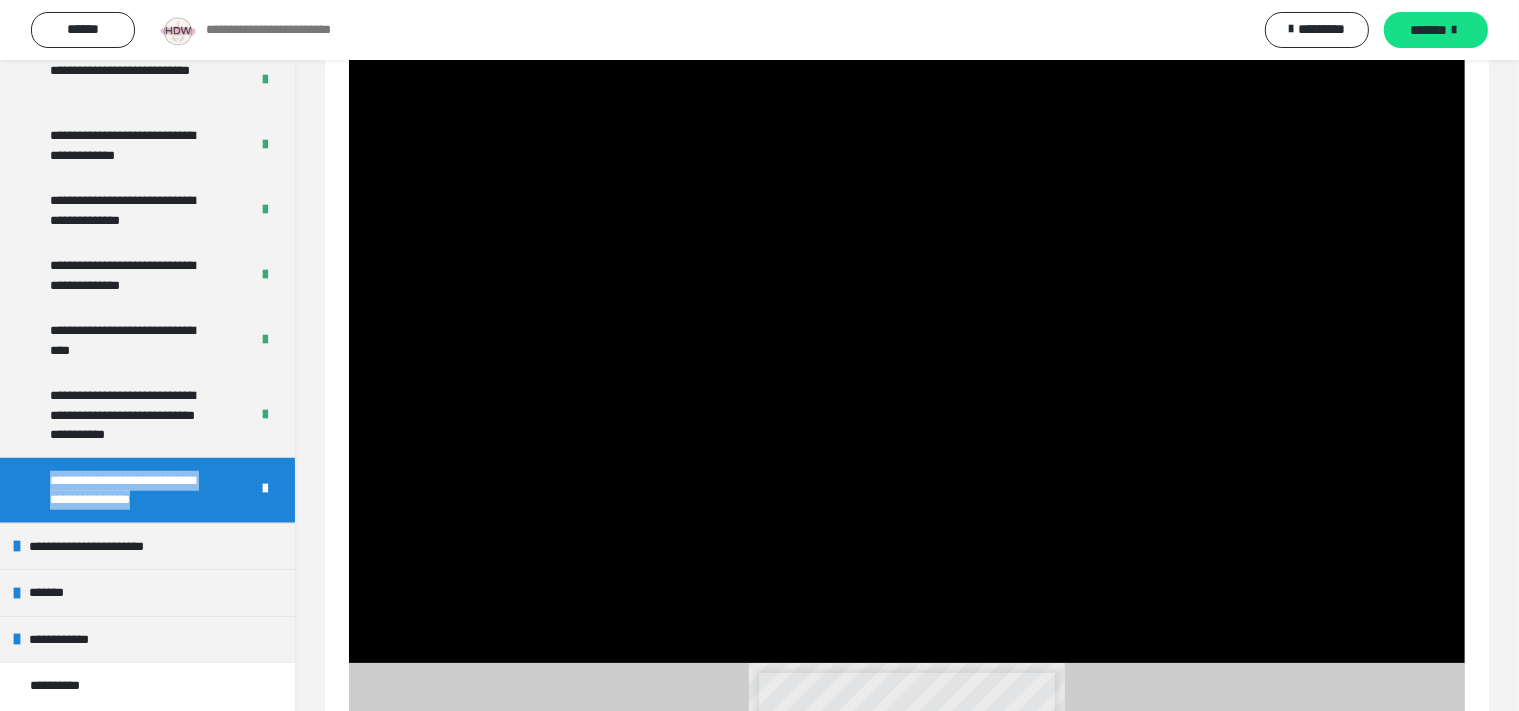 drag, startPoint x: 46, startPoint y: 472, endPoint x: 221, endPoint y: 498, distance: 176.92088 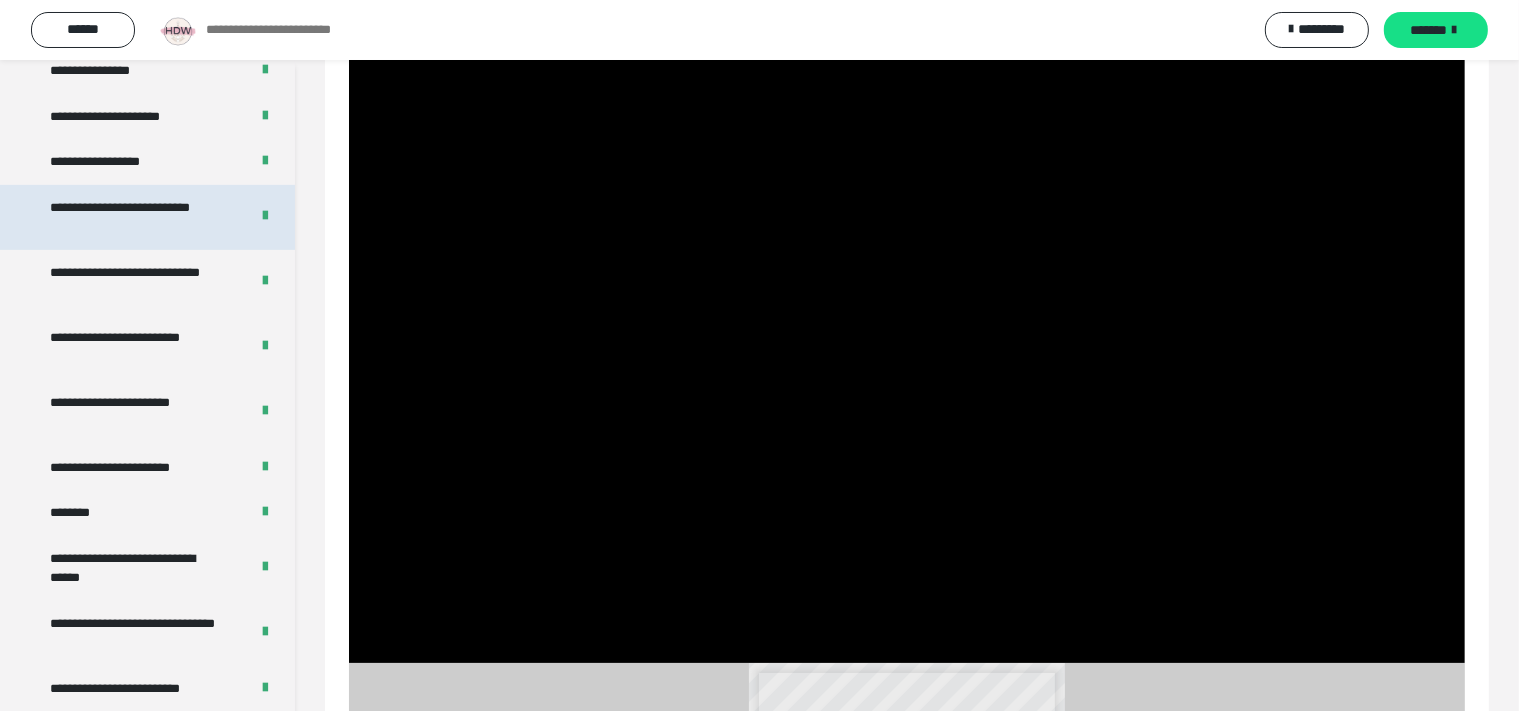 scroll, scrollTop: 889, scrollLeft: 0, axis: vertical 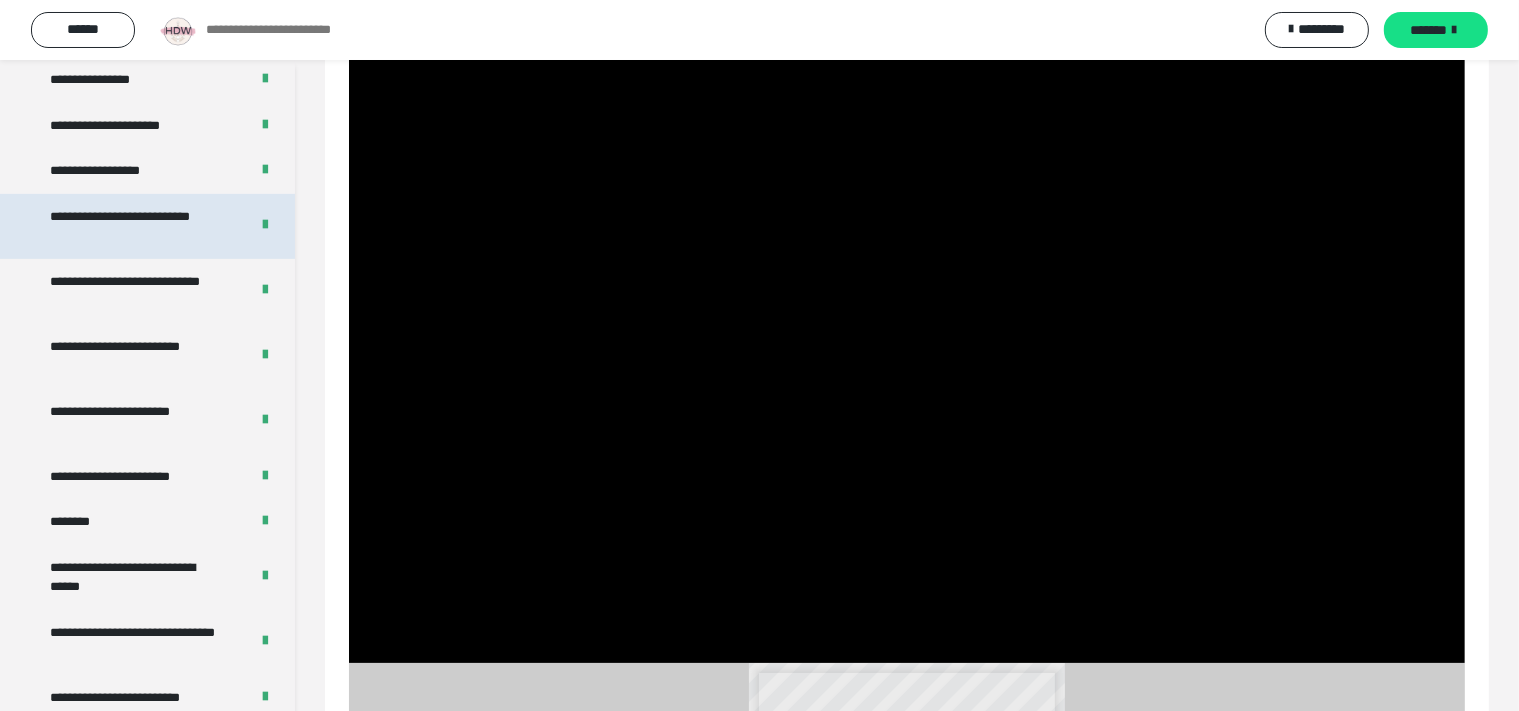 click on "**********" at bounding box center (133, 226) 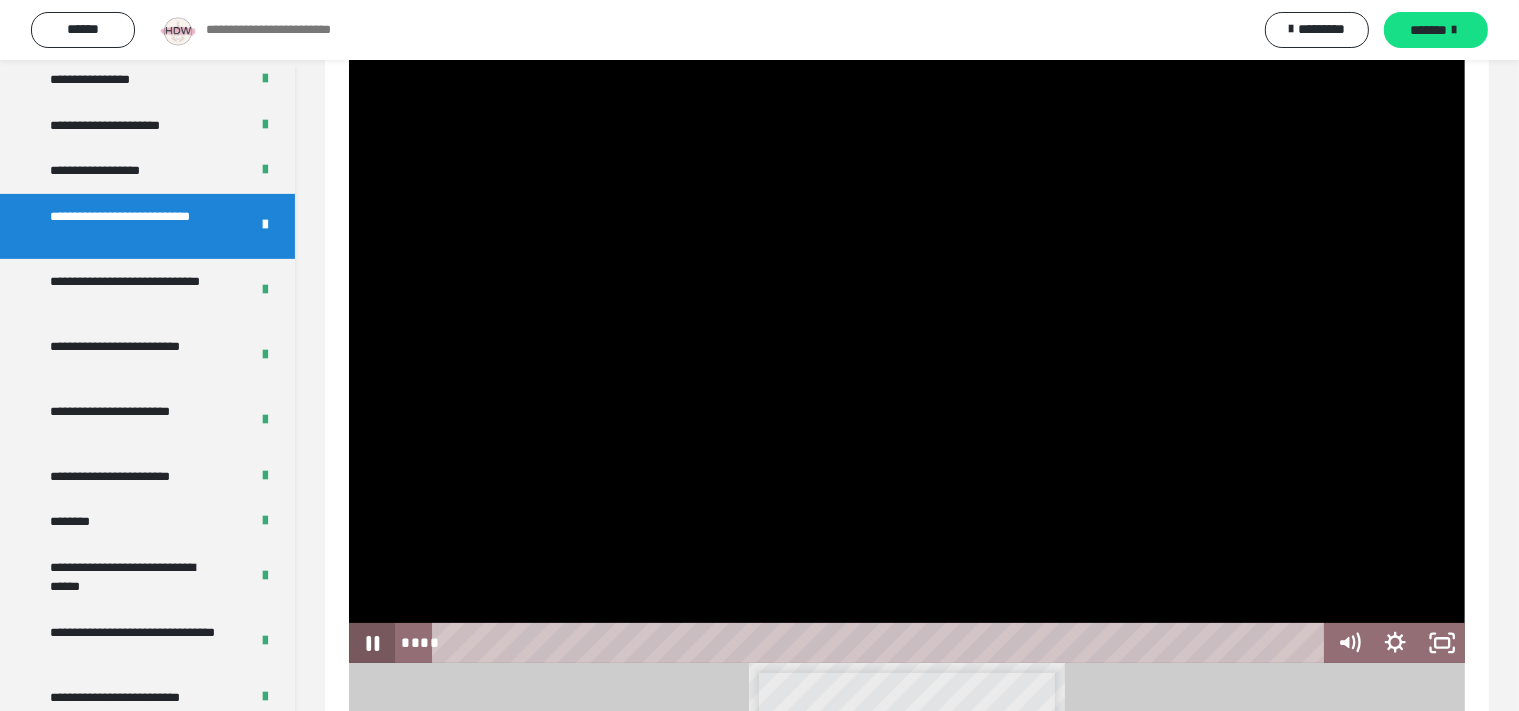 click 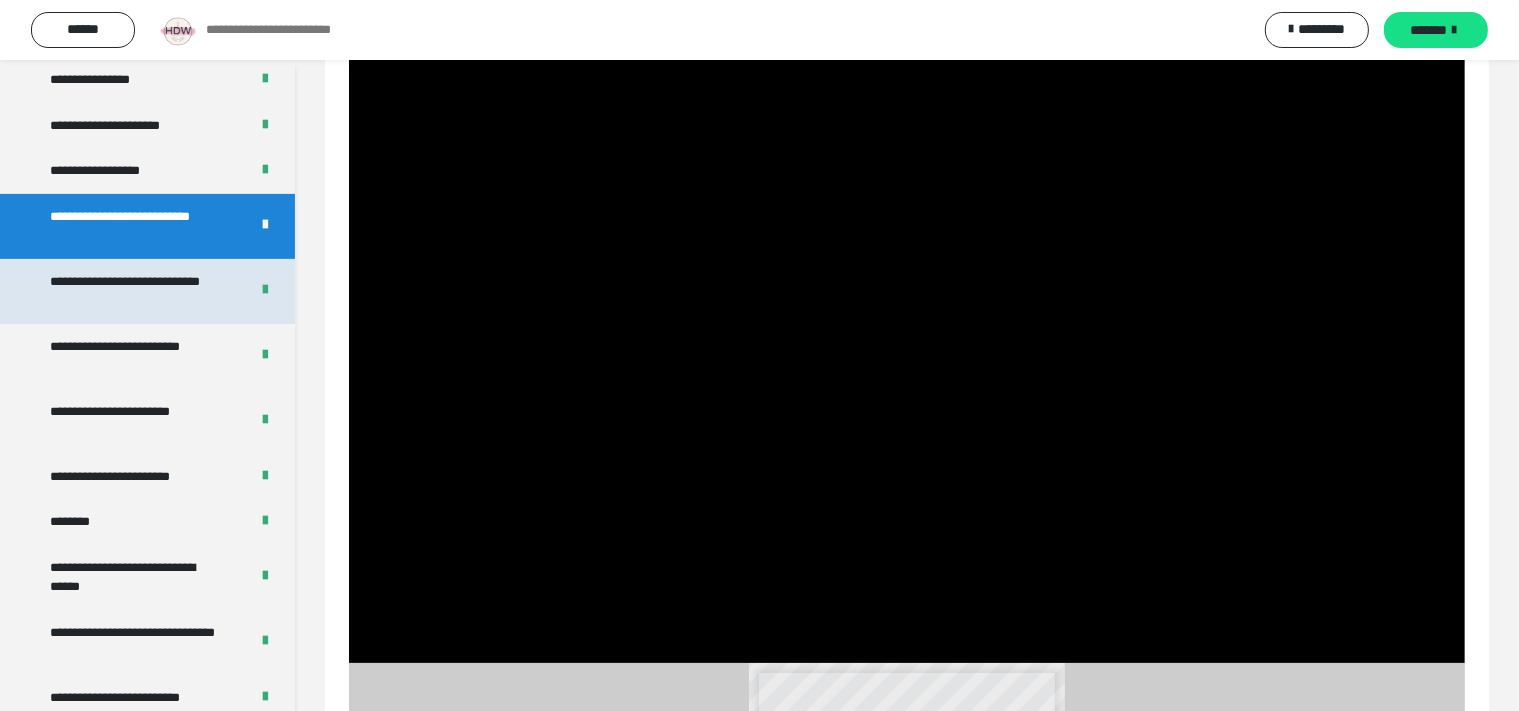click on "**********" at bounding box center (133, 291) 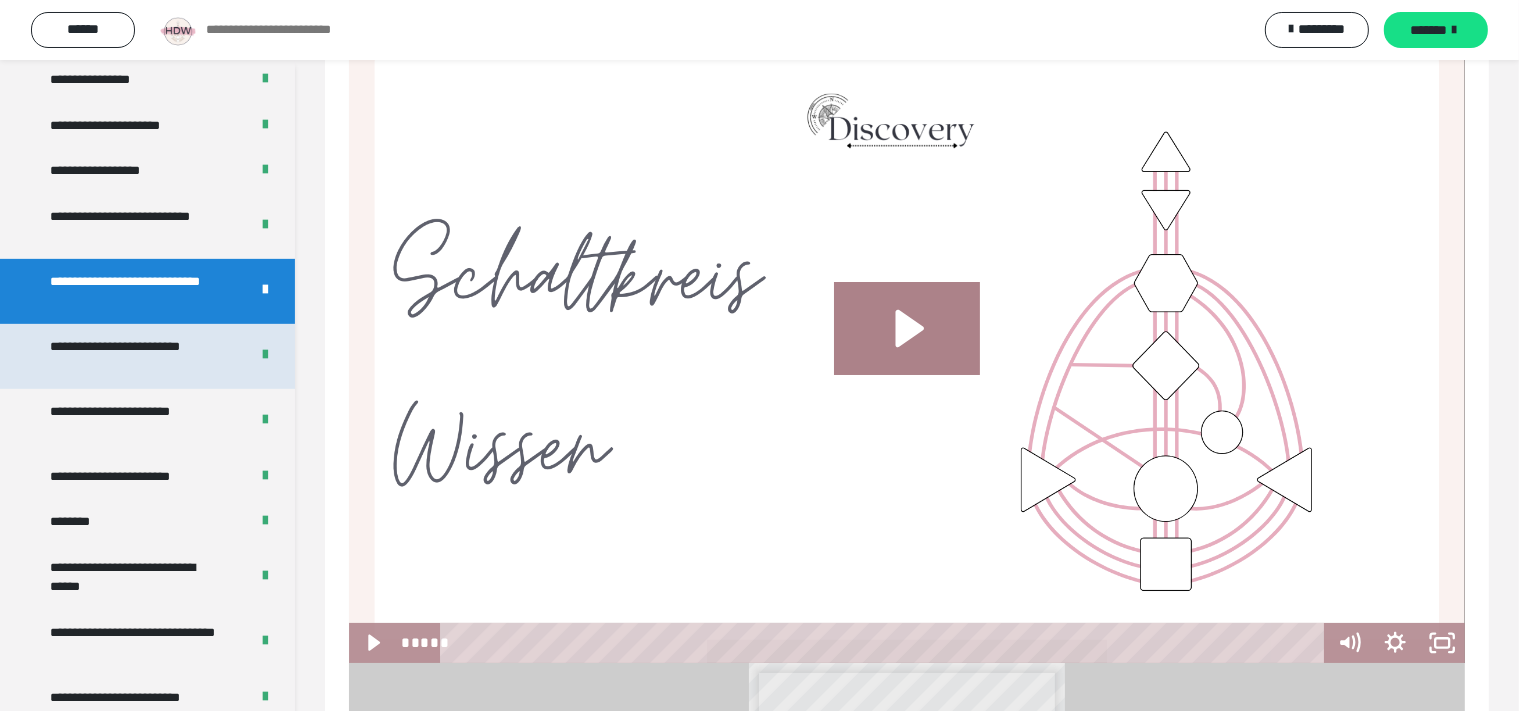 click on "**********" at bounding box center [133, 356] 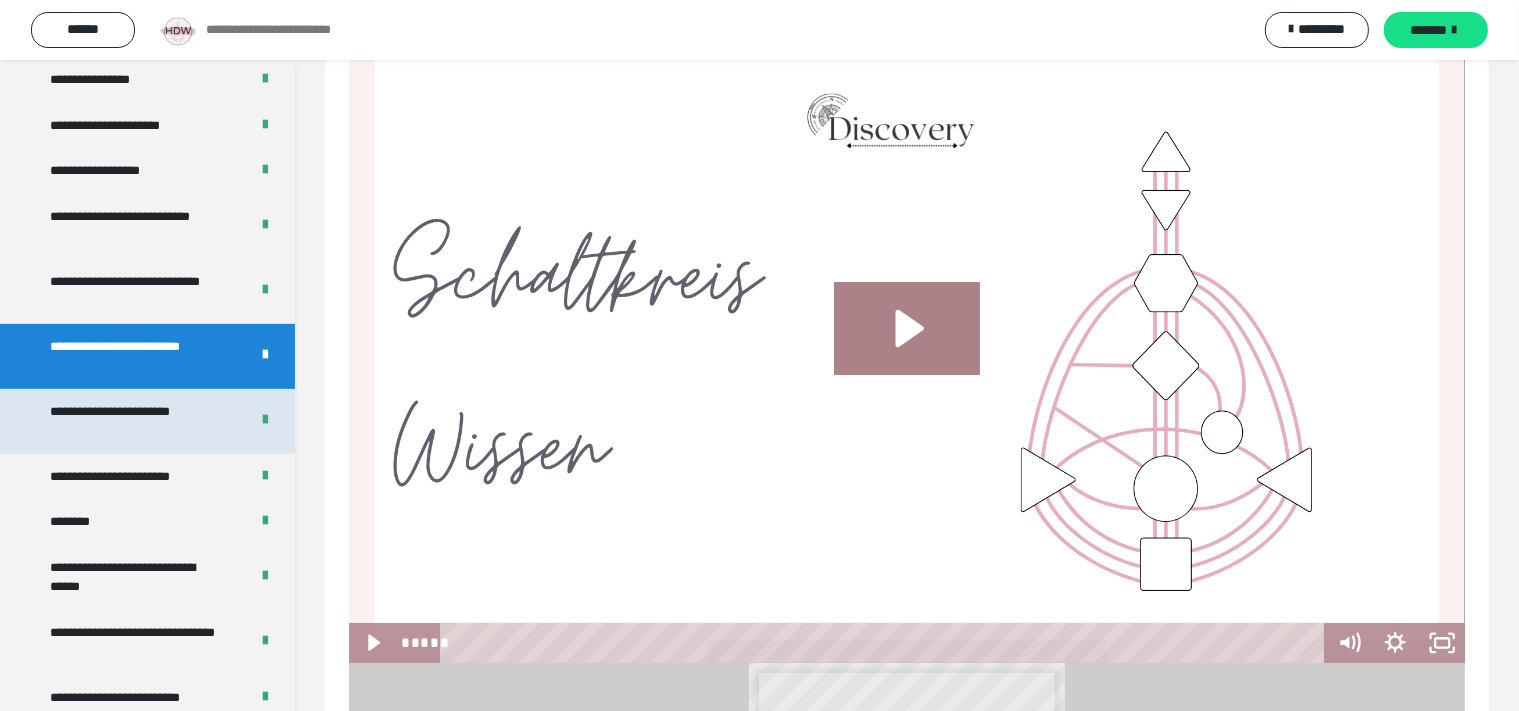 click on "**********" at bounding box center [133, 421] 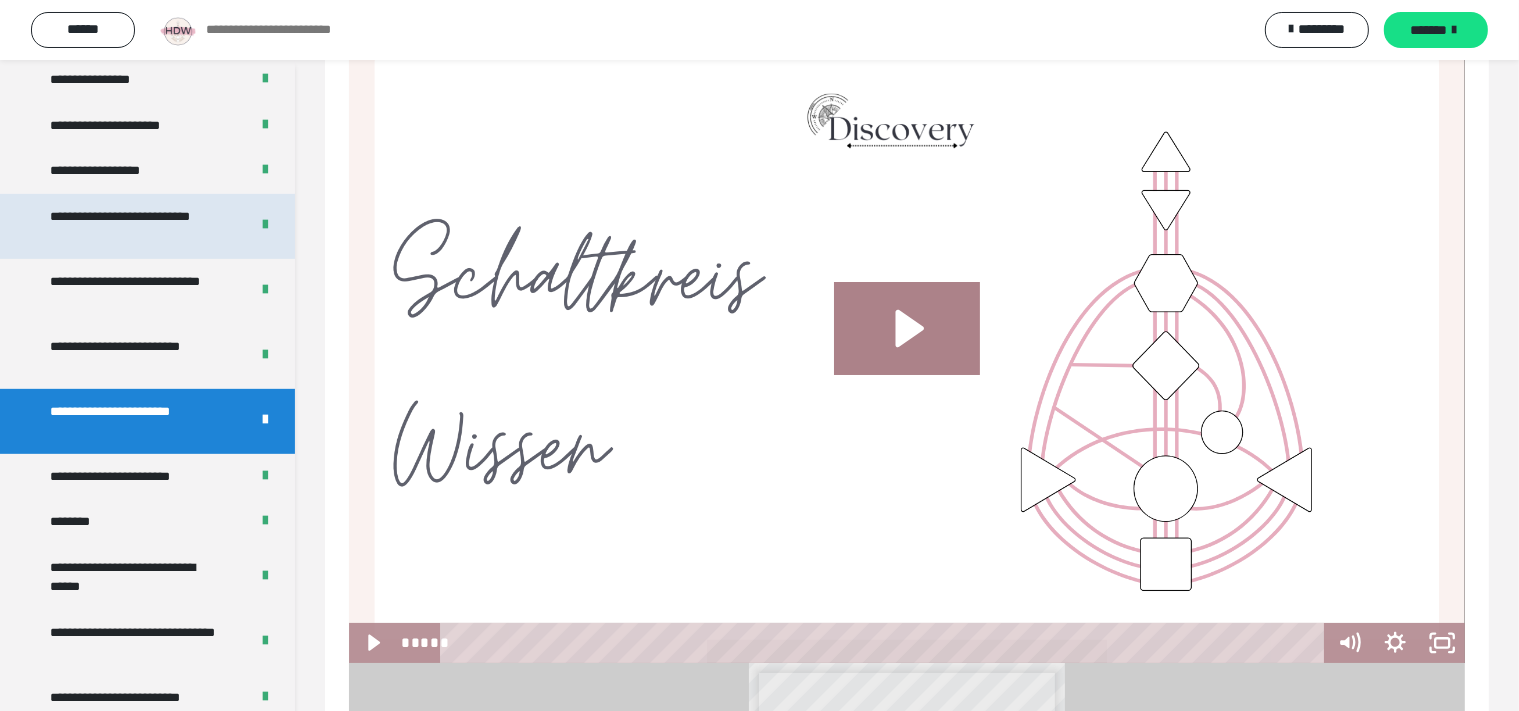 click on "**********" at bounding box center (133, 226) 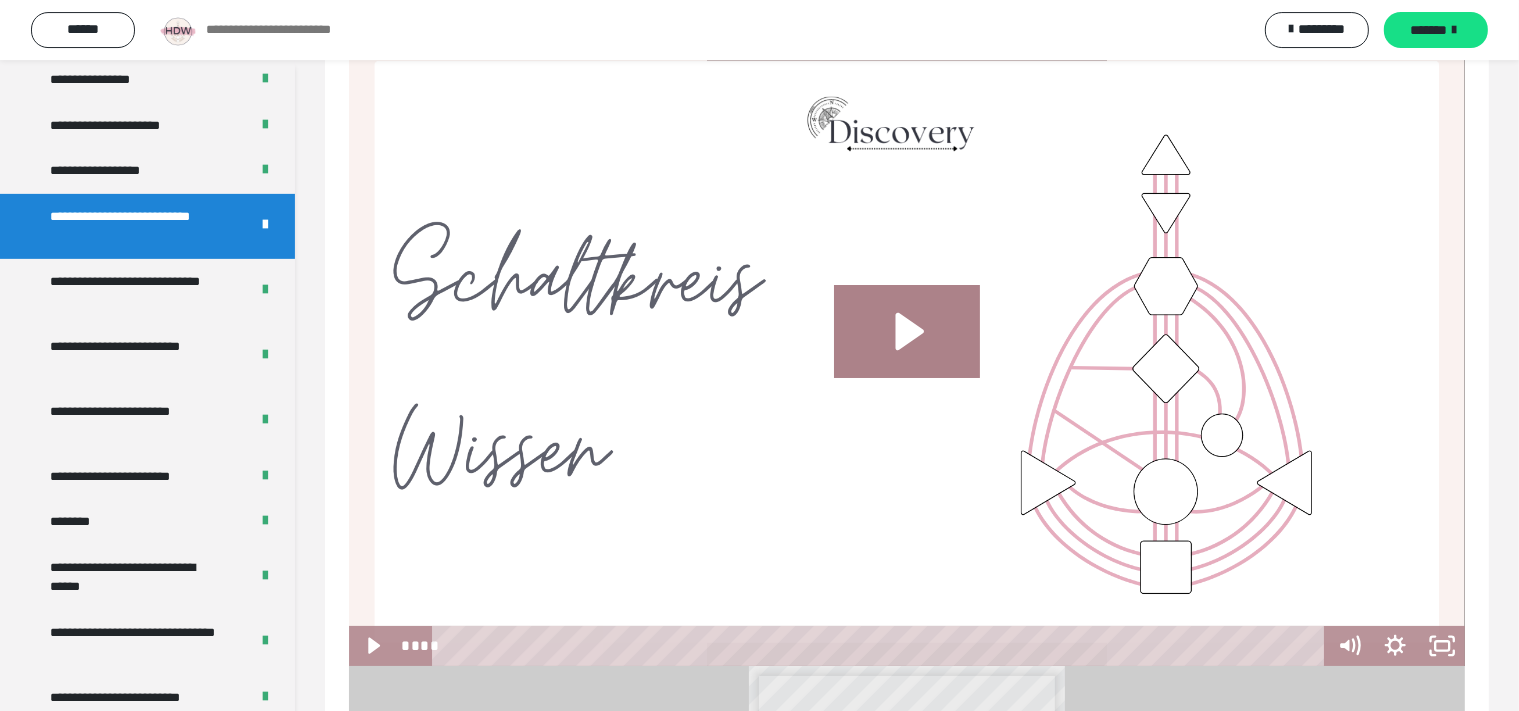 scroll, scrollTop: 105, scrollLeft: 0, axis: vertical 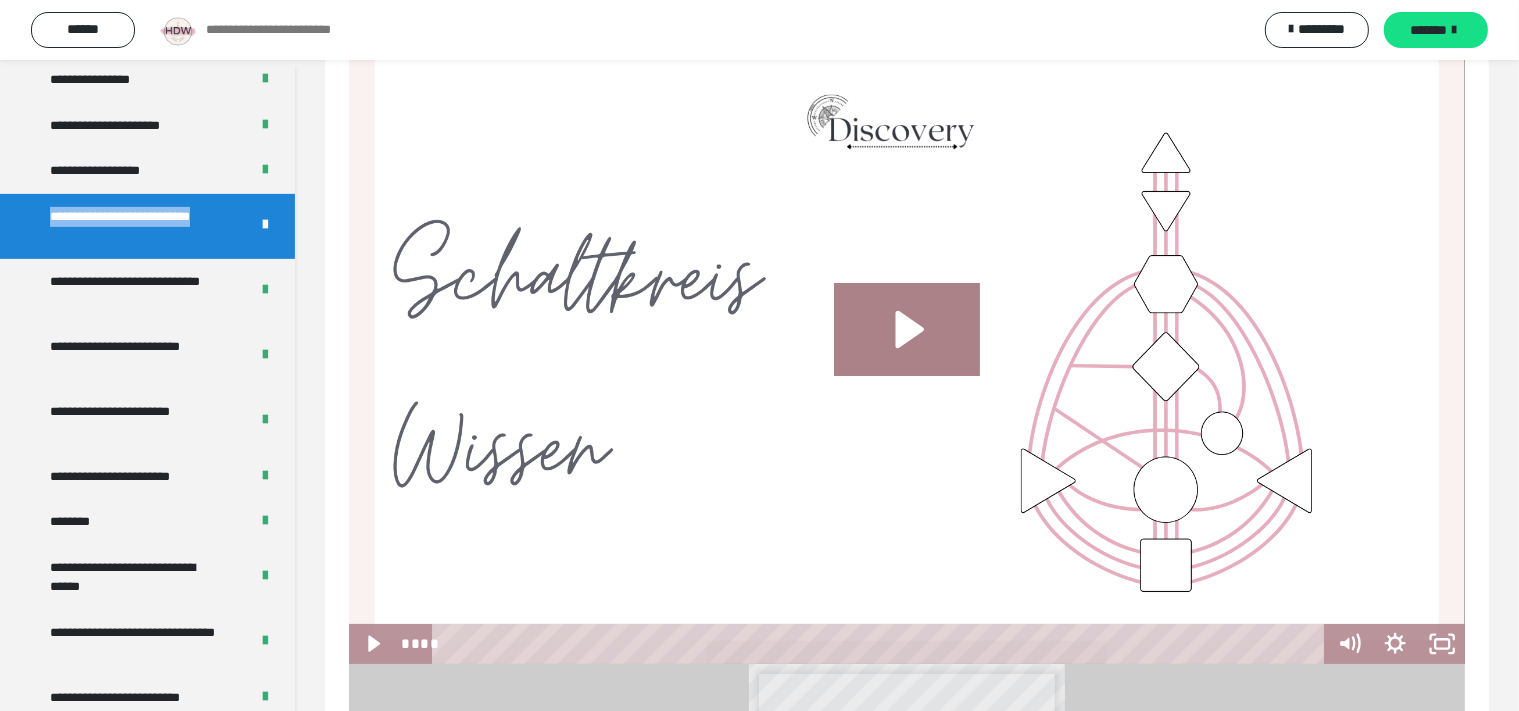 drag, startPoint x: 53, startPoint y: 209, endPoint x: 131, endPoint y: 242, distance: 84.693565 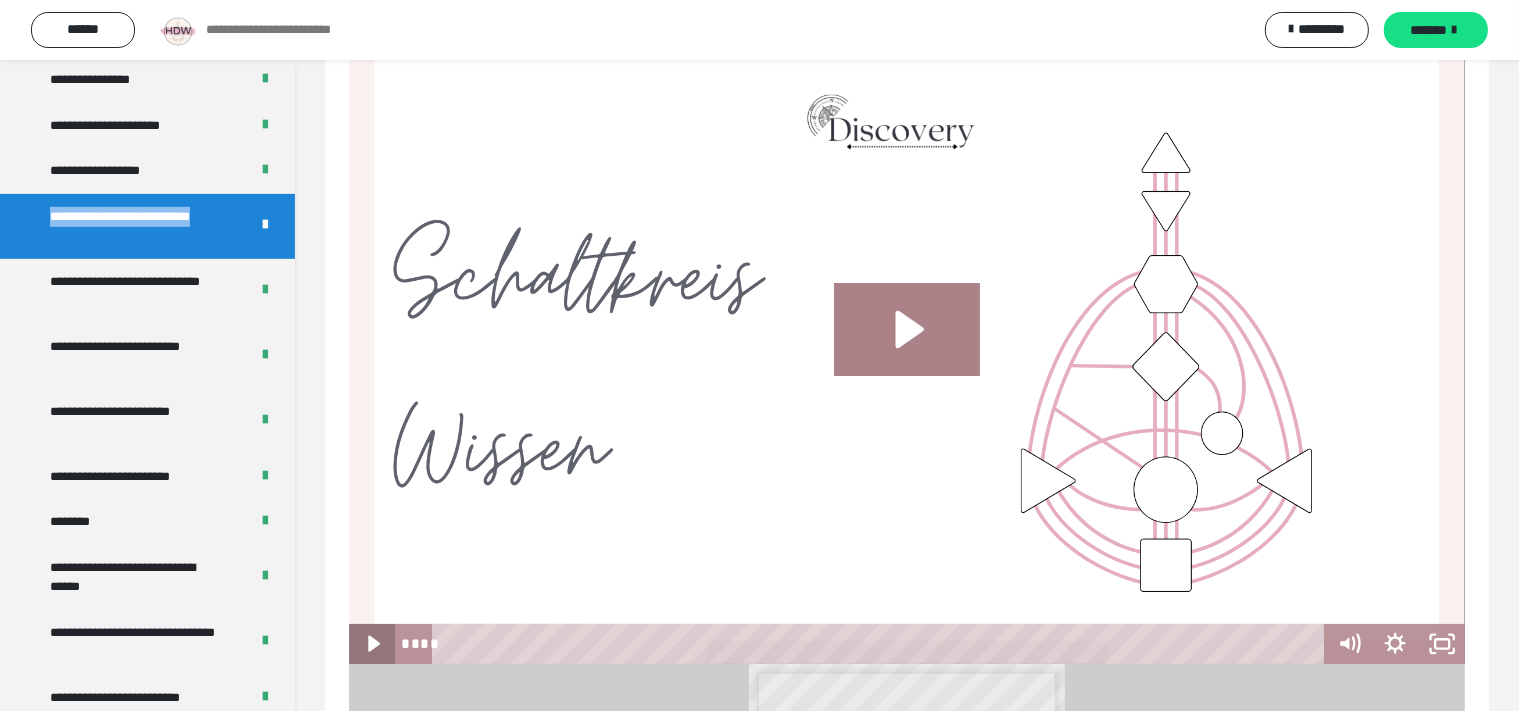 click 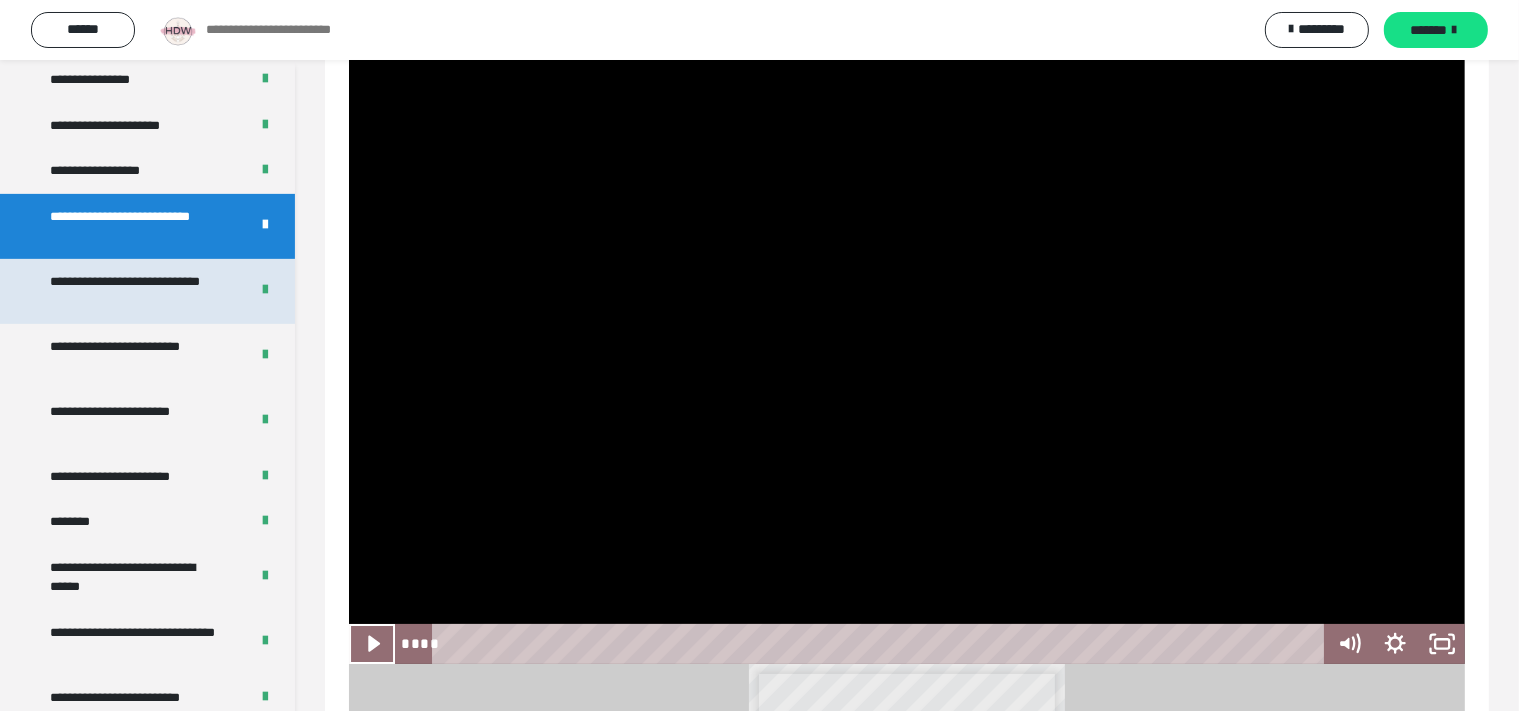 click on "**********" at bounding box center [133, 291] 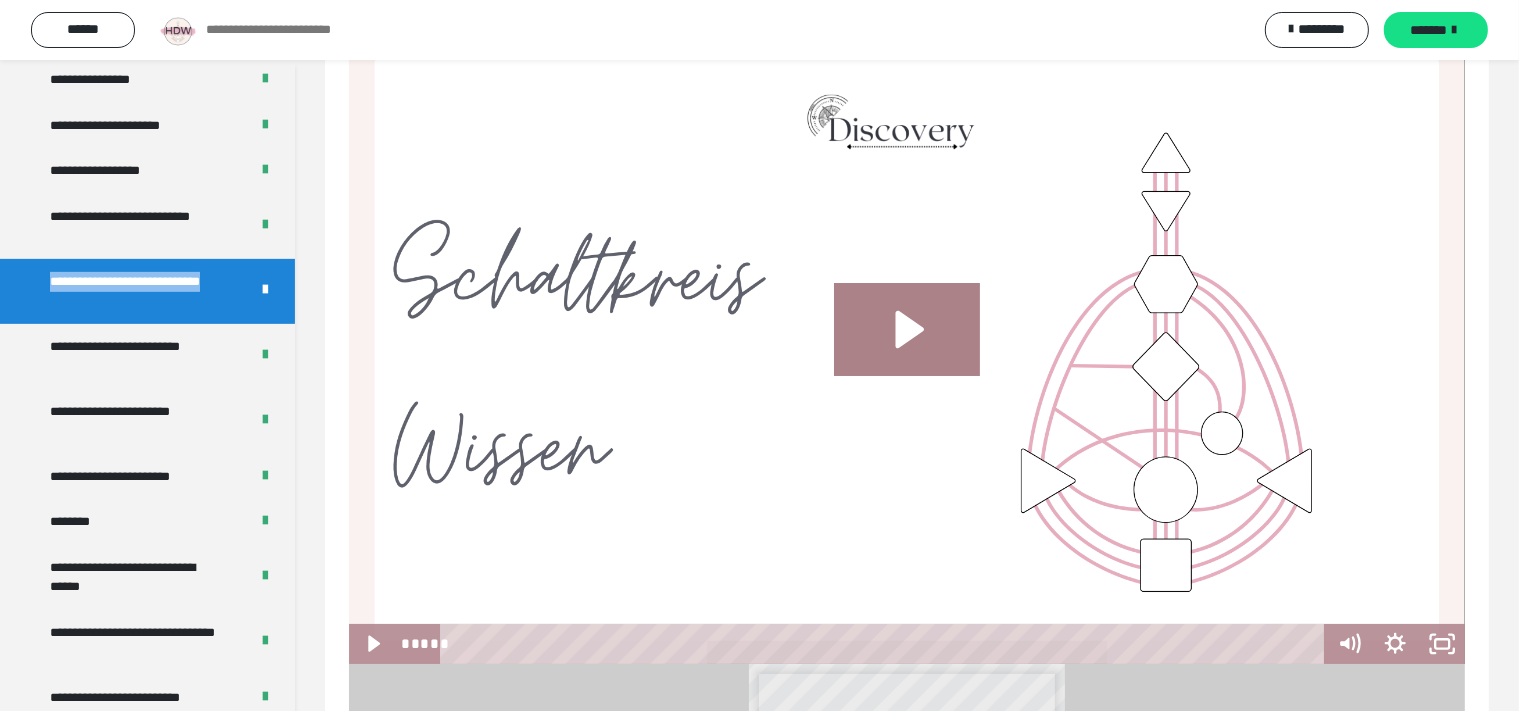drag, startPoint x: 48, startPoint y: 276, endPoint x: 151, endPoint y: 306, distance: 107.28001 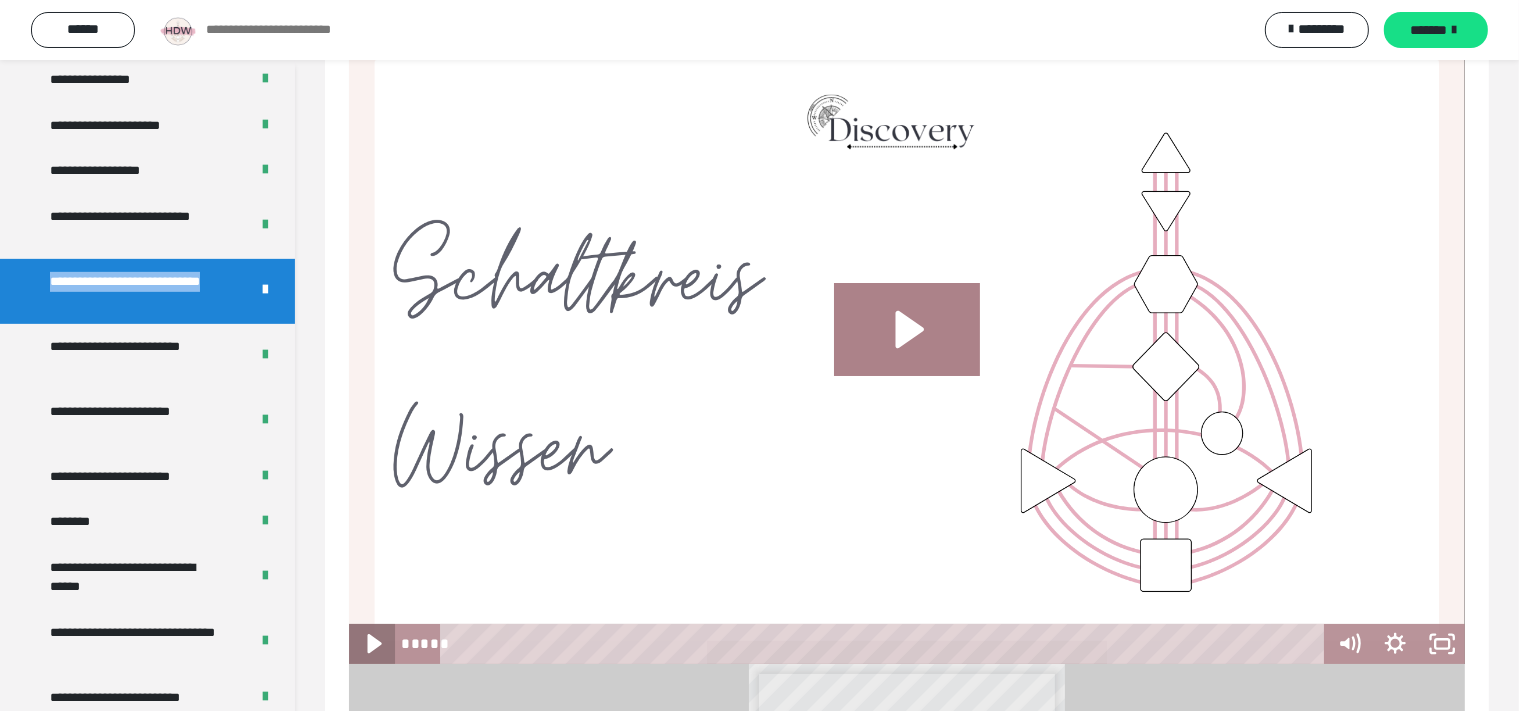click 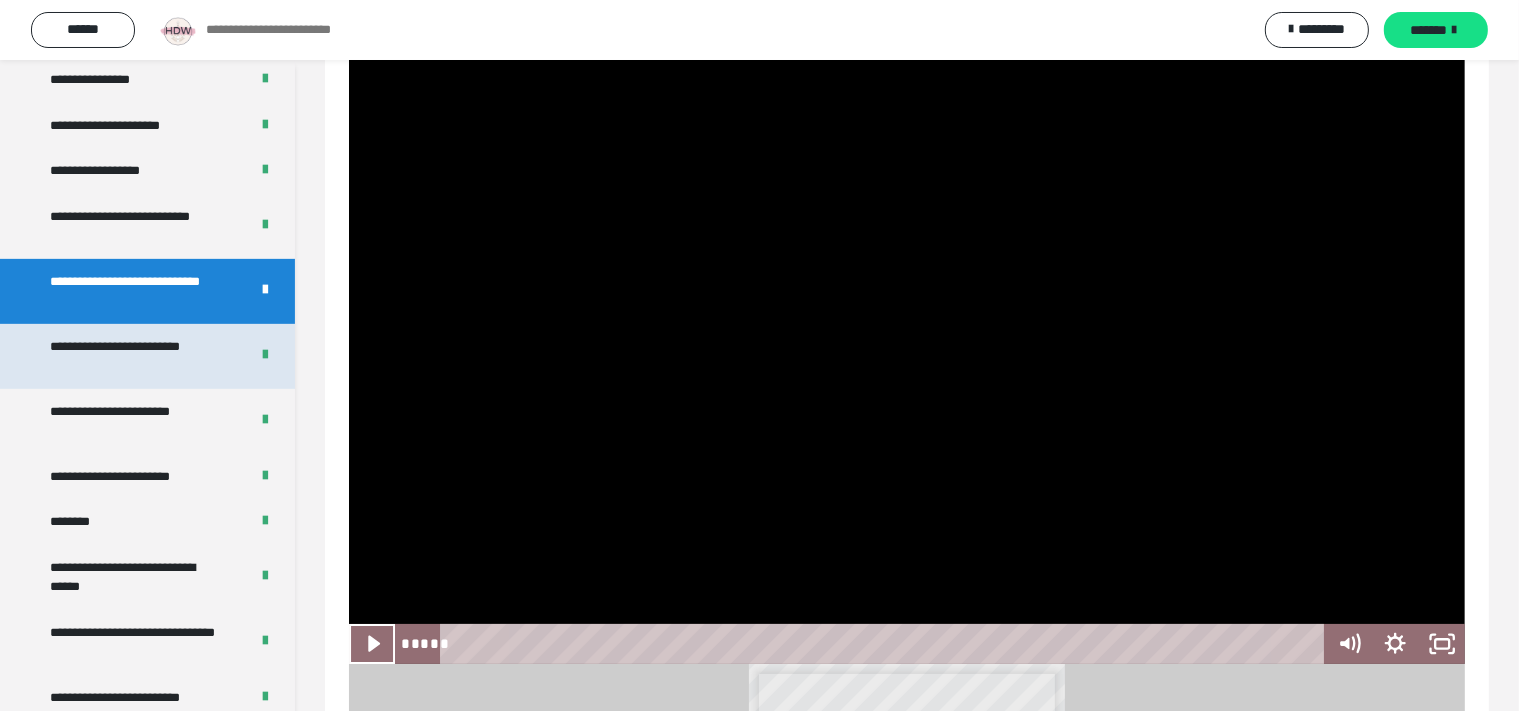 click on "**********" at bounding box center (133, 356) 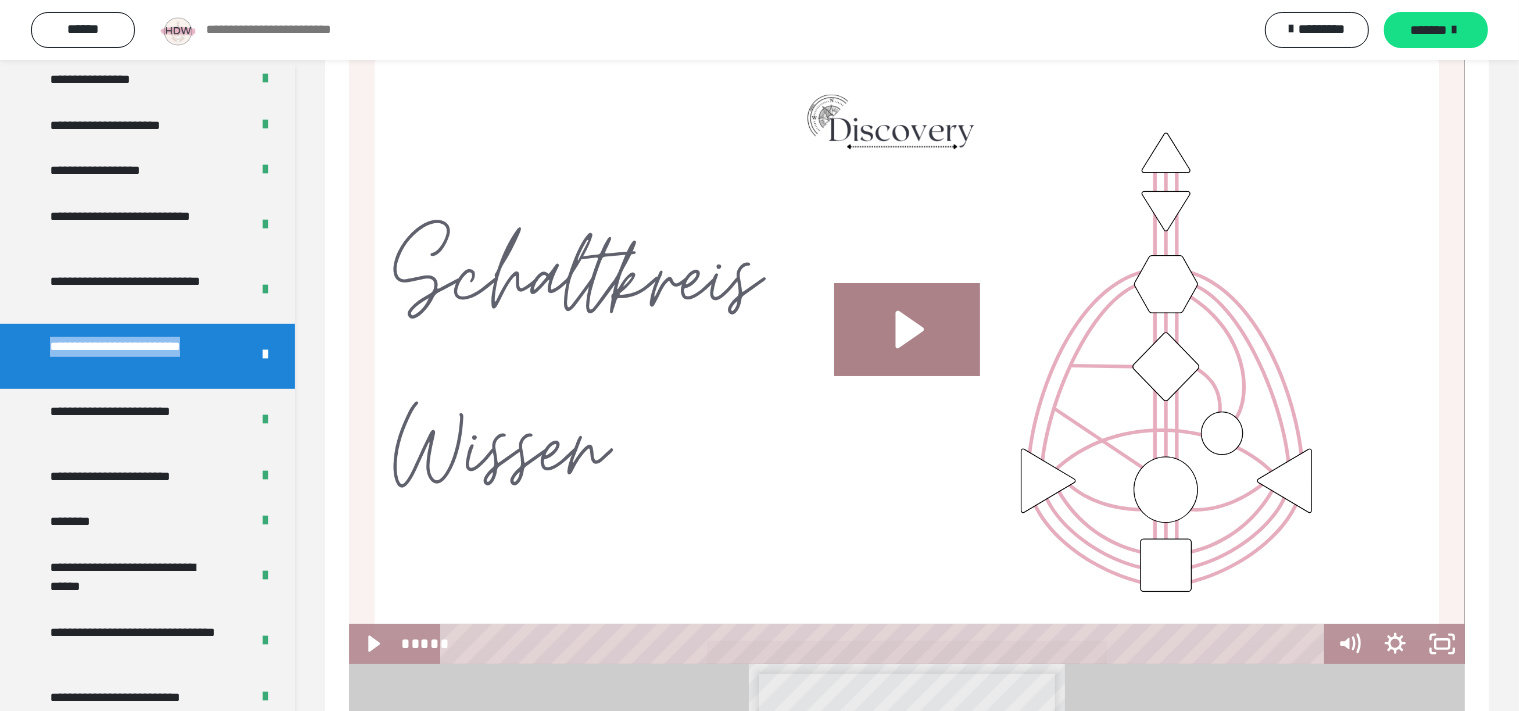drag, startPoint x: 49, startPoint y: 345, endPoint x: 119, endPoint y: 366, distance: 73.082146 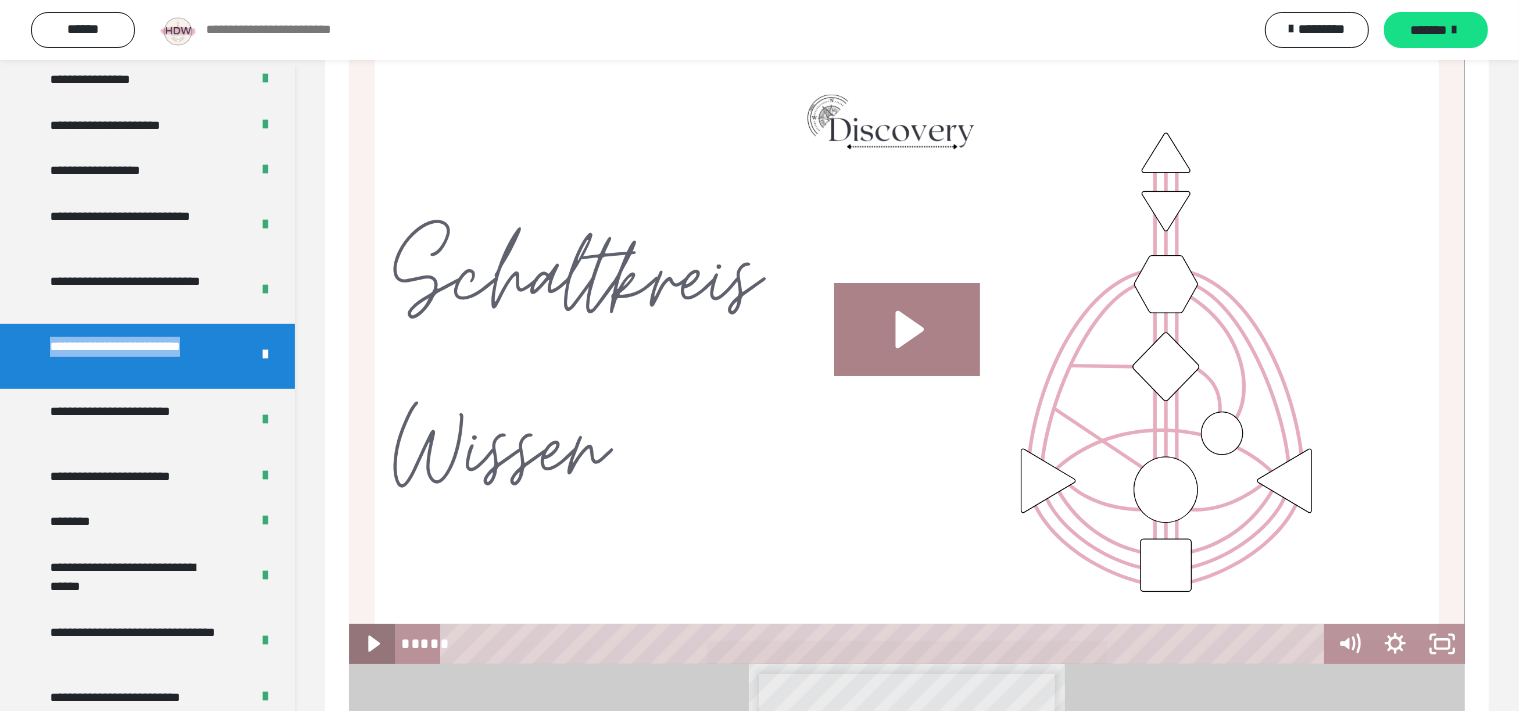 click 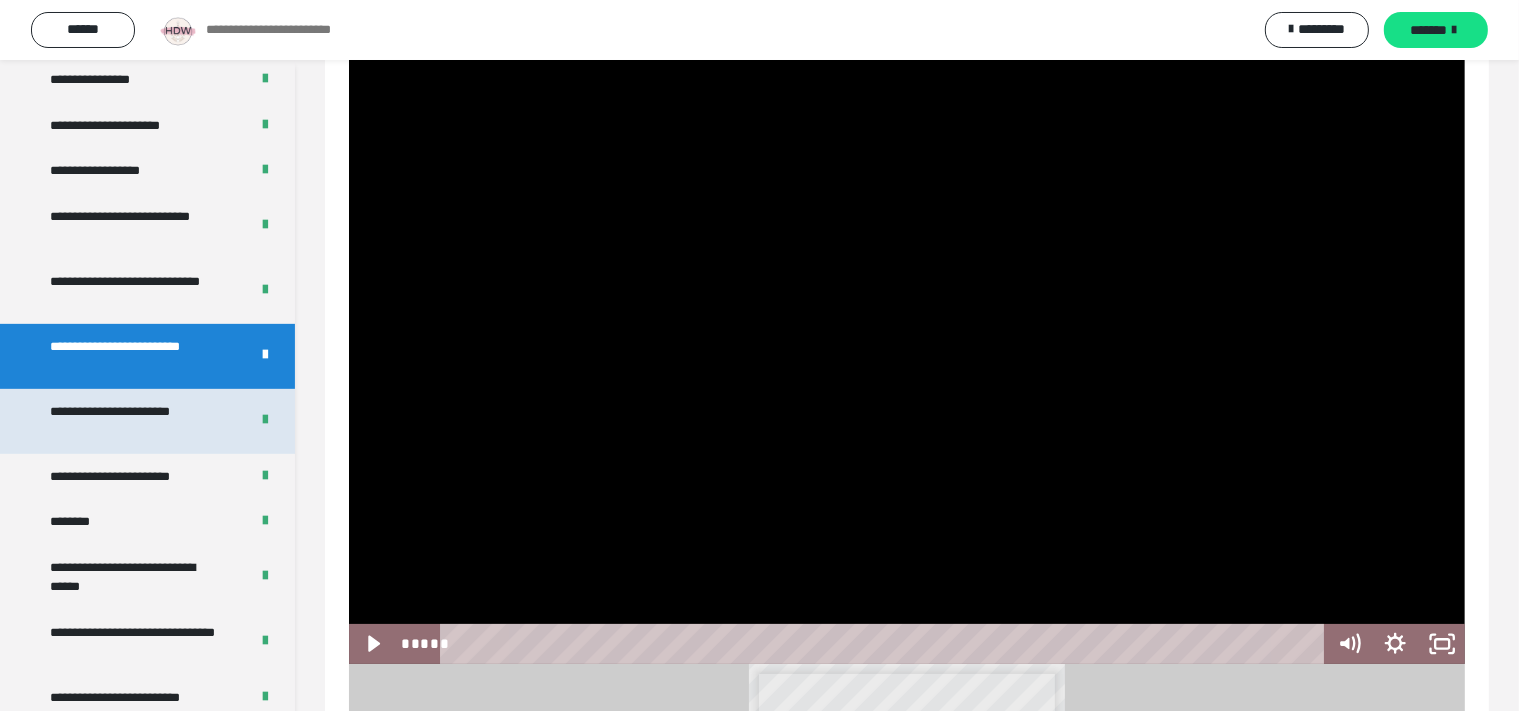 click on "**********" at bounding box center [133, 421] 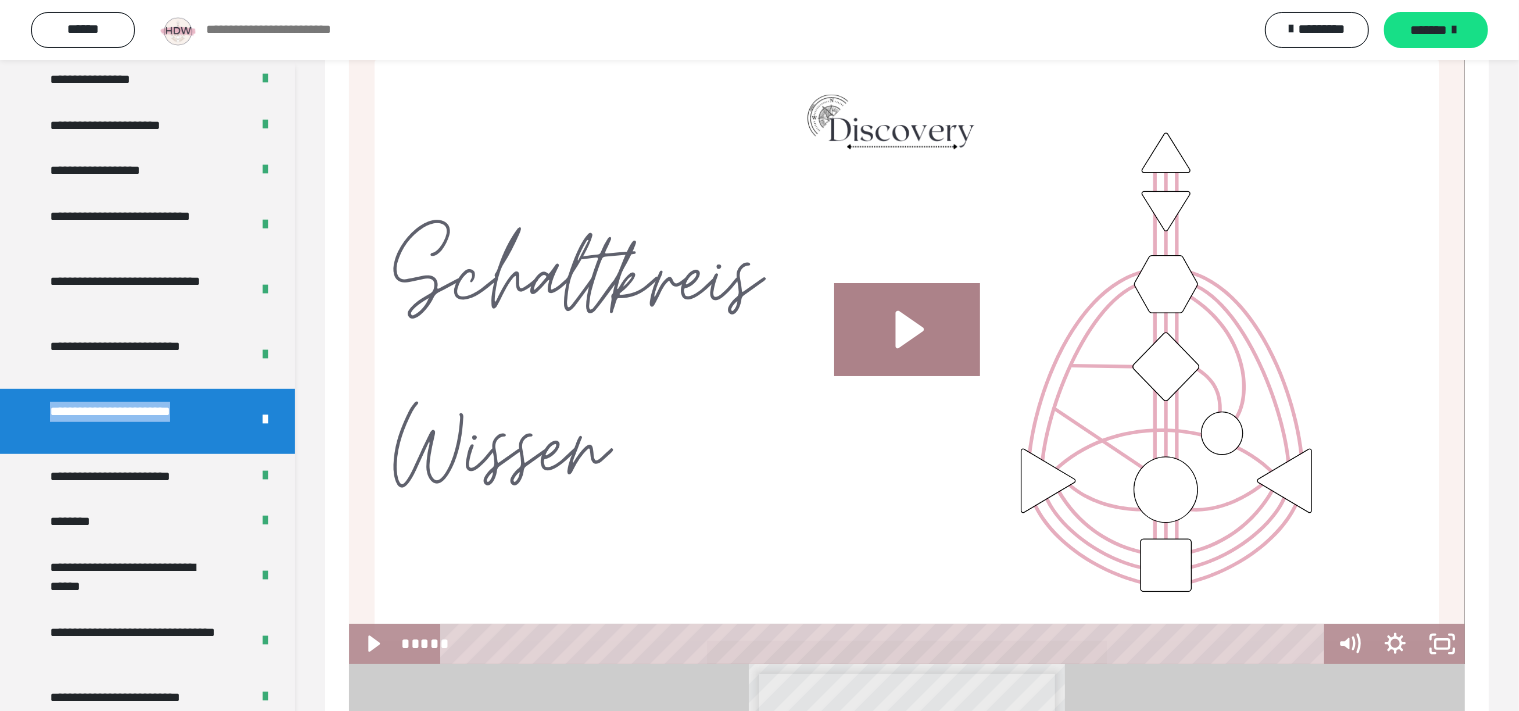 drag, startPoint x: 48, startPoint y: 404, endPoint x: 145, endPoint y: 422, distance: 98.65597 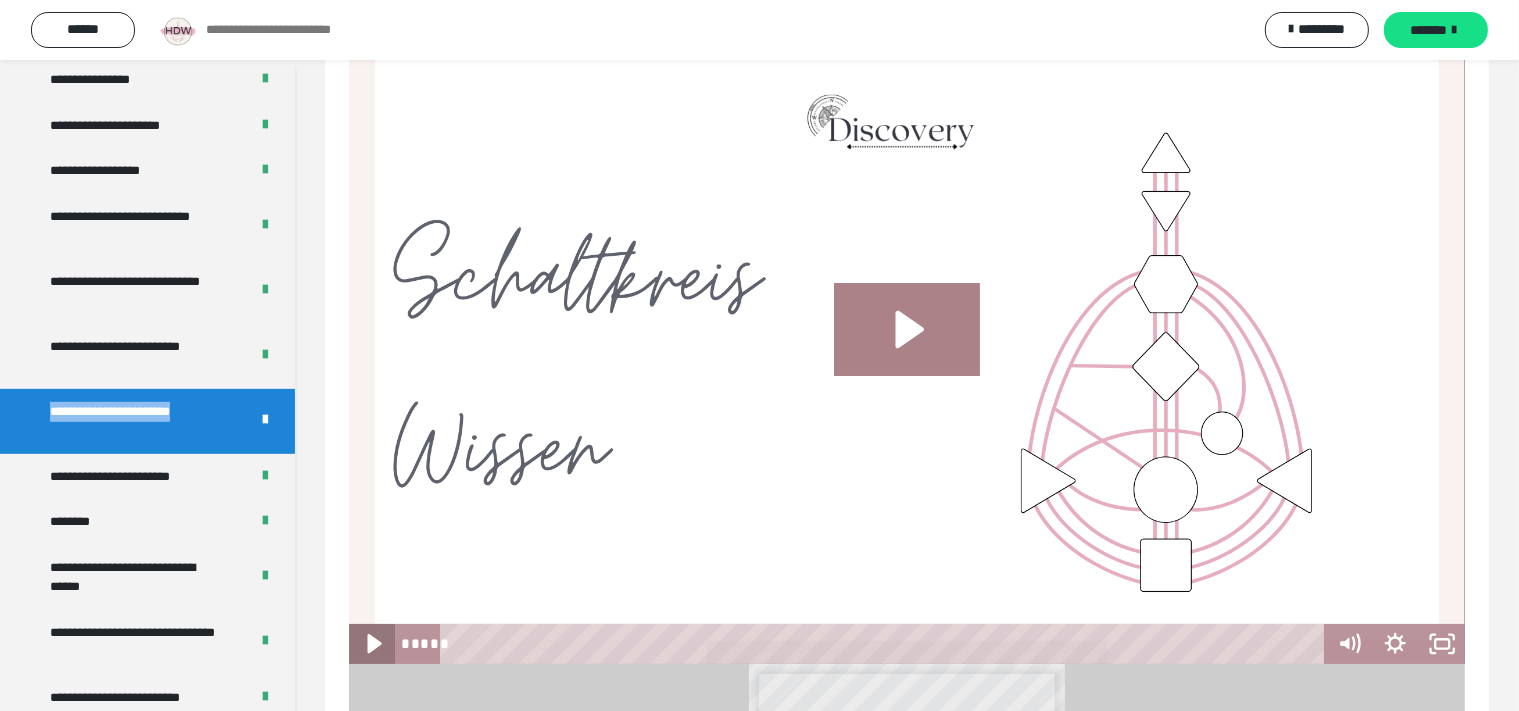 click 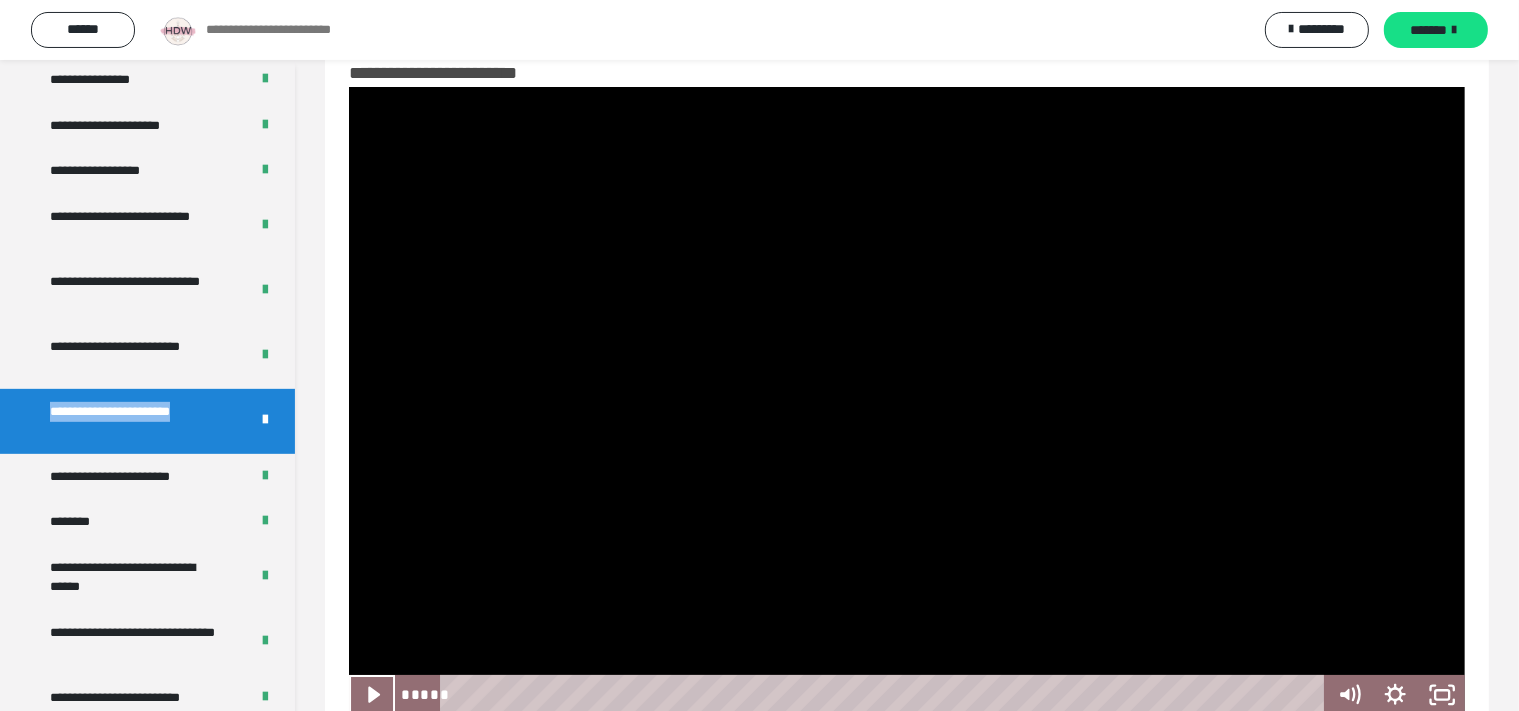 scroll, scrollTop: 0, scrollLeft: 0, axis: both 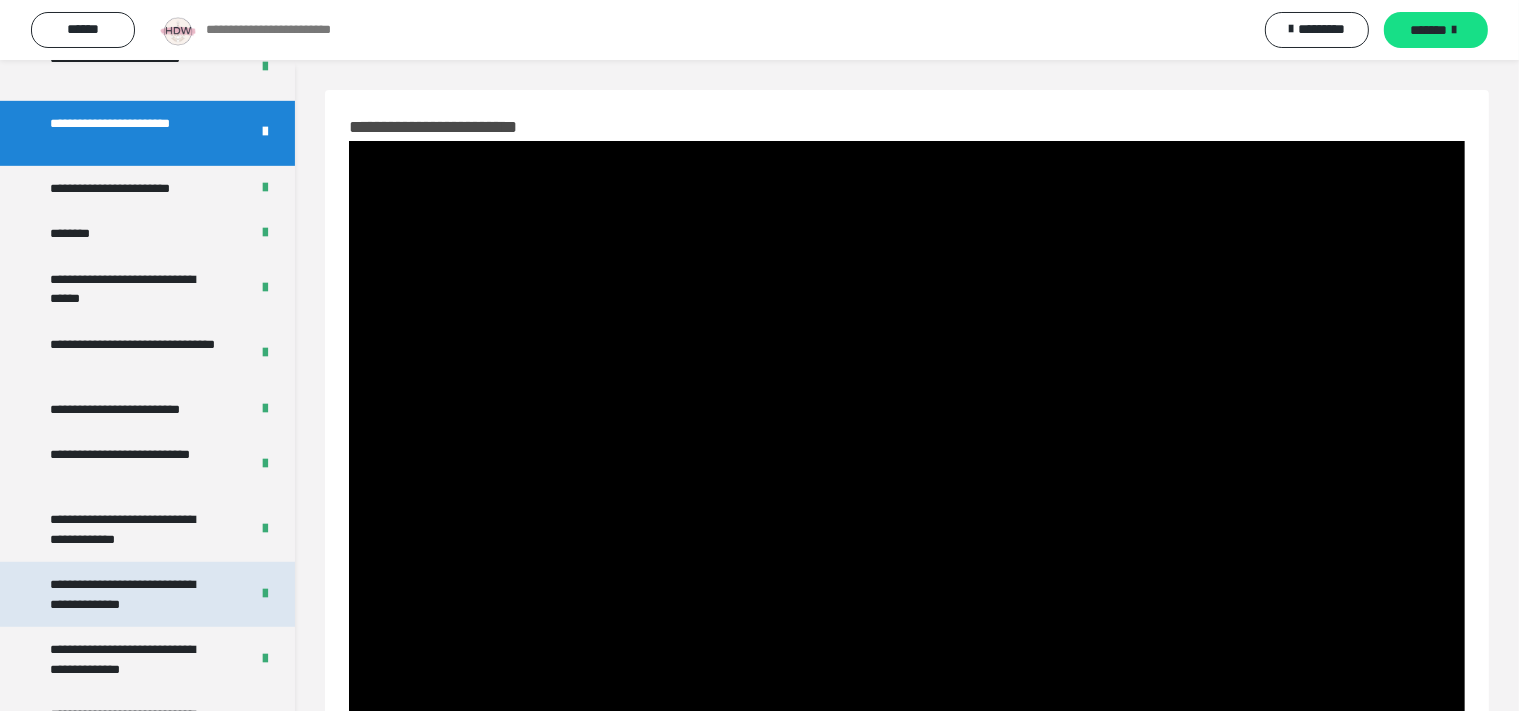 click on "**********" at bounding box center [133, 594] 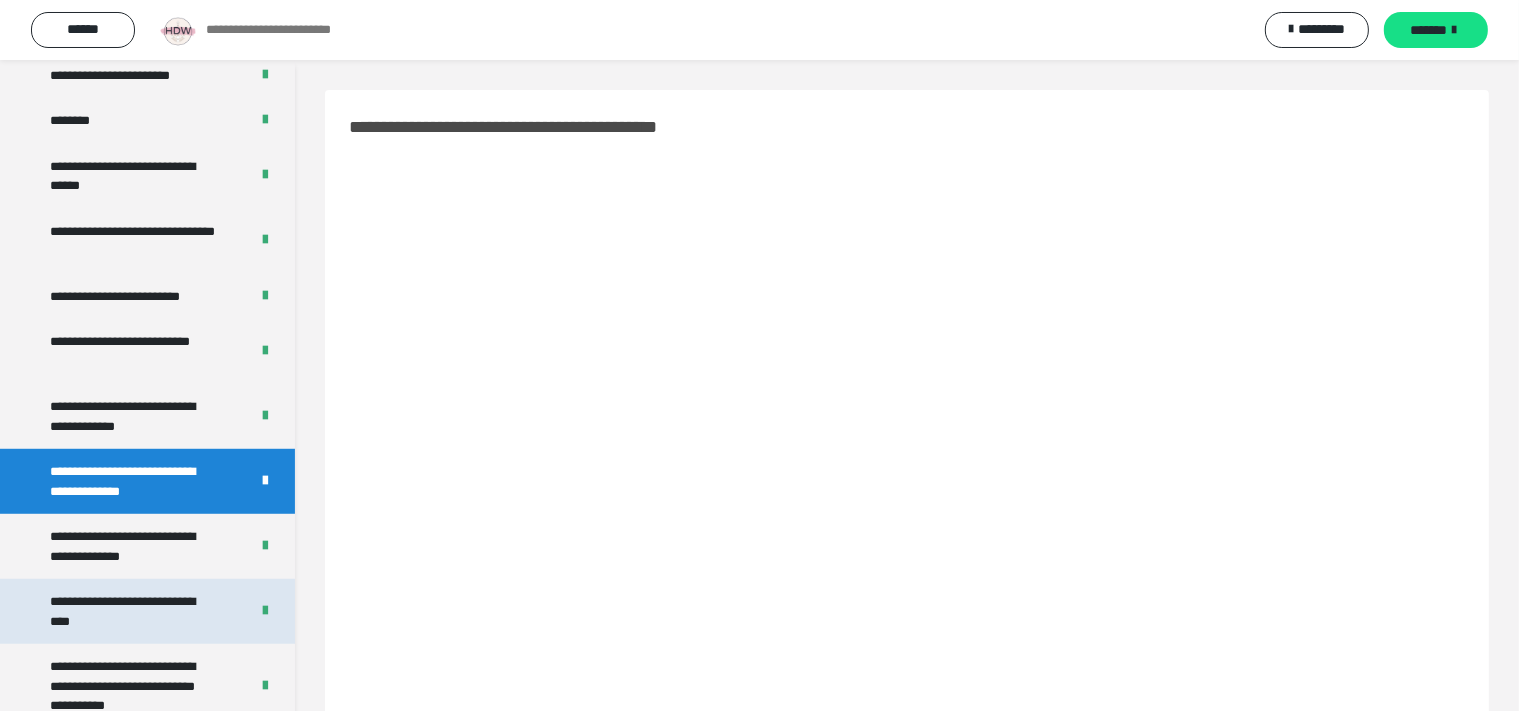 scroll, scrollTop: 1465, scrollLeft: 0, axis: vertical 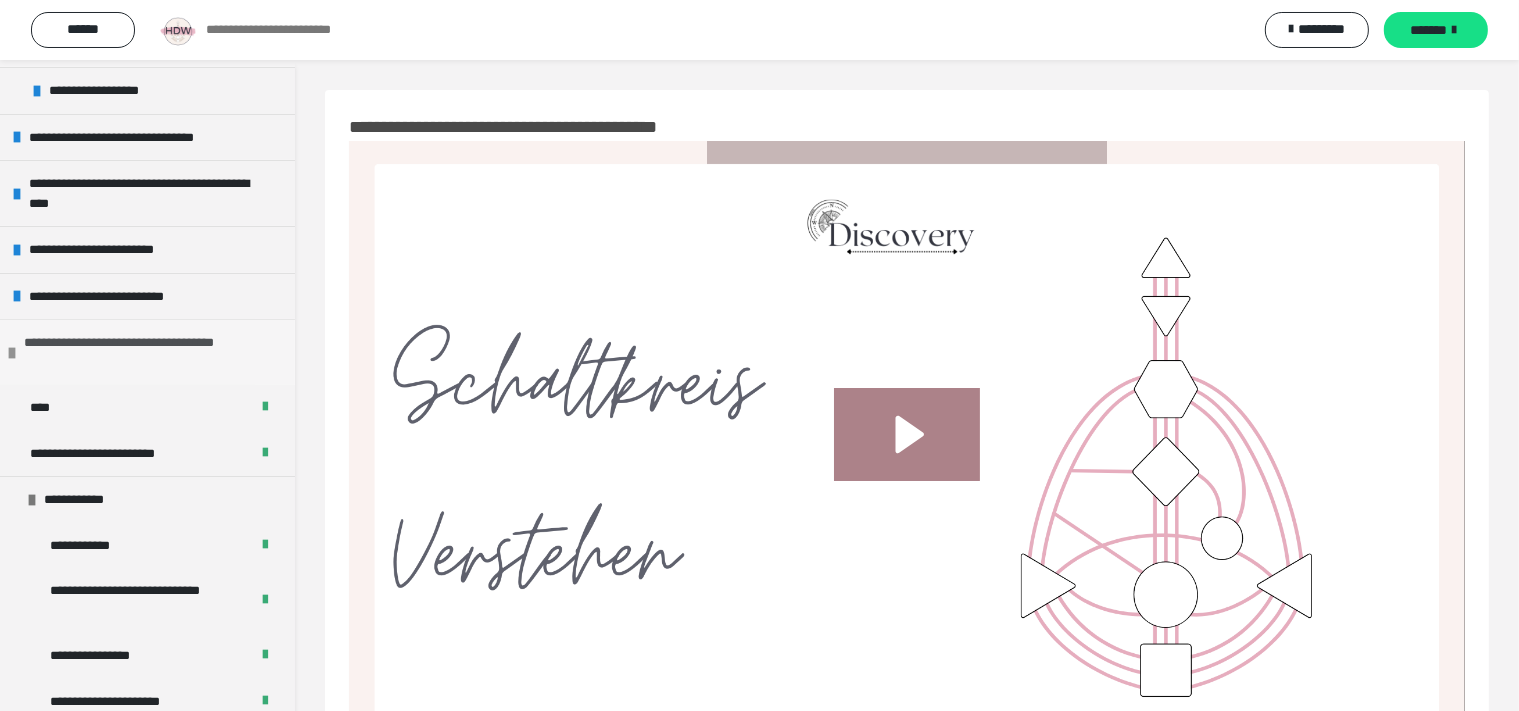 click at bounding box center (12, 353) 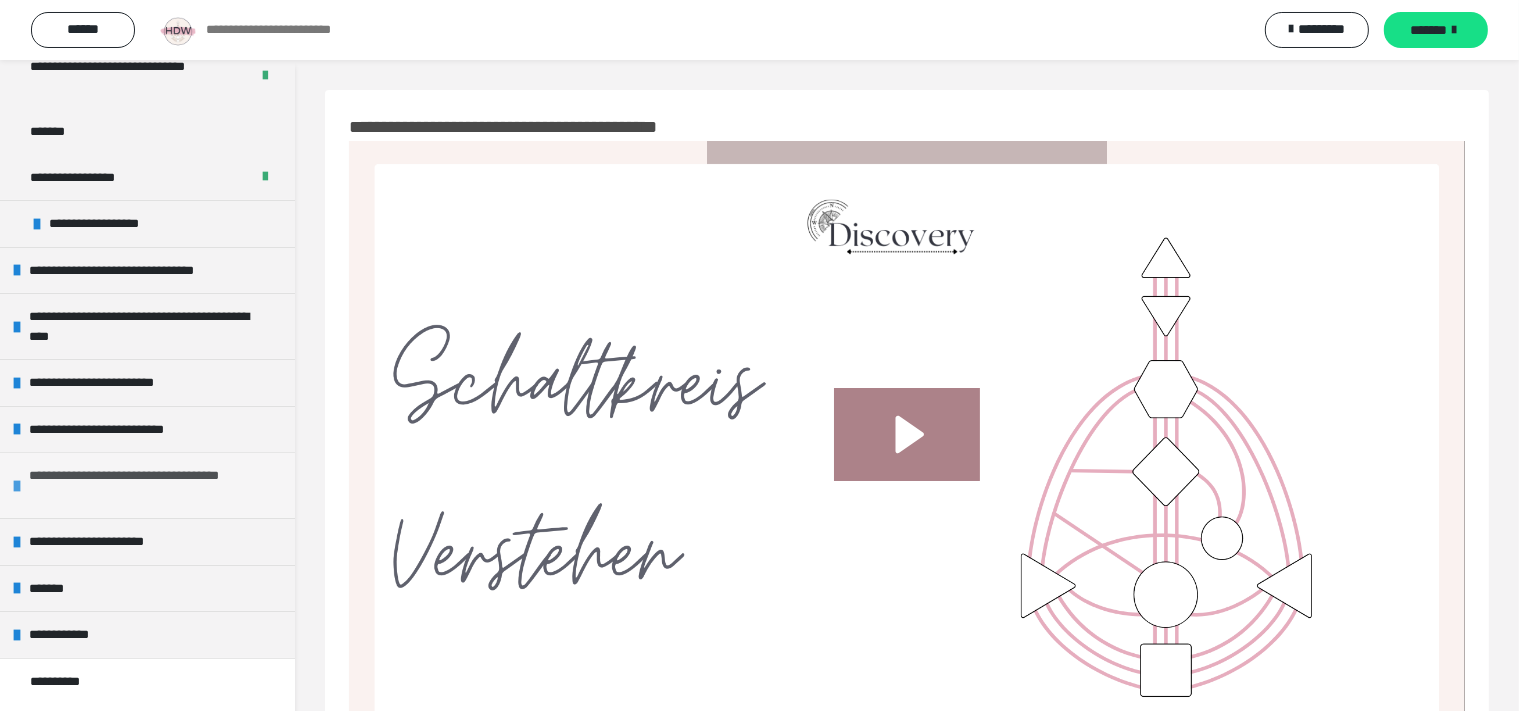 scroll, scrollTop: 176, scrollLeft: 0, axis: vertical 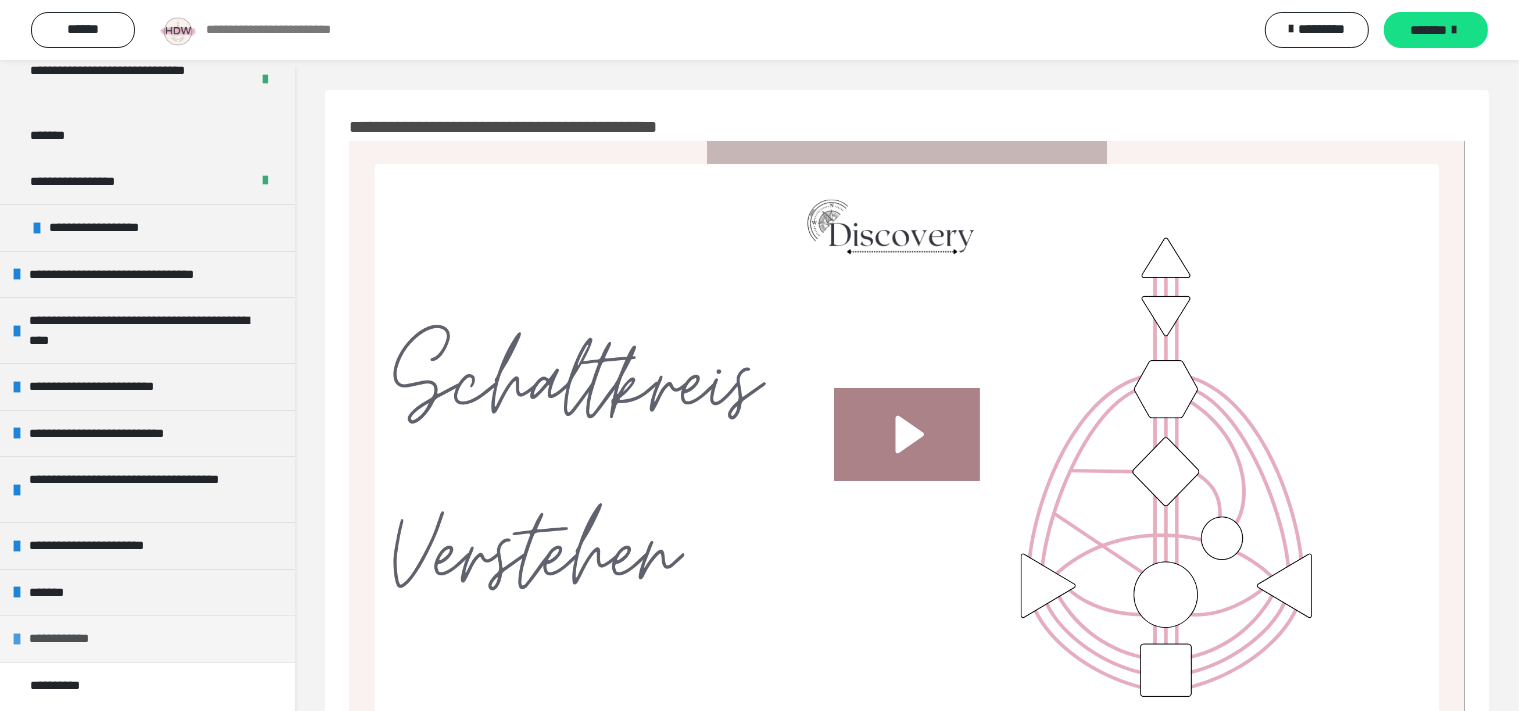 click on "**********" at bounding box center [67, 639] 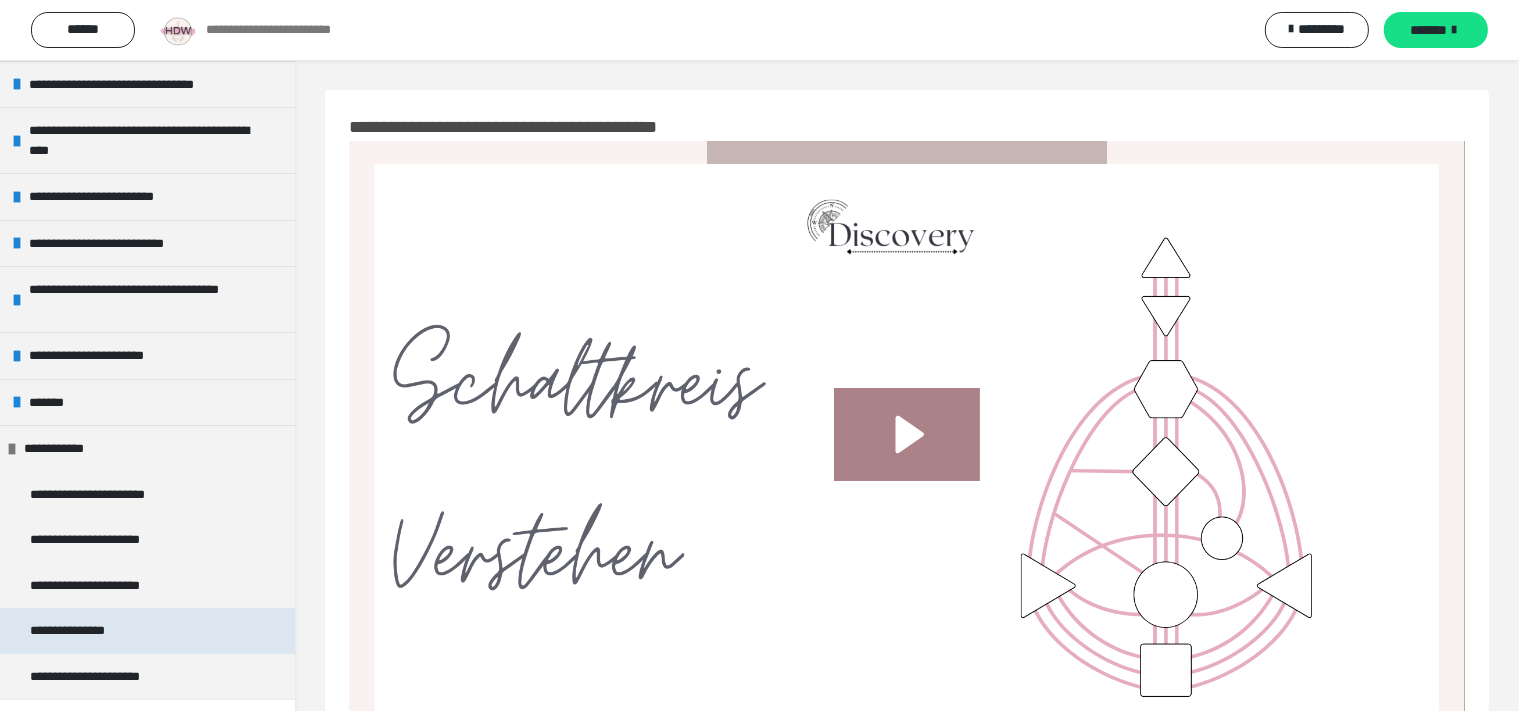 scroll, scrollTop: 403, scrollLeft: 0, axis: vertical 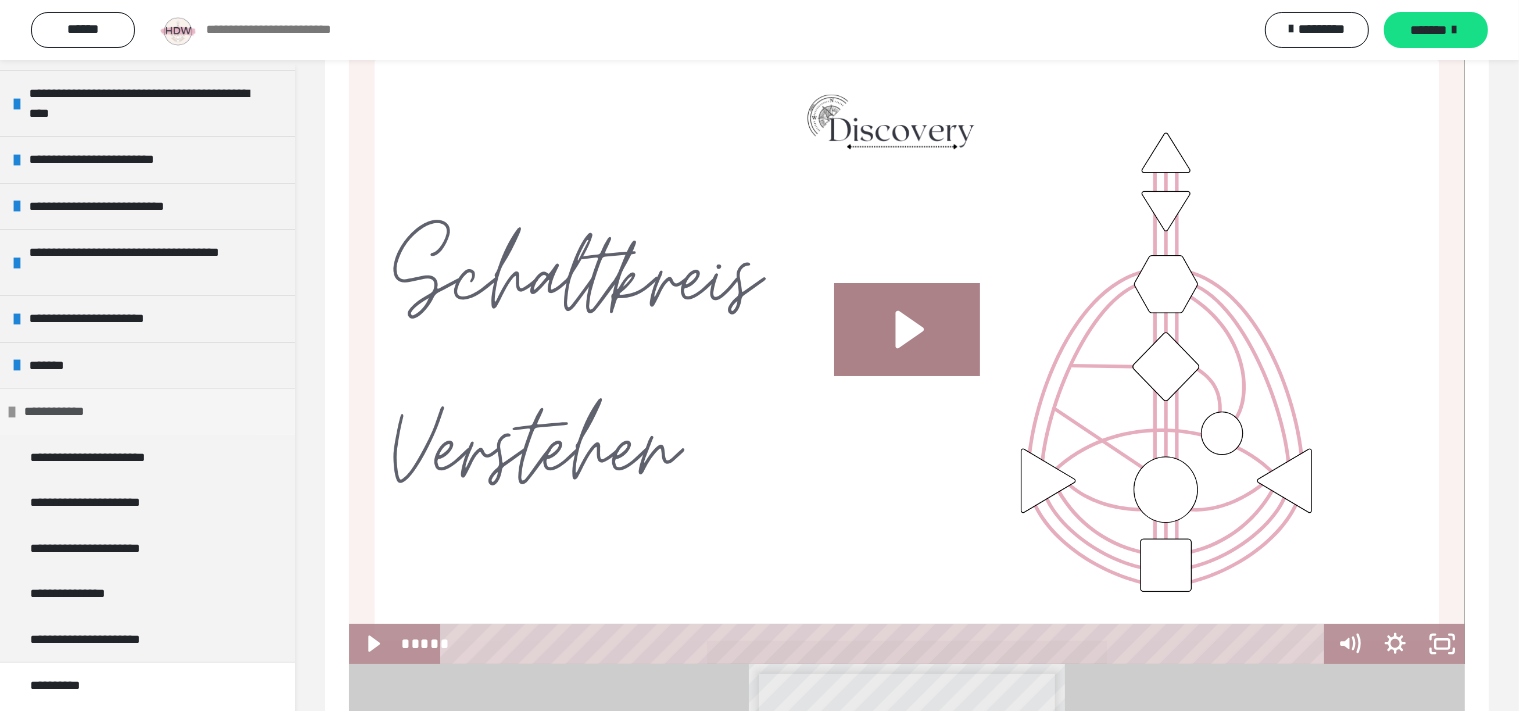 click on "**********" at bounding box center [62, 412] 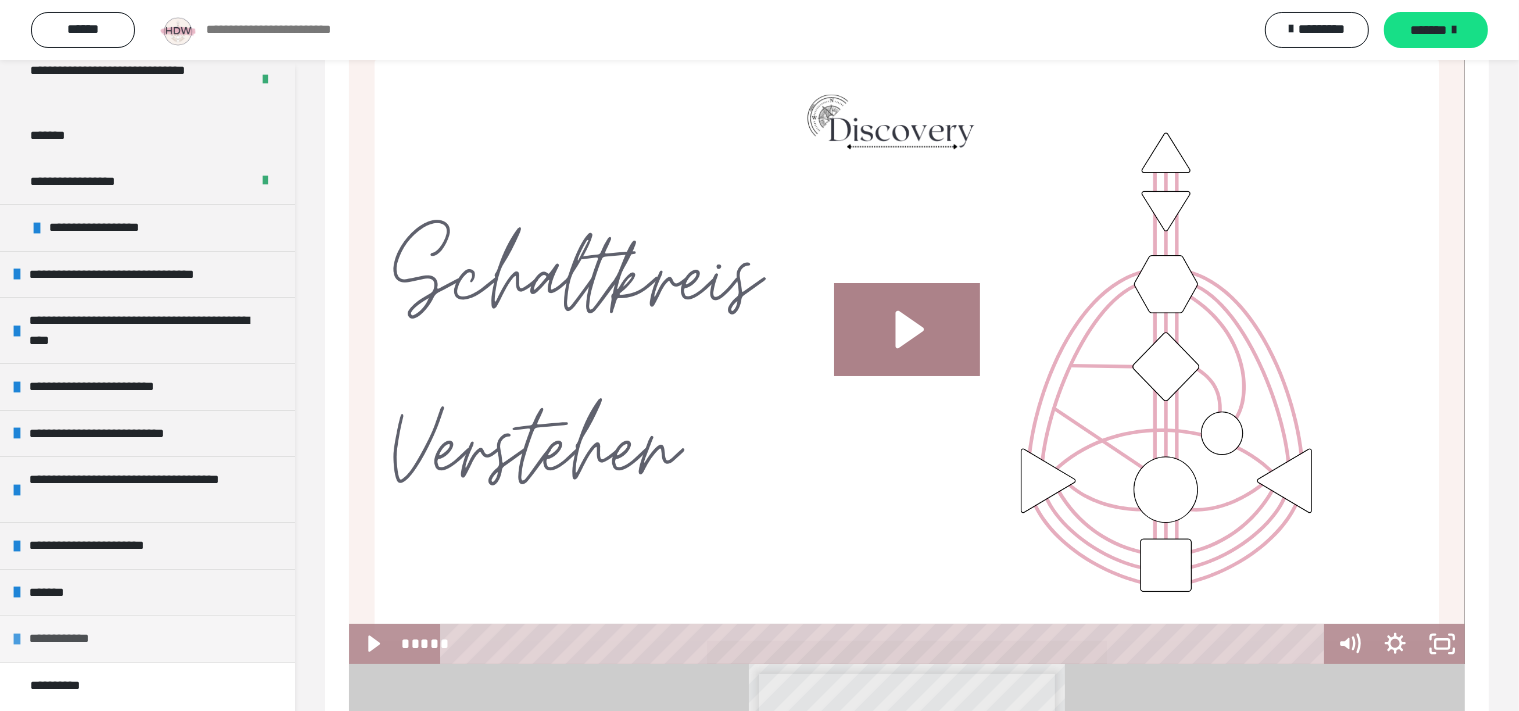 click on "**********" at bounding box center [67, 639] 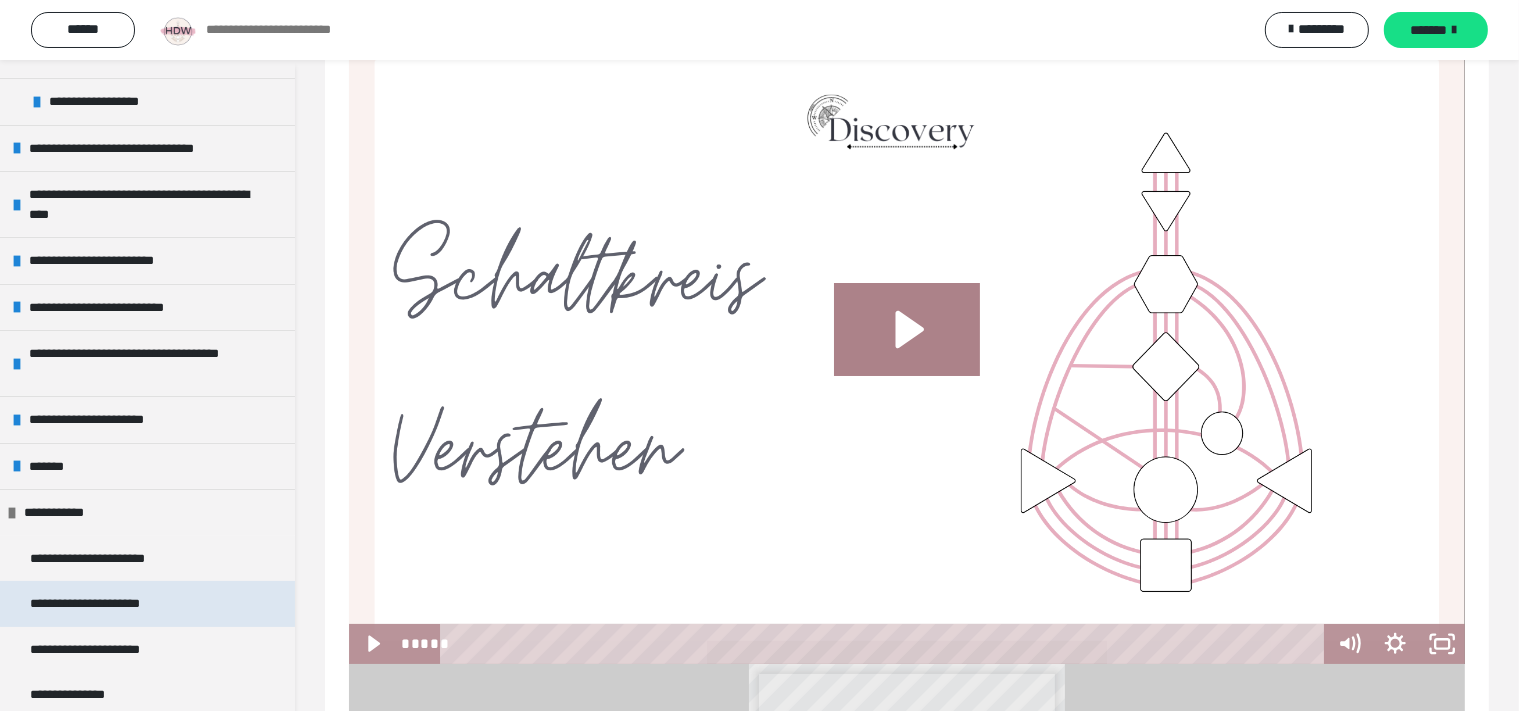 scroll, scrollTop: 403, scrollLeft: 0, axis: vertical 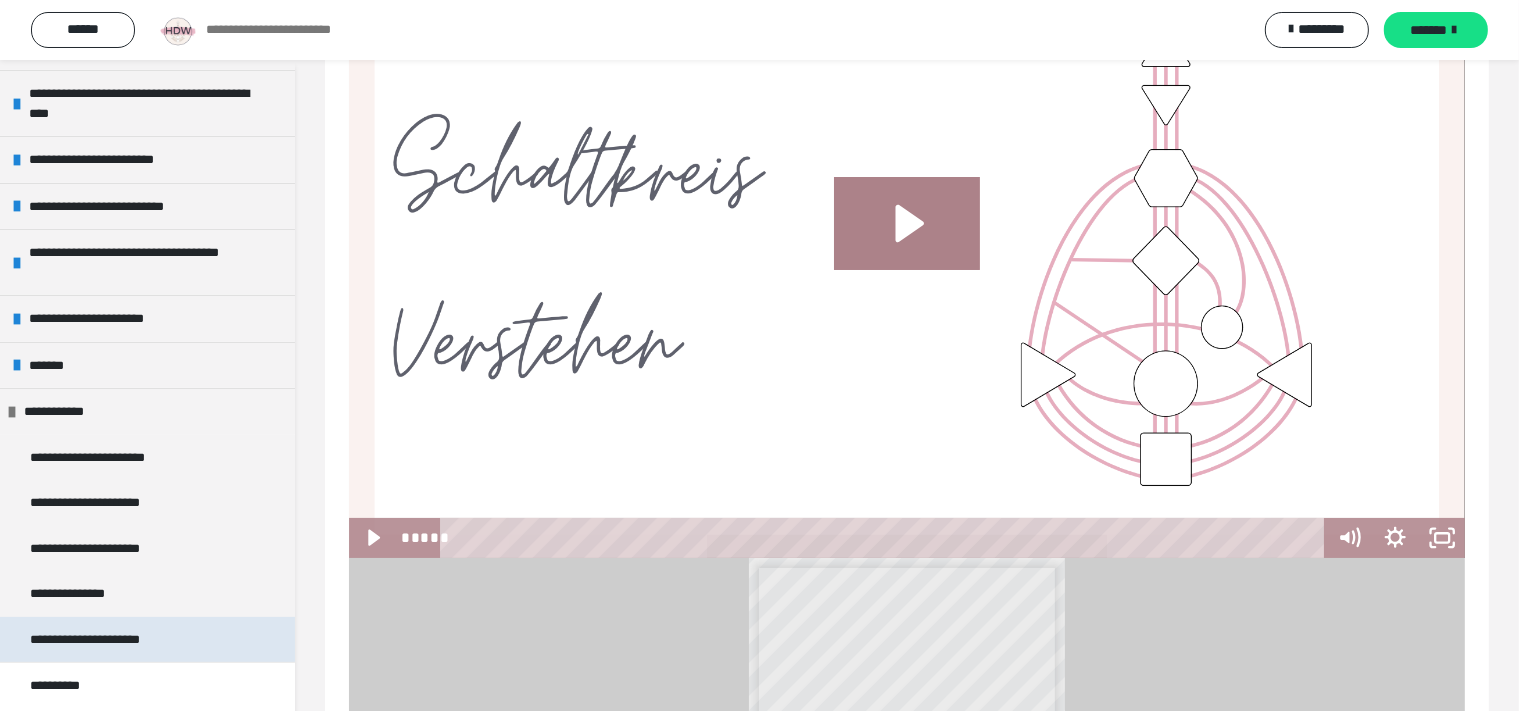 click on "**********" at bounding box center [105, 640] 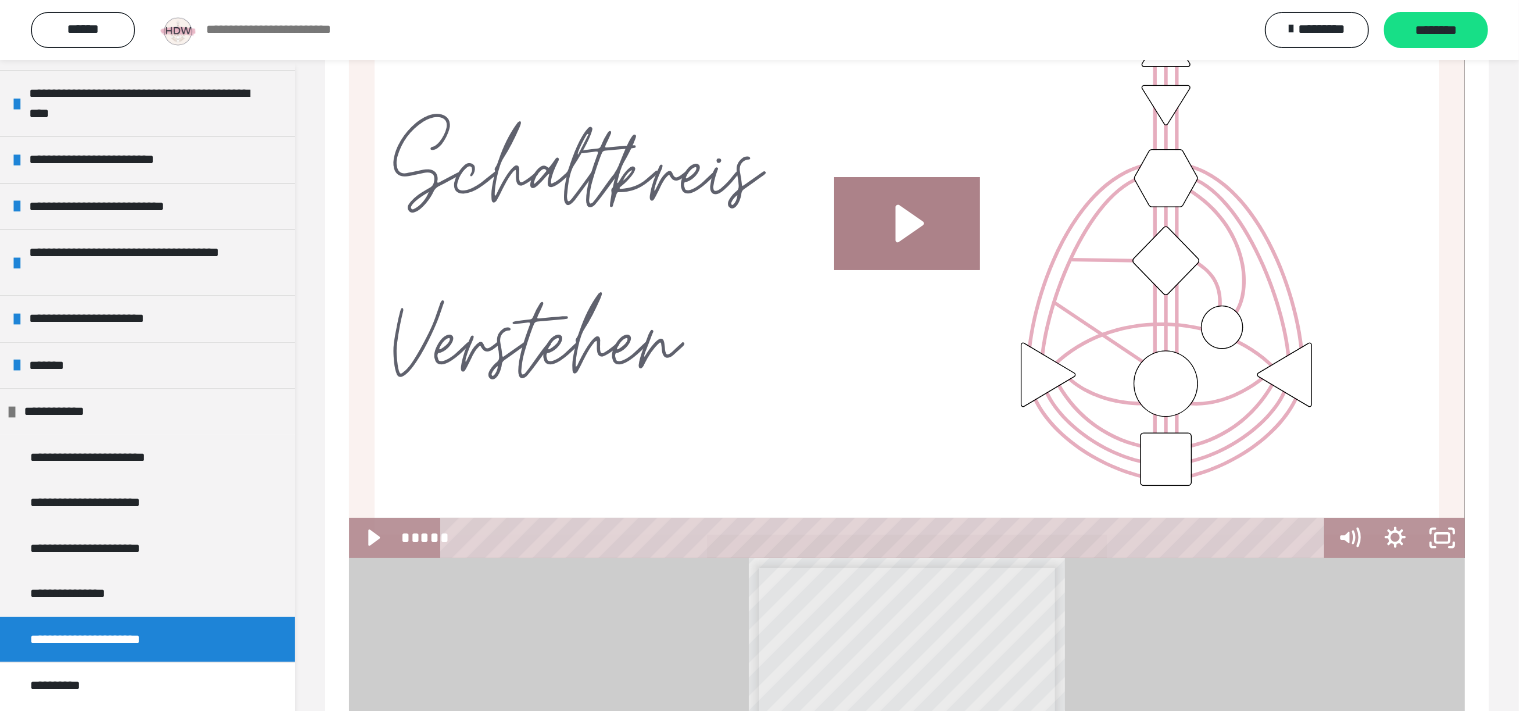 scroll, scrollTop: 60, scrollLeft: 0, axis: vertical 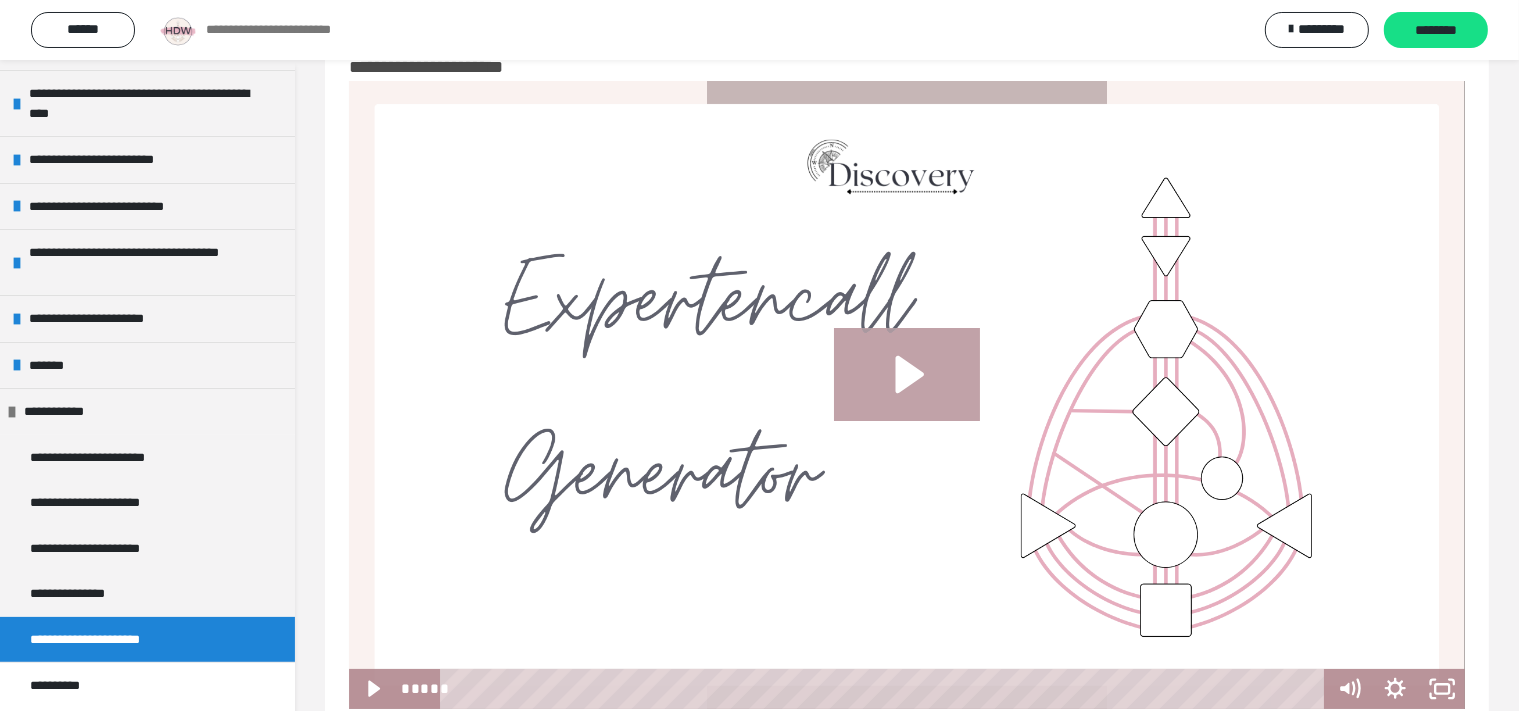 click 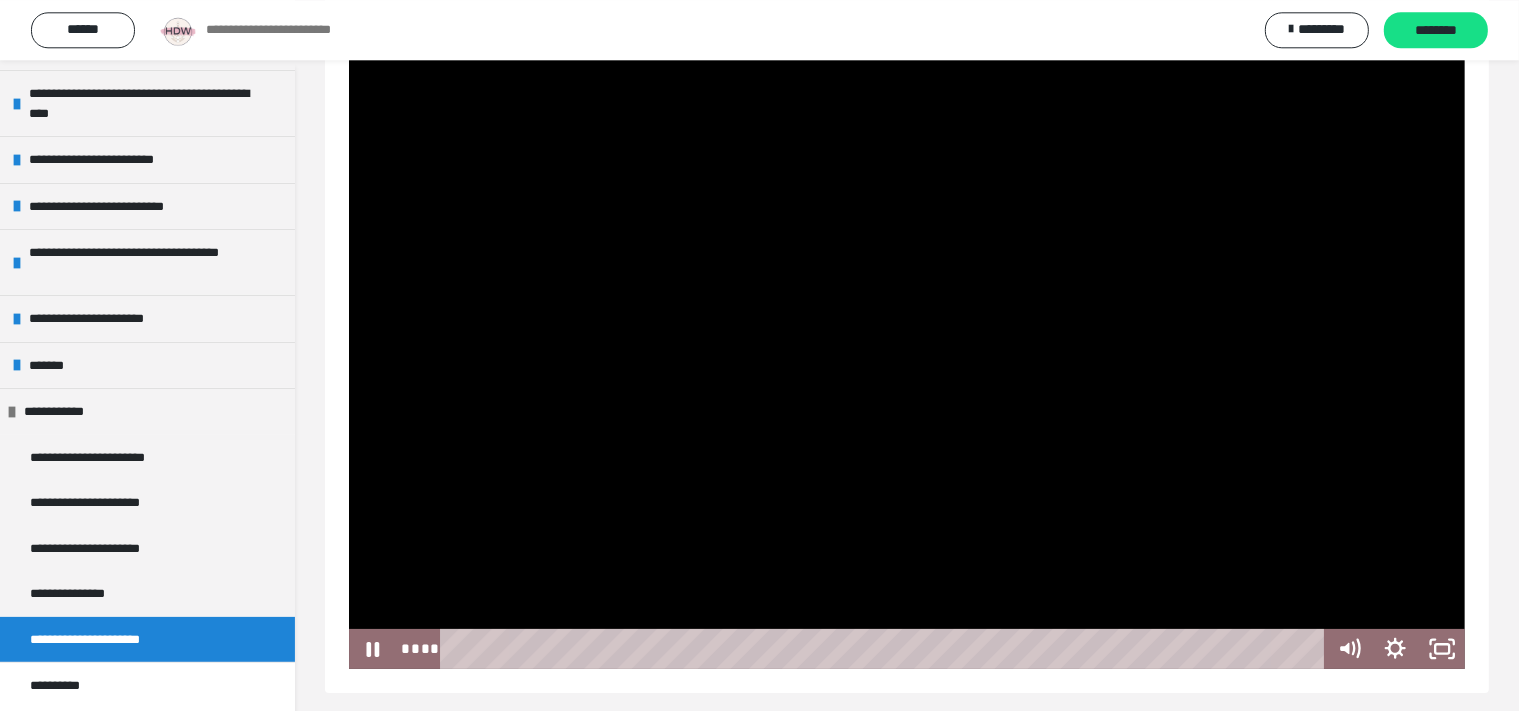 scroll, scrollTop: 112, scrollLeft: 0, axis: vertical 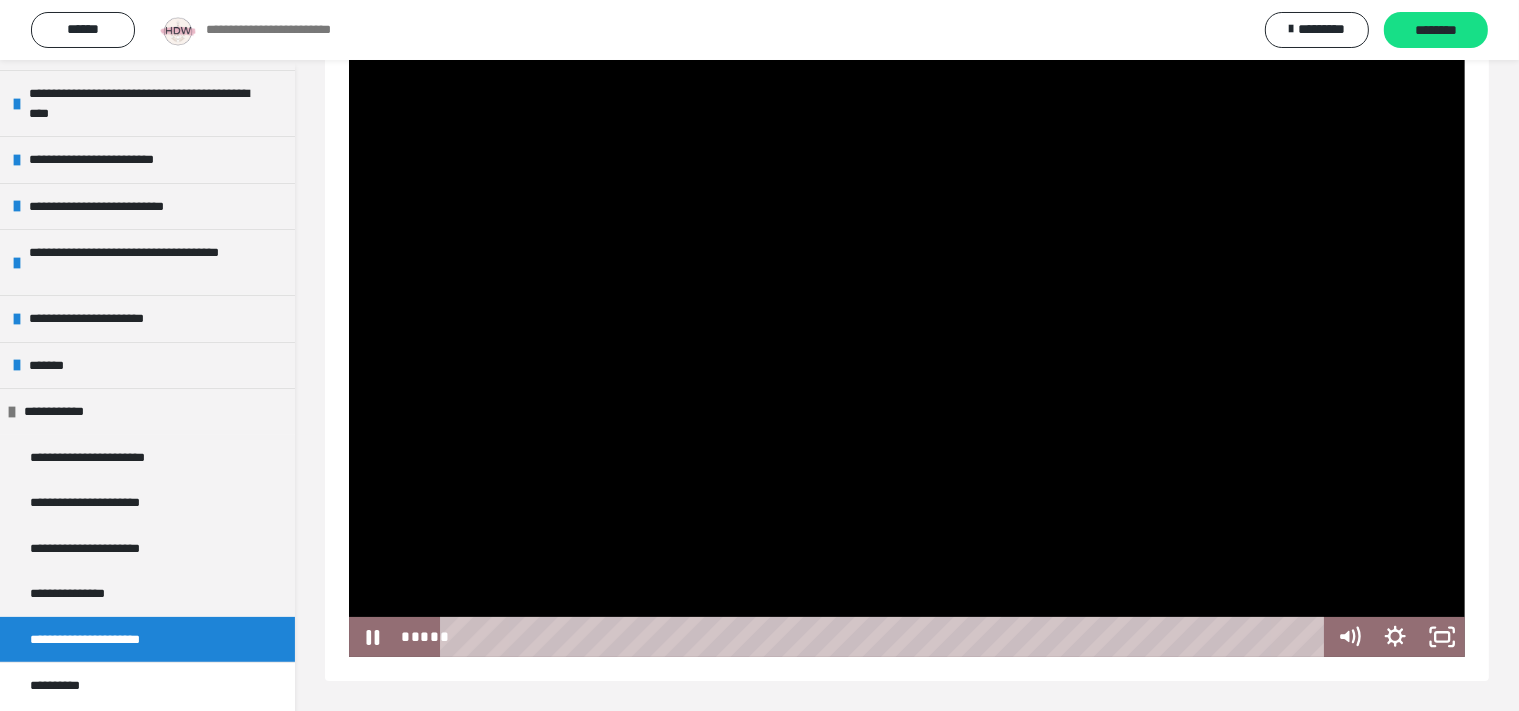 drag, startPoint x: 487, startPoint y: 636, endPoint x: 1092, endPoint y: 660, distance: 605.4758 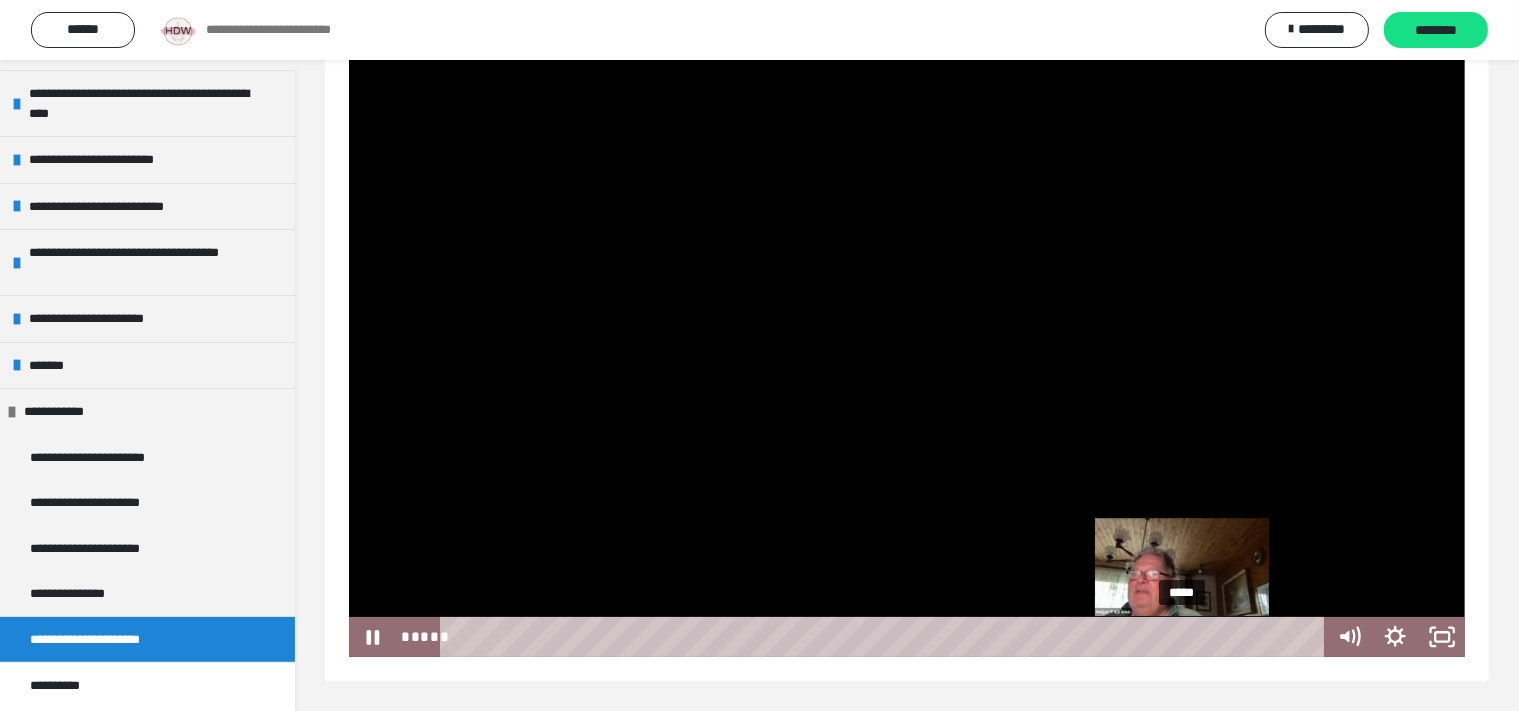 drag, startPoint x: 1090, startPoint y: 632, endPoint x: 1184, endPoint y: 636, distance: 94.08507 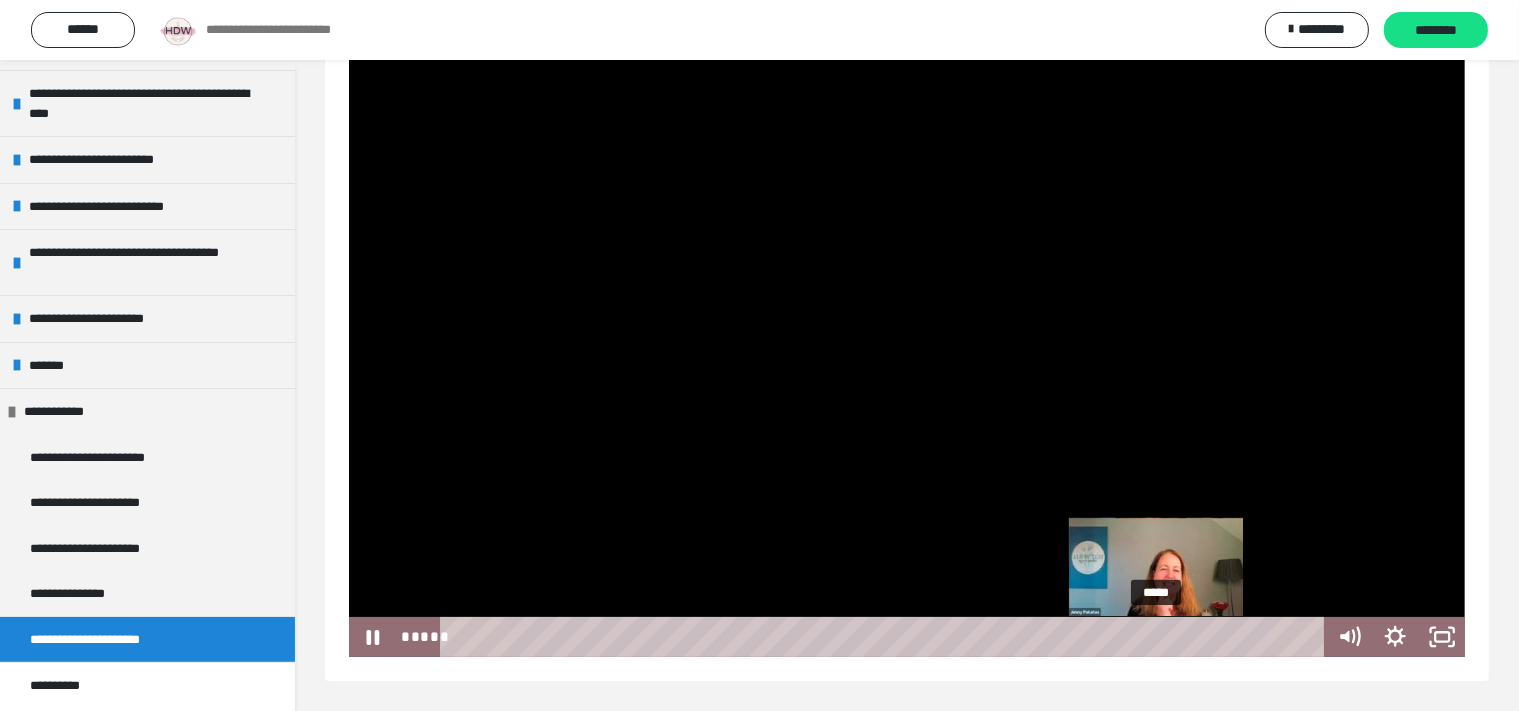 drag, startPoint x: 1183, startPoint y: 634, endPoint x: 1158, endPoint y: 638, distance: 25.317978 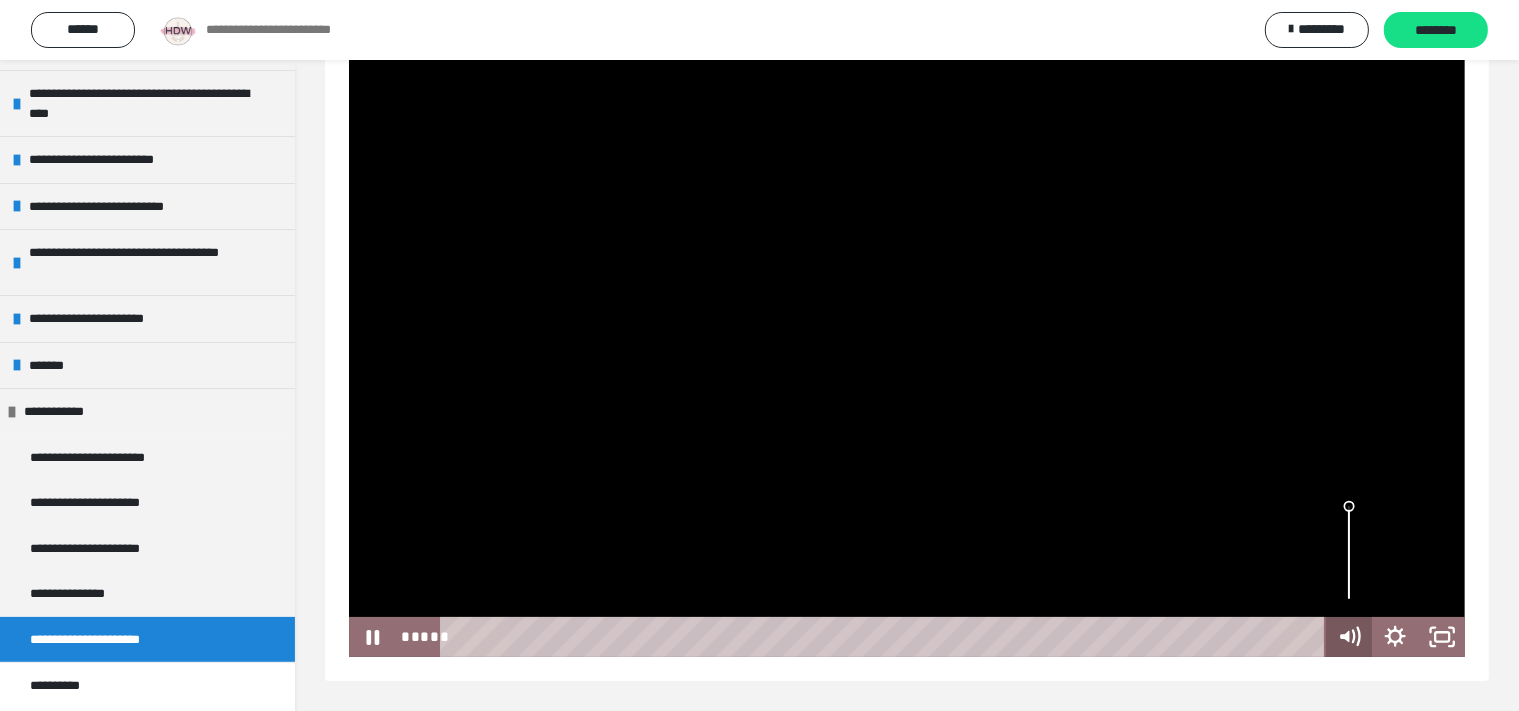 drag, startPoint x: 1157, startPoint y: 632, endPoint x: 1334, endPoint y: 636, distance: 177.0452 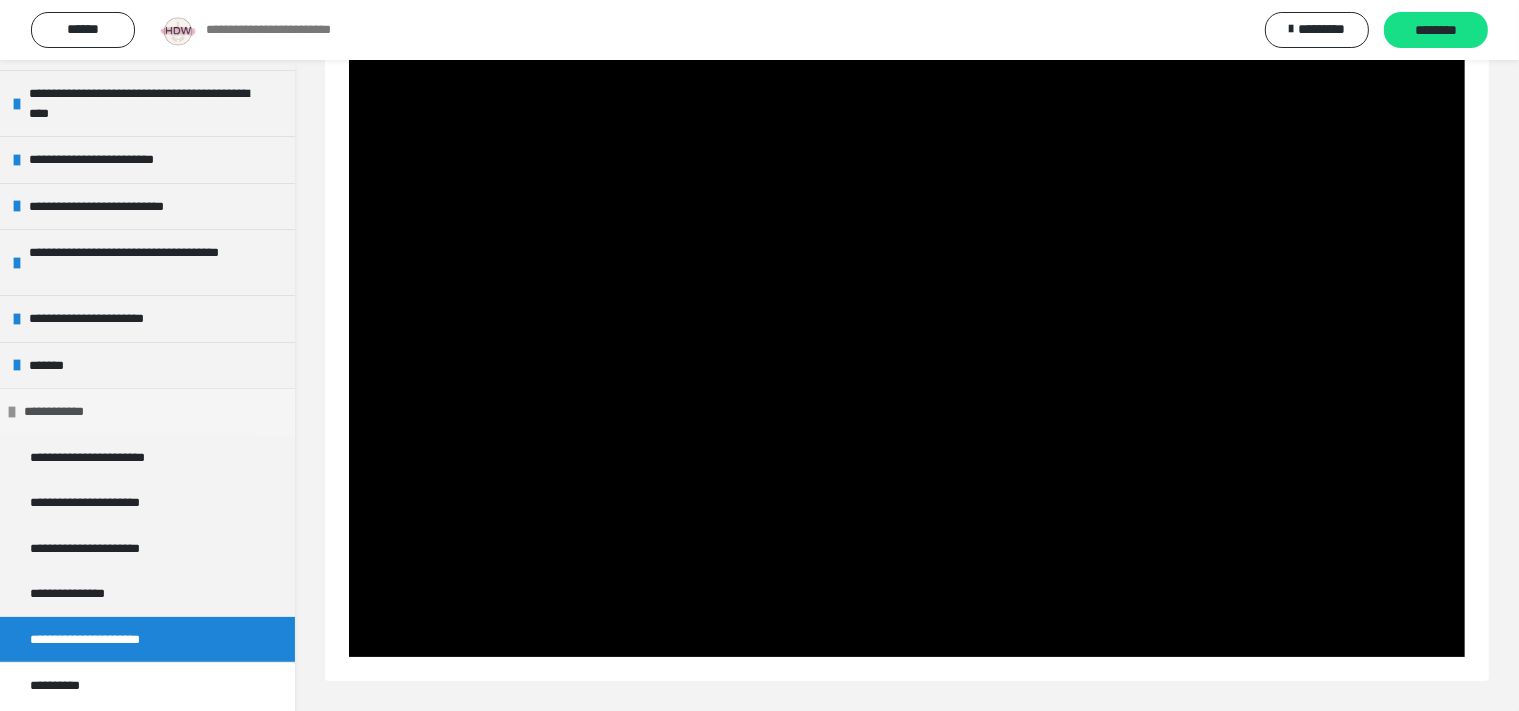 click at bounding box center (12, 412) 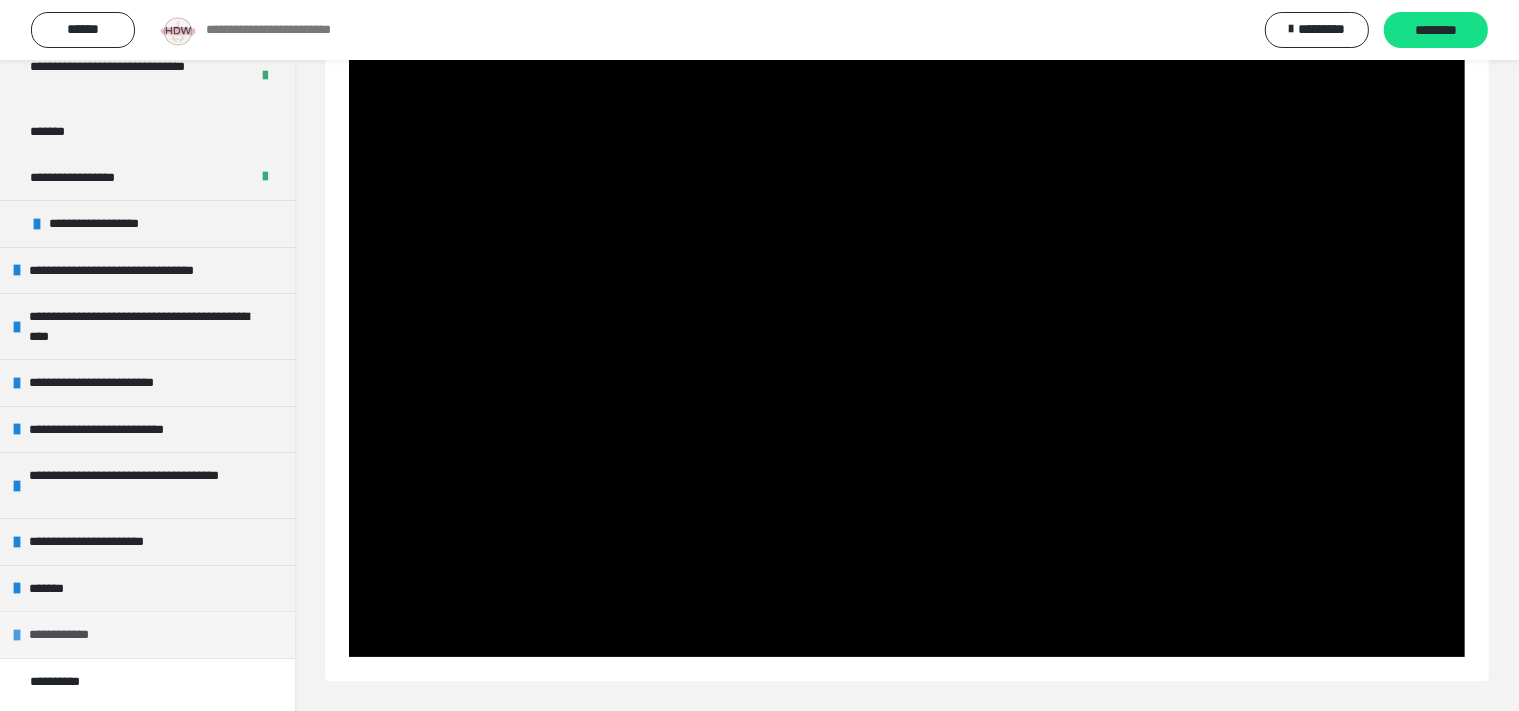 scroll, scrollTop: 176, scrollLeft: 0, axis: vertical 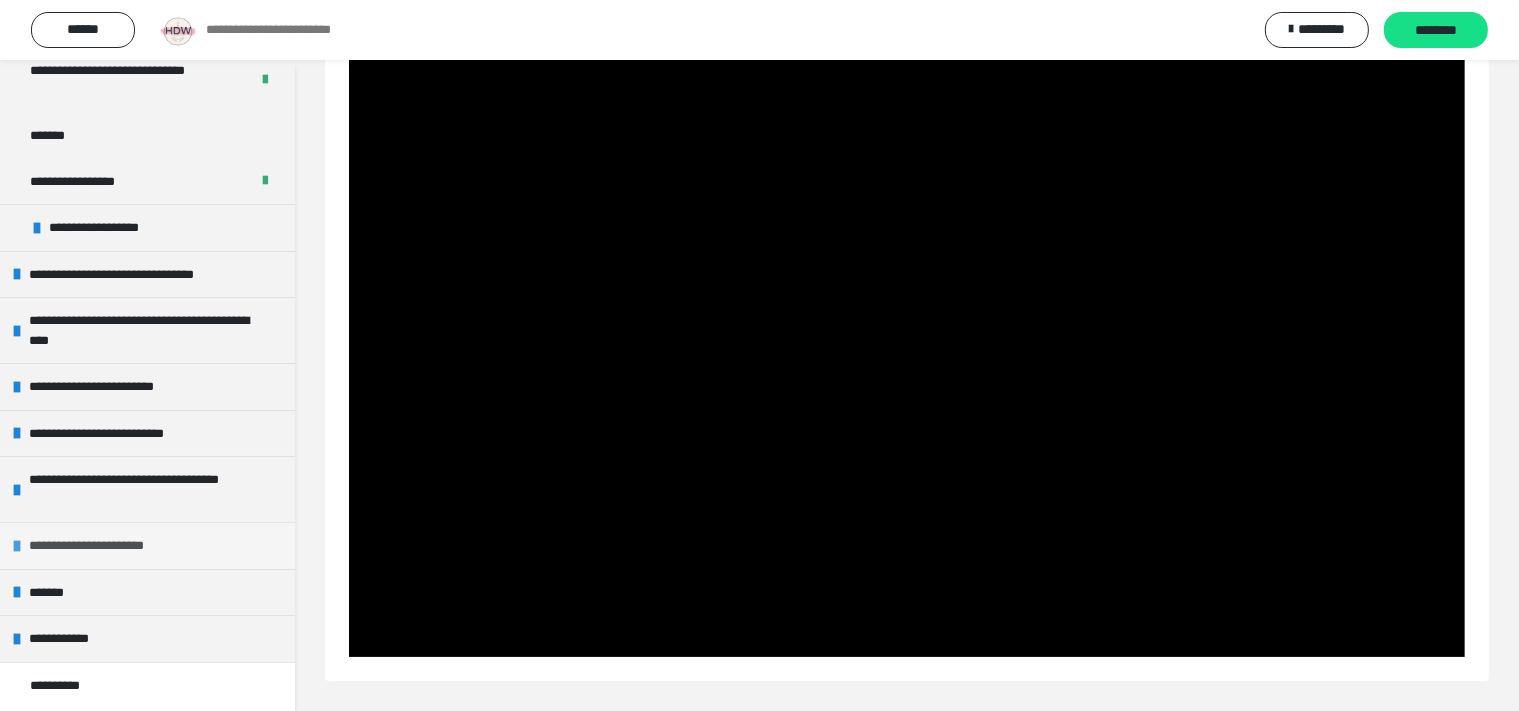 click on "**********" at bounding box center [147, 545] 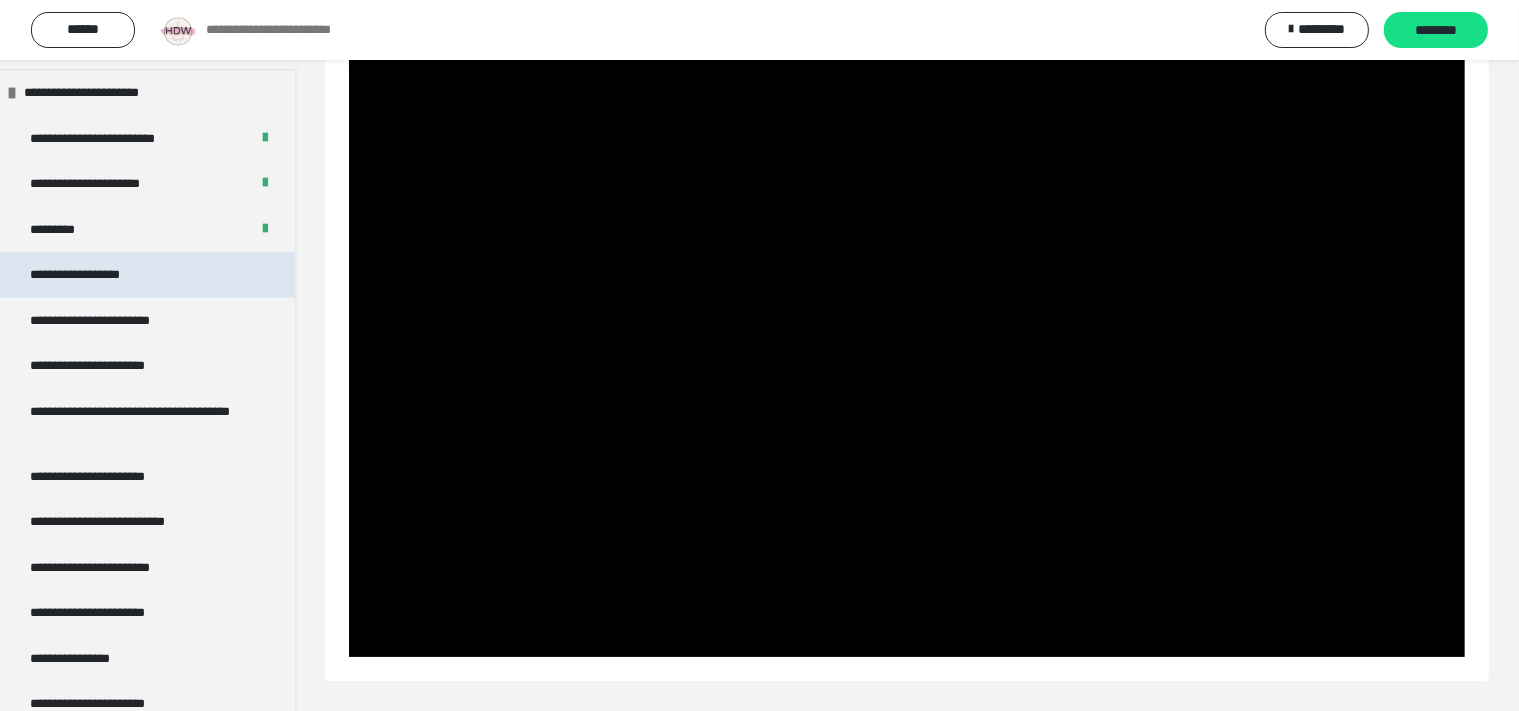 scroll, scrollTop: 832, scrollLeft: 0, axis: vertical 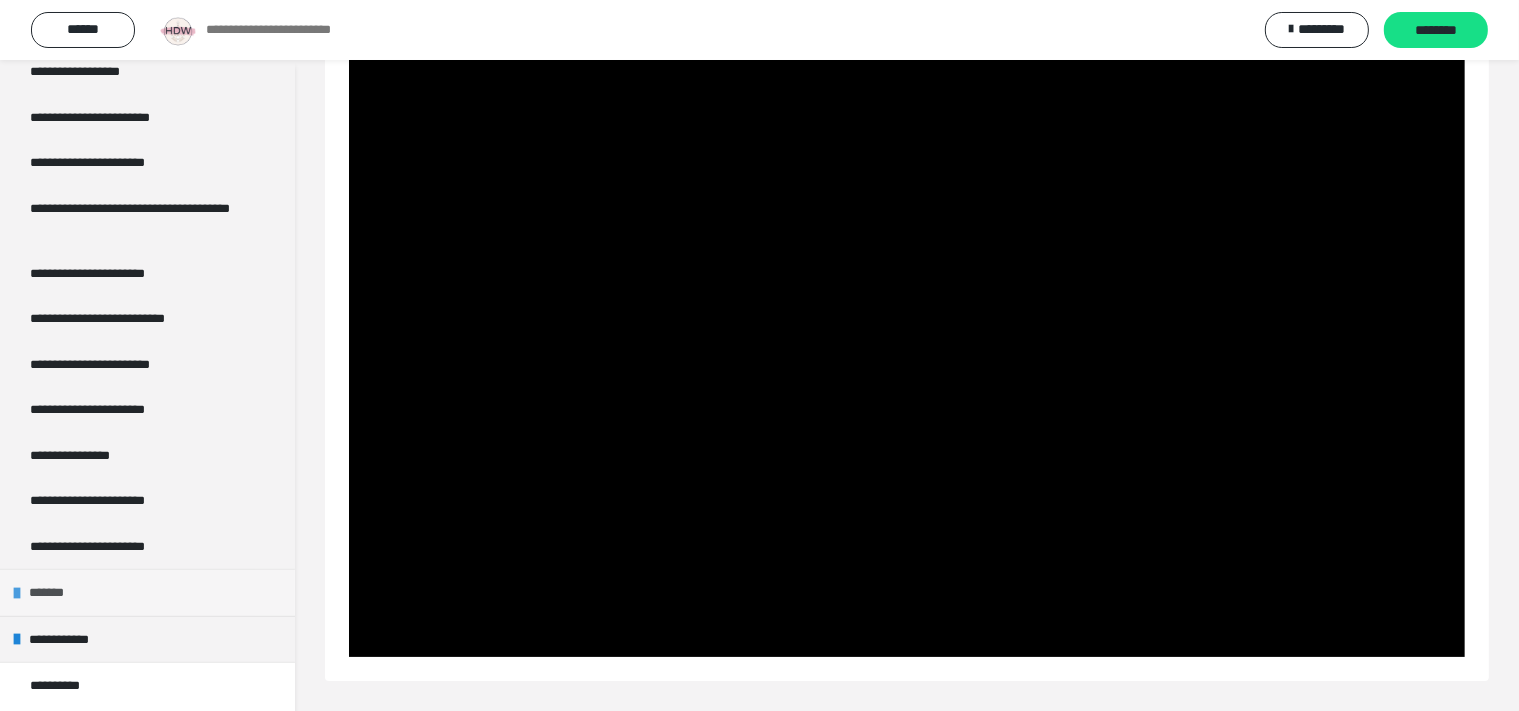 click at bounding box center [17, 593] 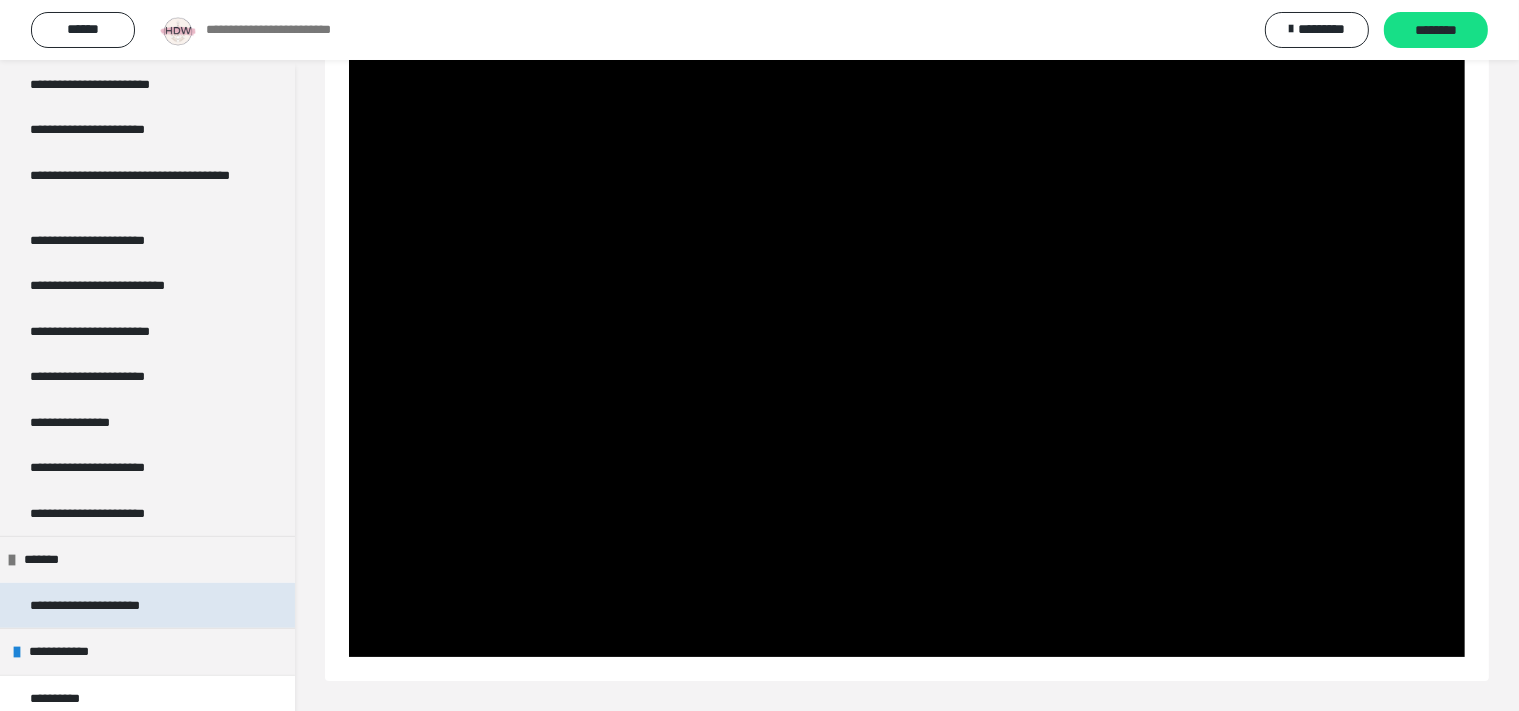 scroll, scrollTop: 878, scrollLeft: 0, axis: vertical 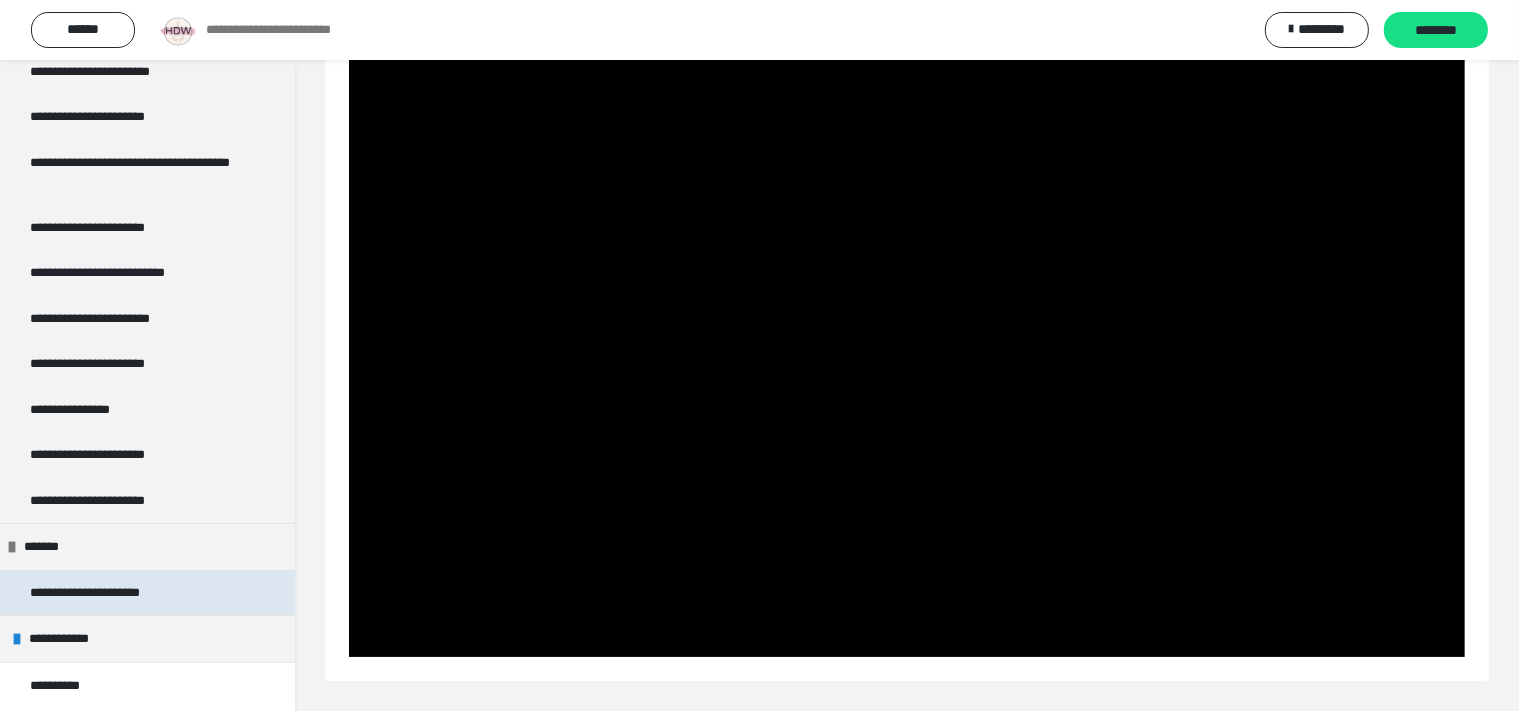 click on "**********" at bounding box center [111, 593] 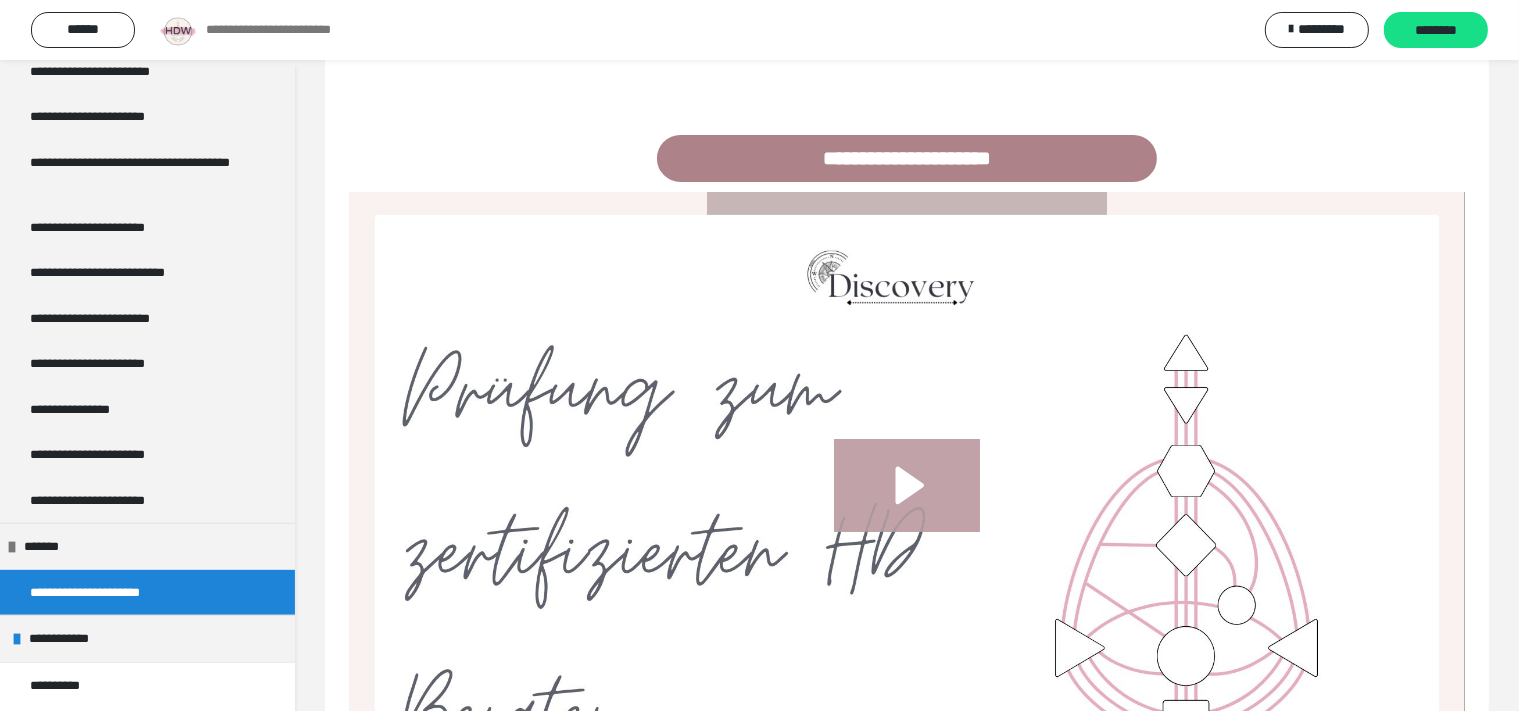 scroll, scrollTop: 534, scrollLeft: 0, axis: vertical 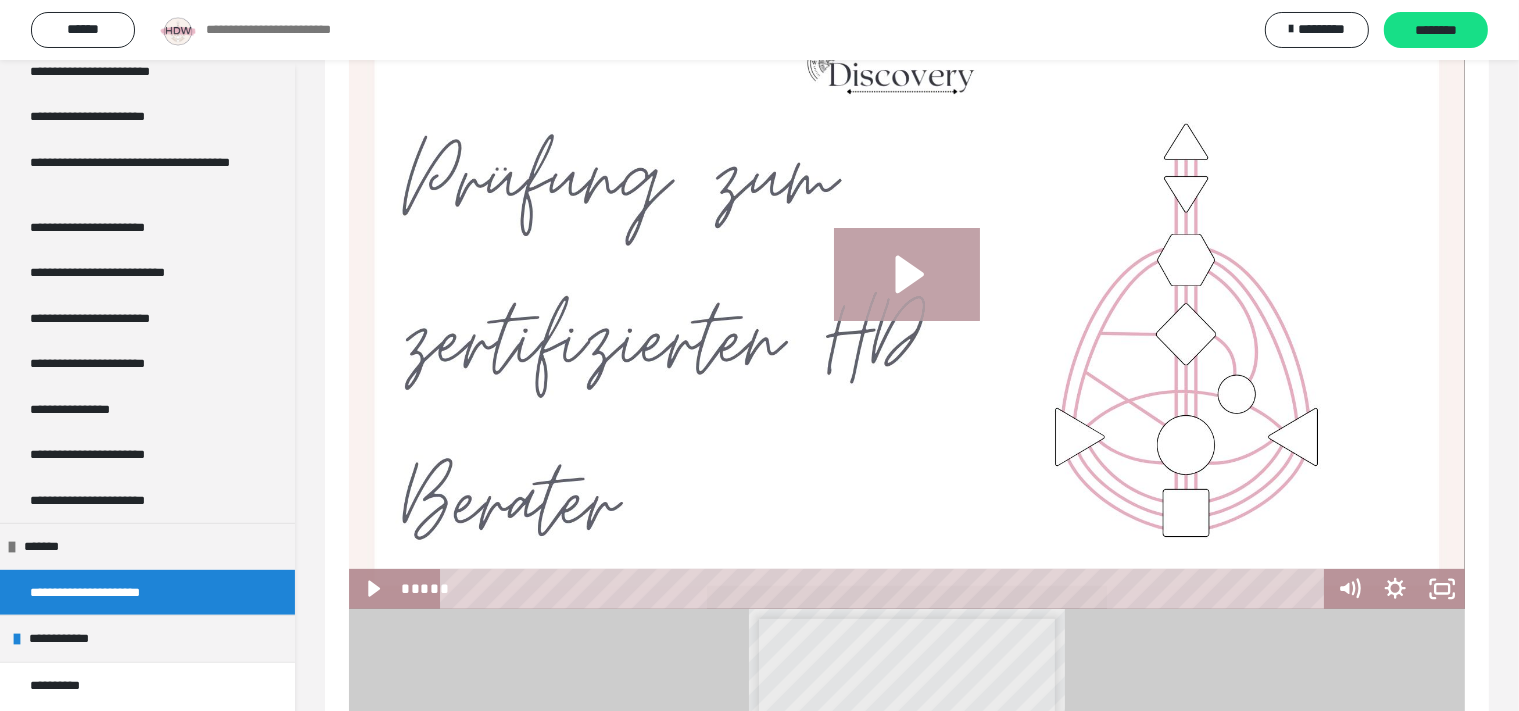 click 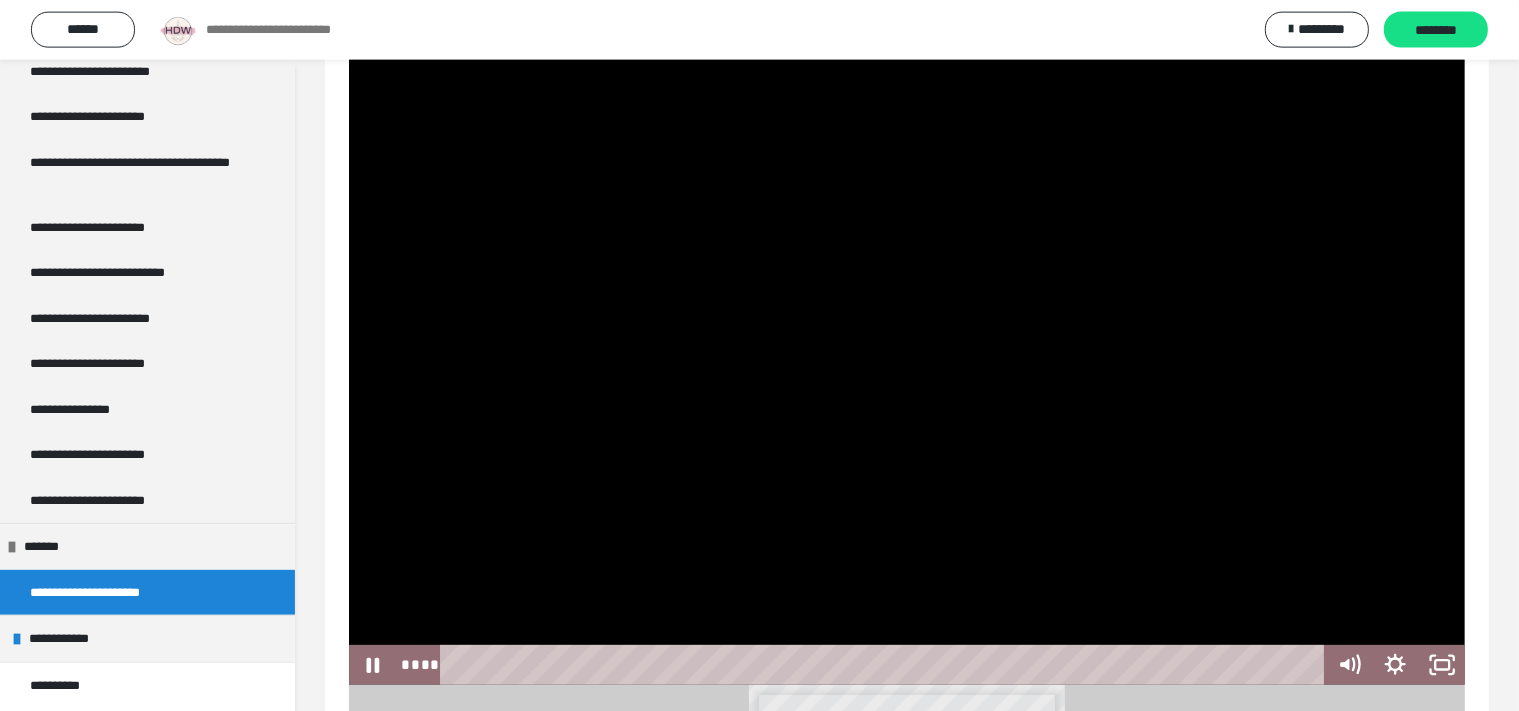 scroll, scrollTop: 428, scrollLeft: 0, axis: vertical 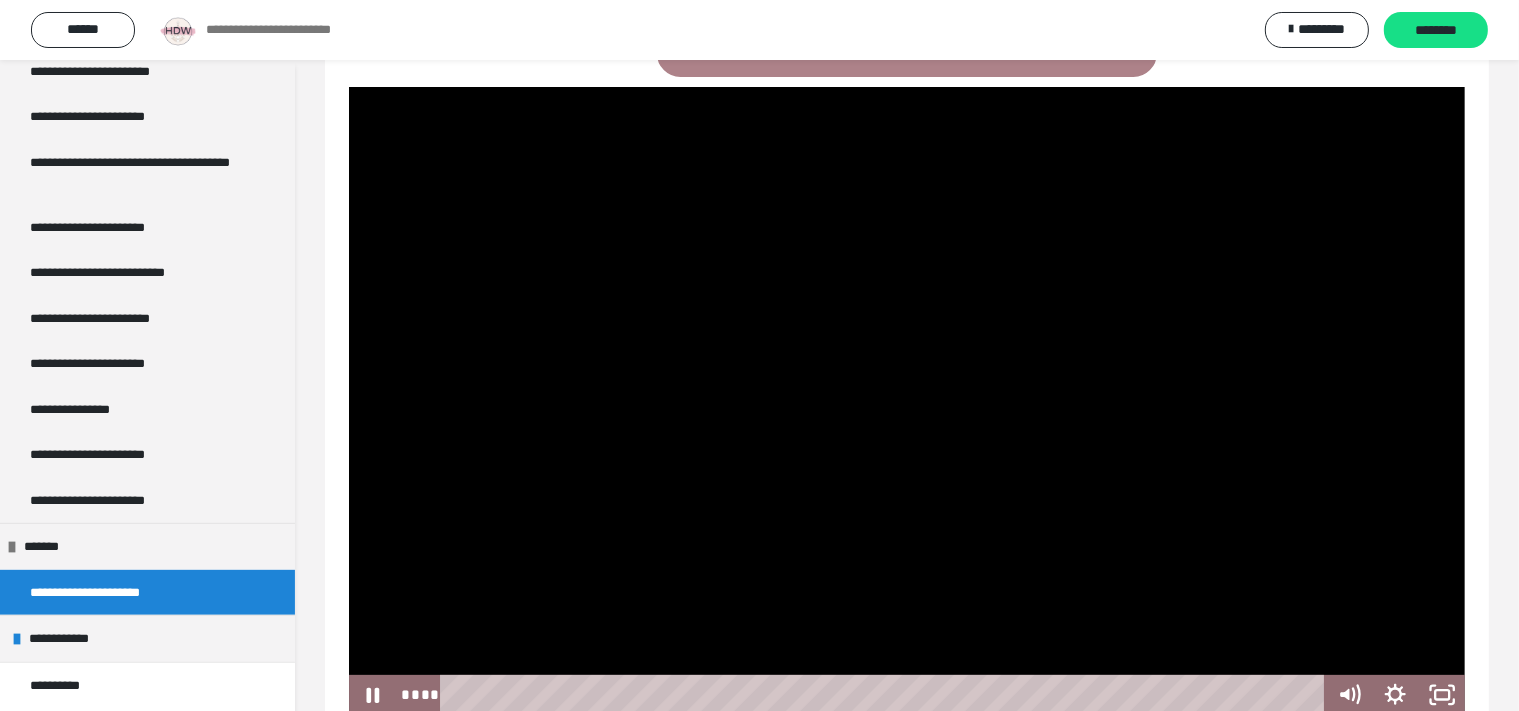 click at bounding box center [907, 401] 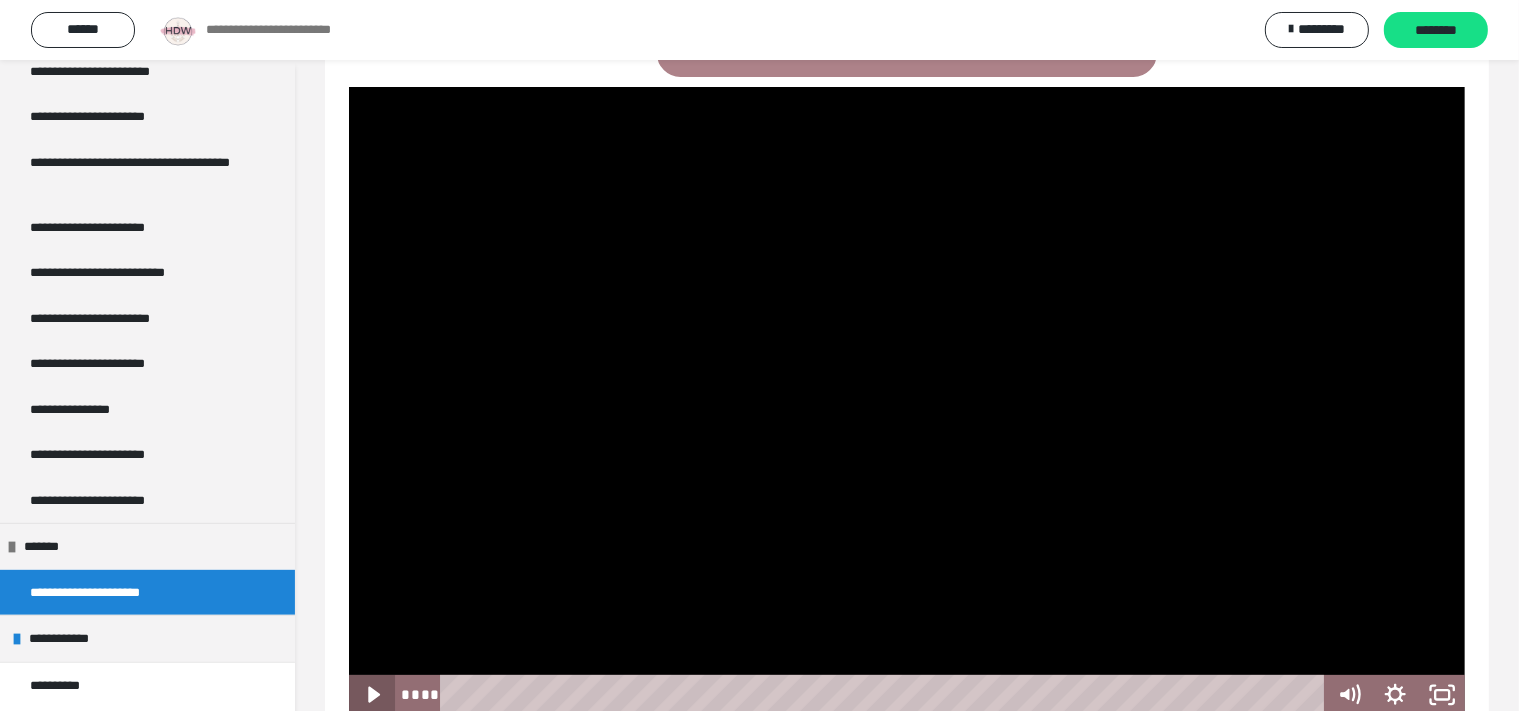click 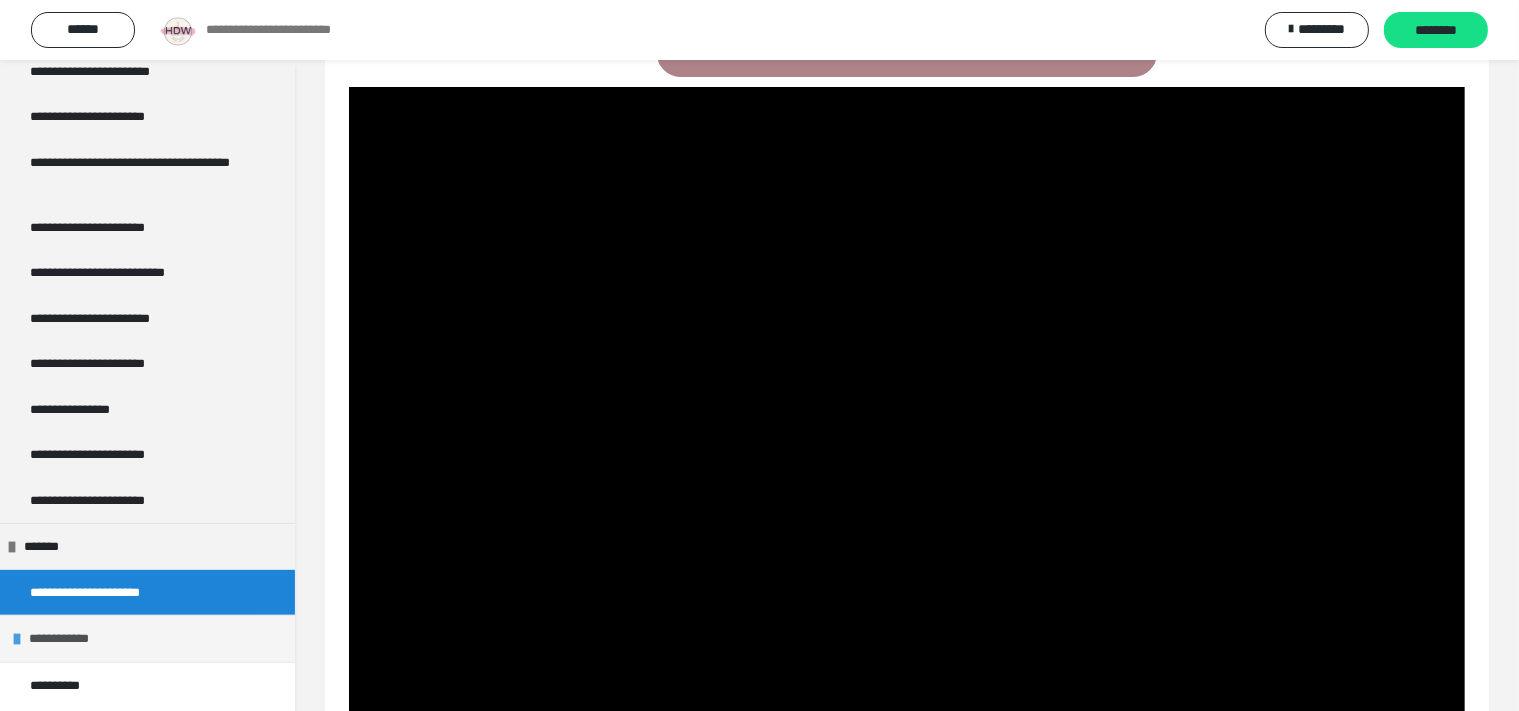 click on "**********" at bounding box center (147, 638) 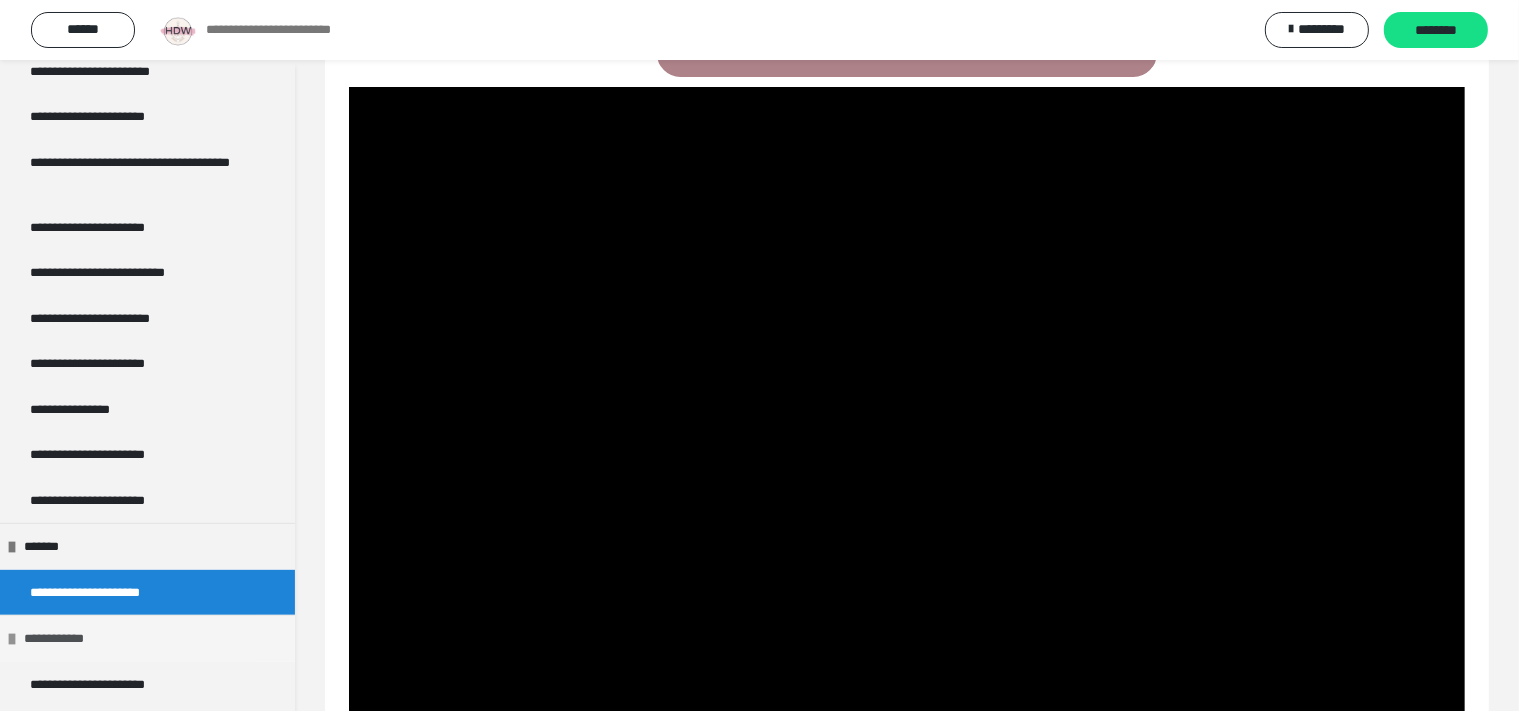click at bounding box center [12, 639] 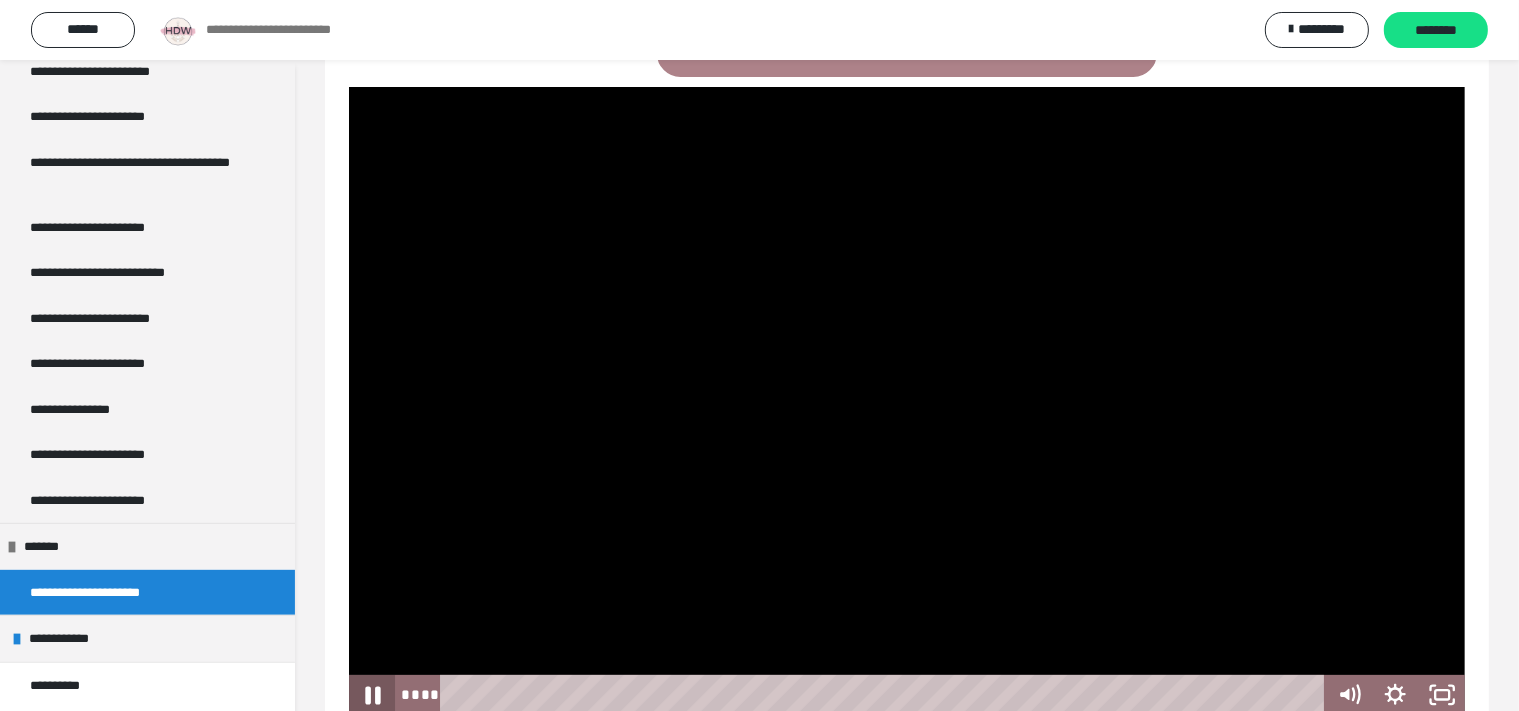 click 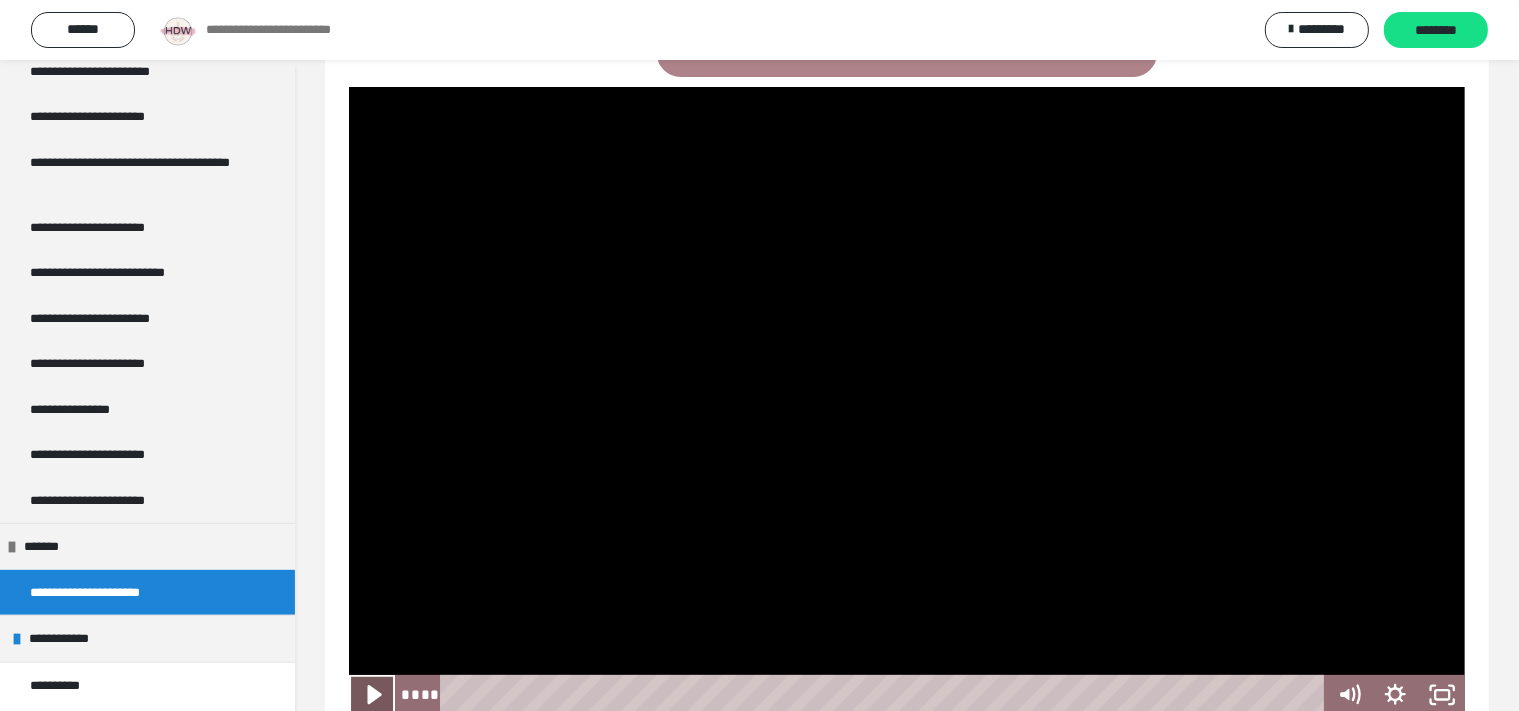 click 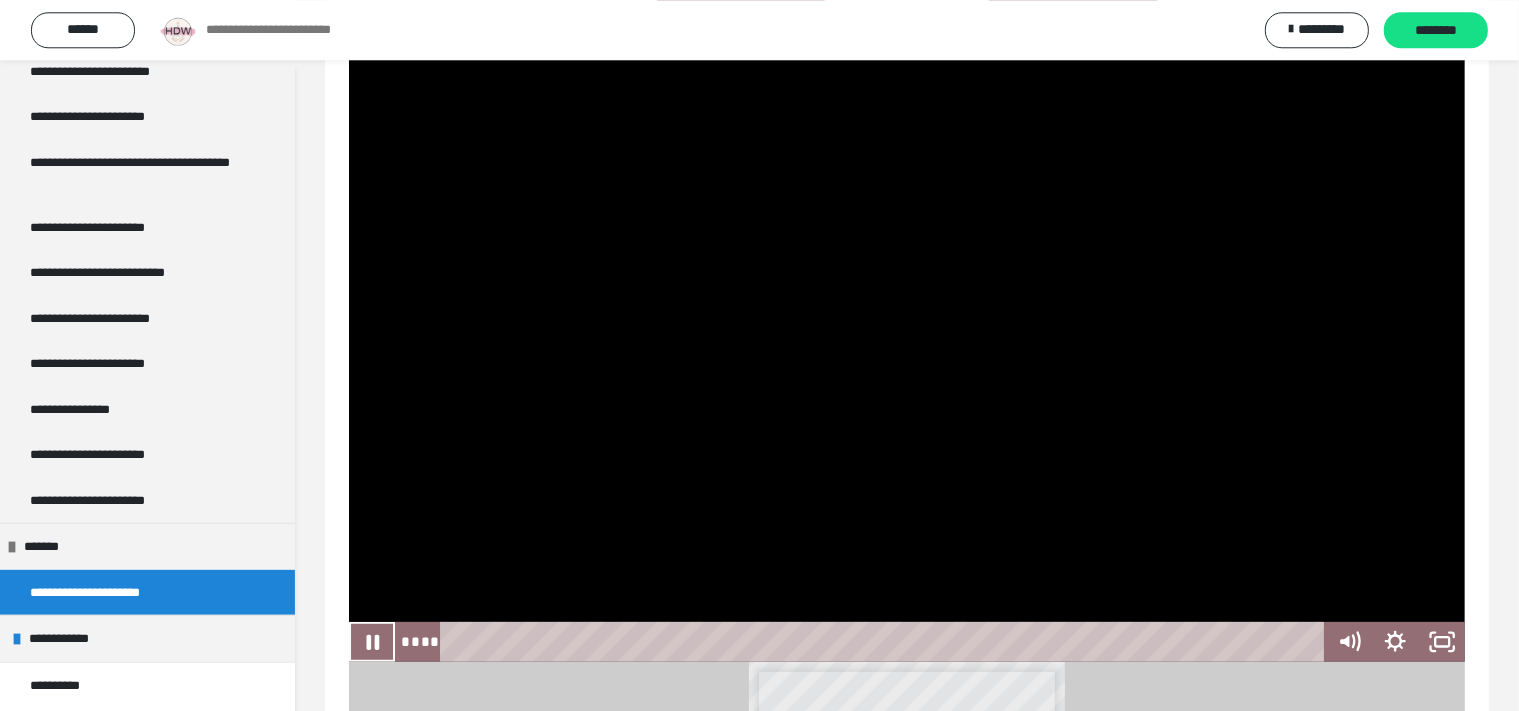 scroll, scrollTop: 428, scrollLeft: 0, axis: vertical 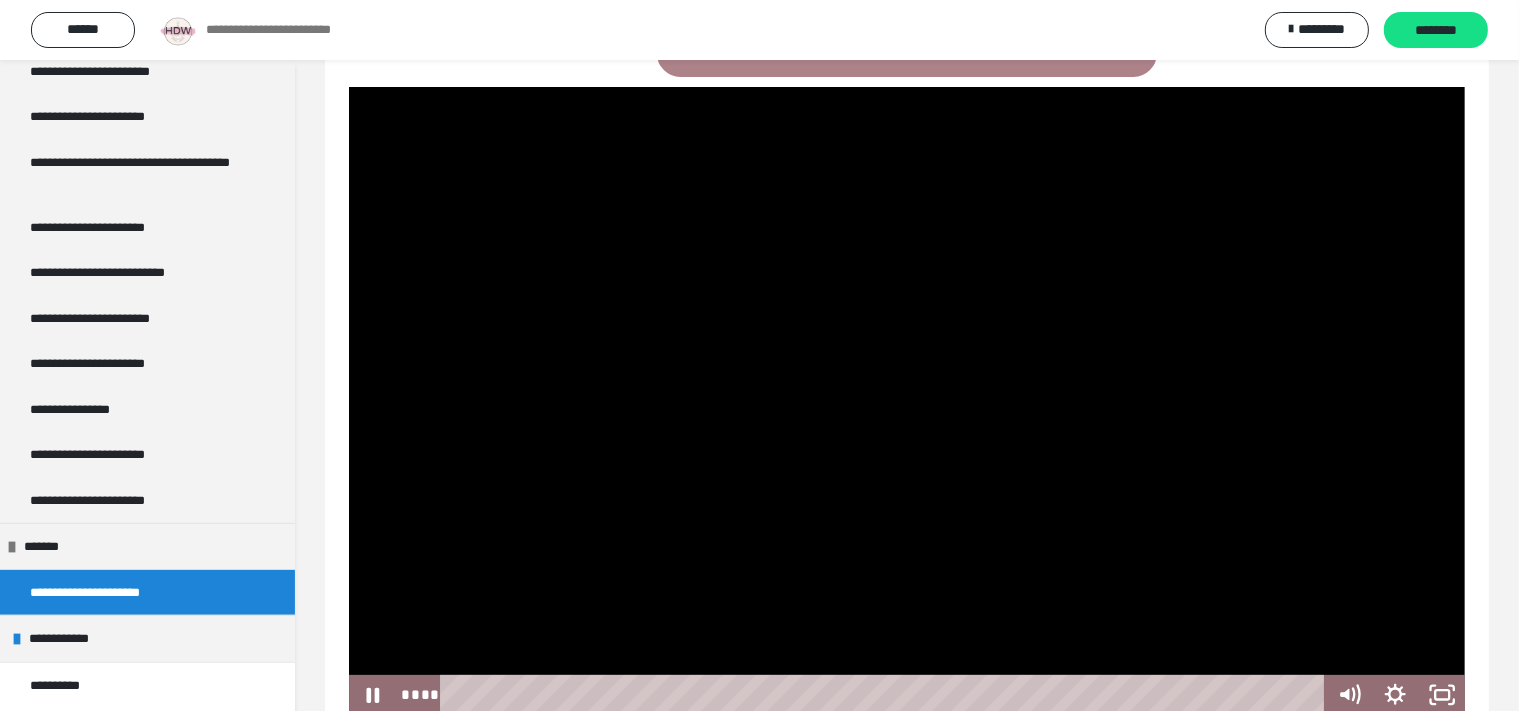 click at bounding box center [907, 401] 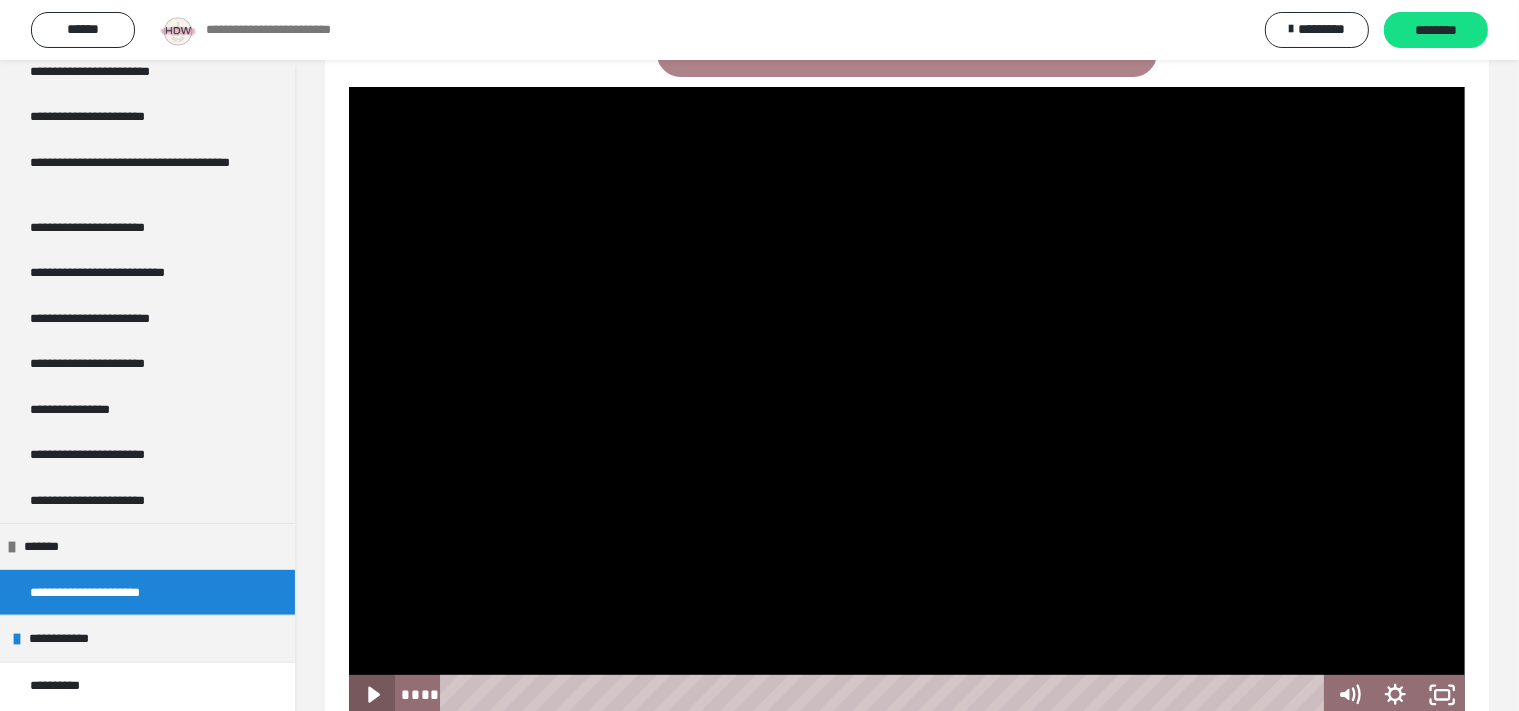 click 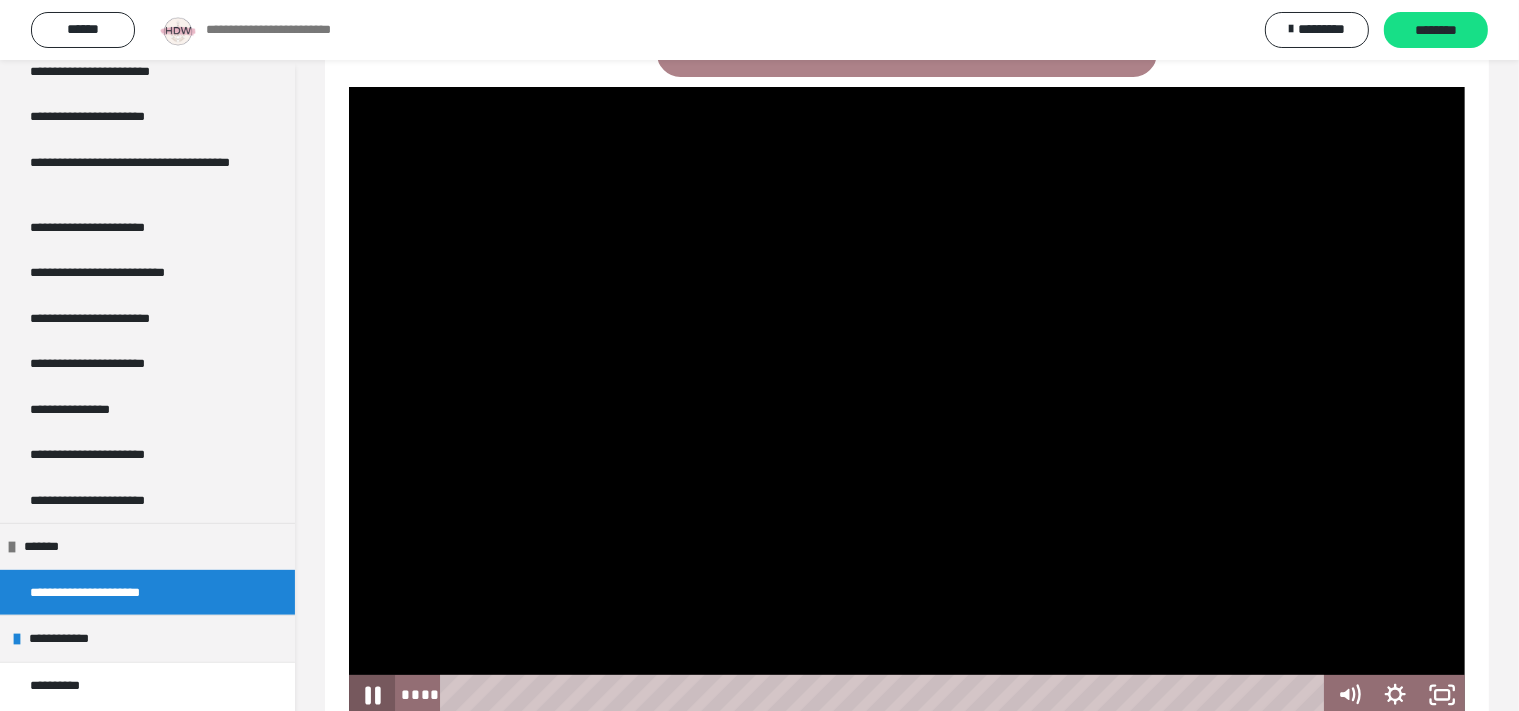 click 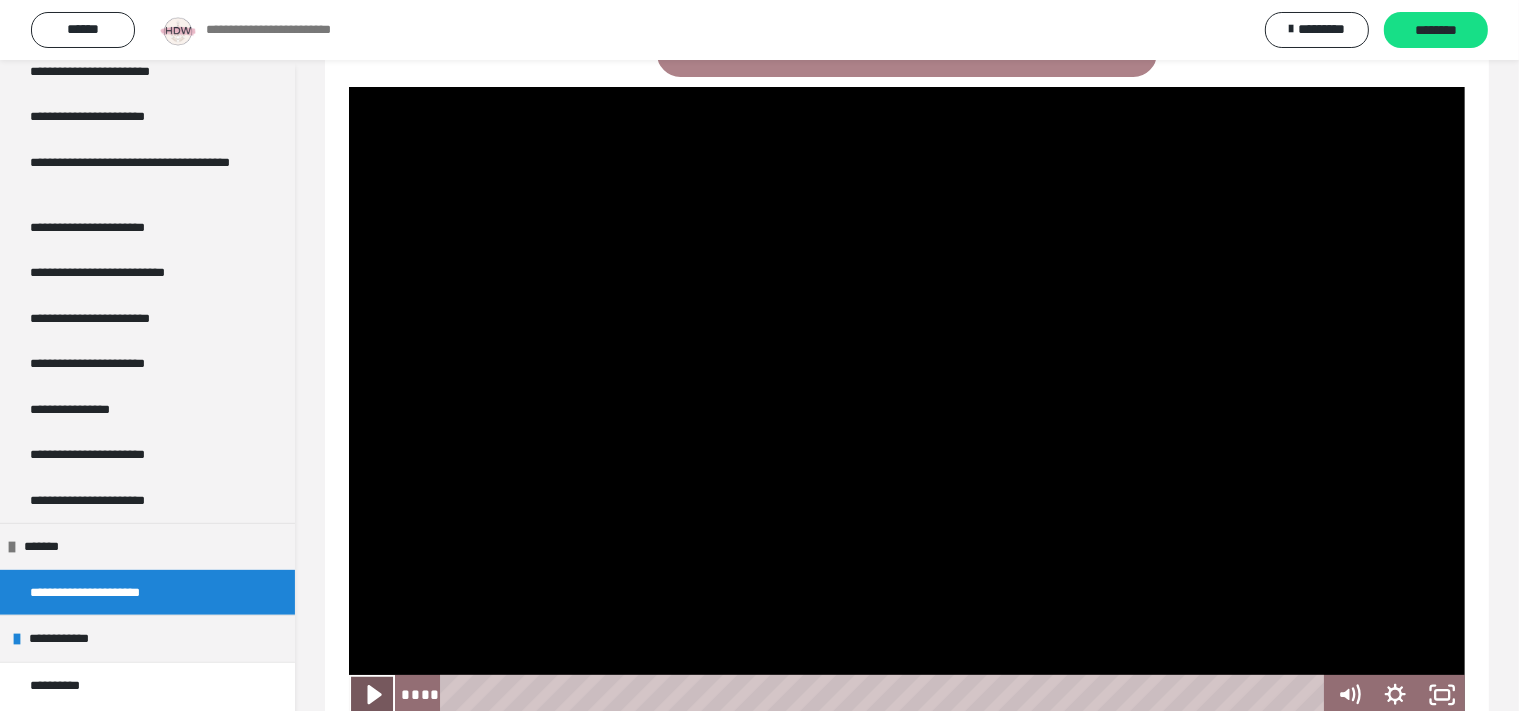 click 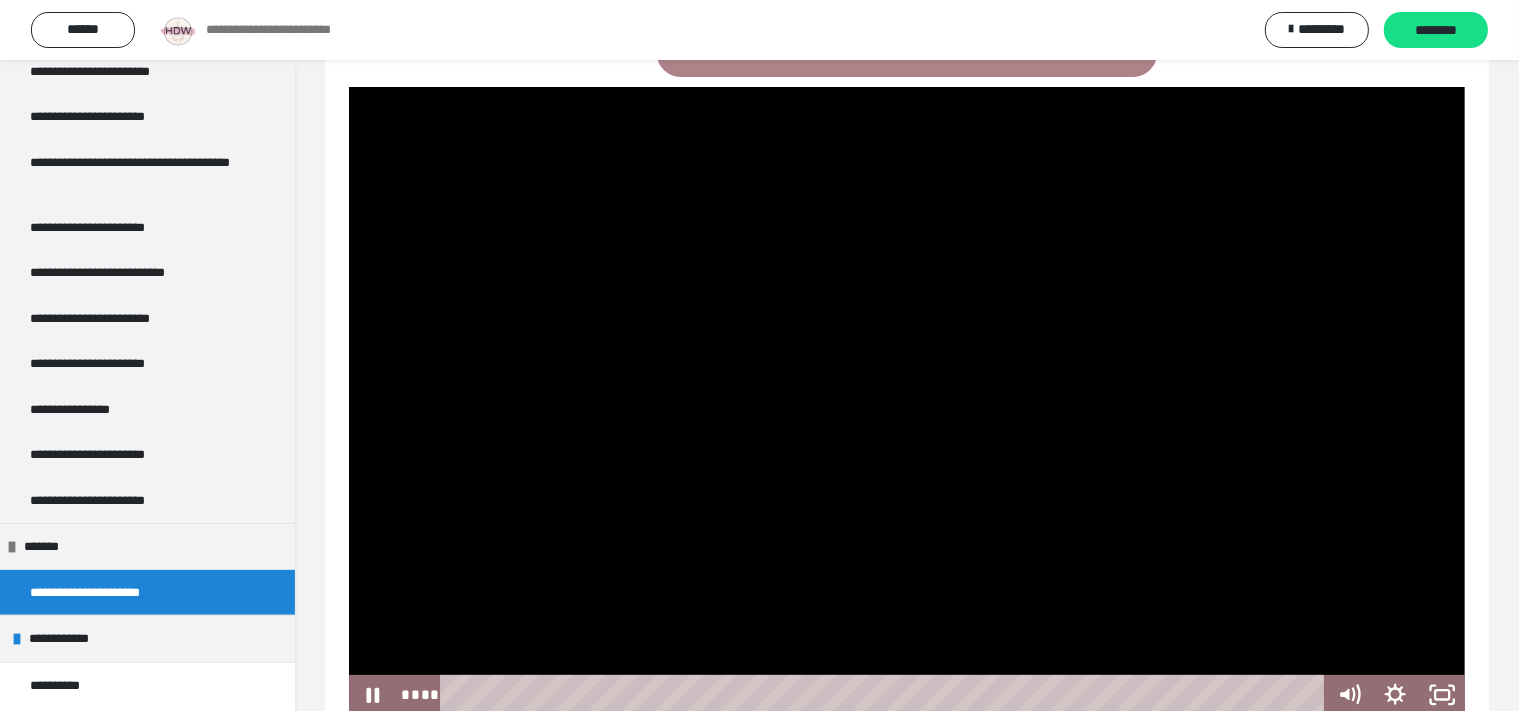 click at bounding box center [907, 401] 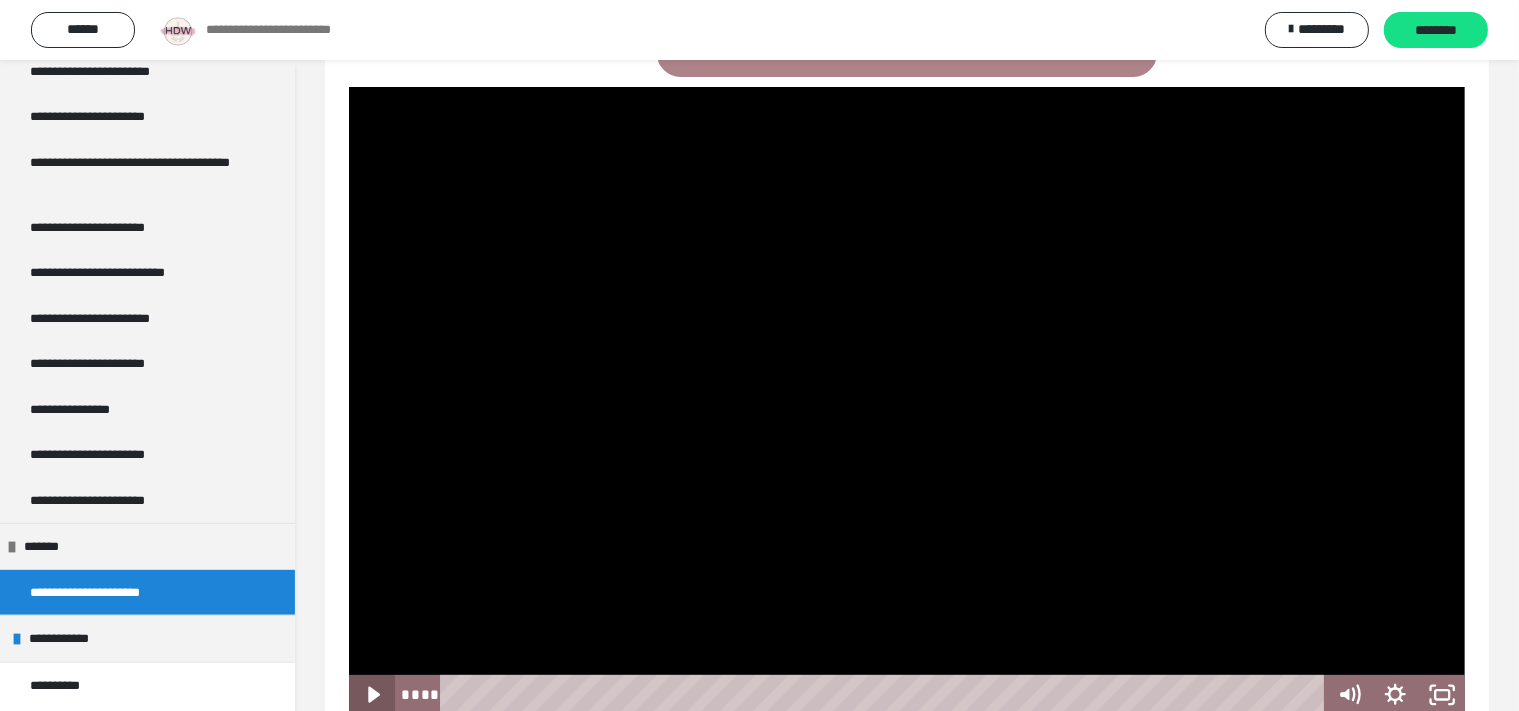click 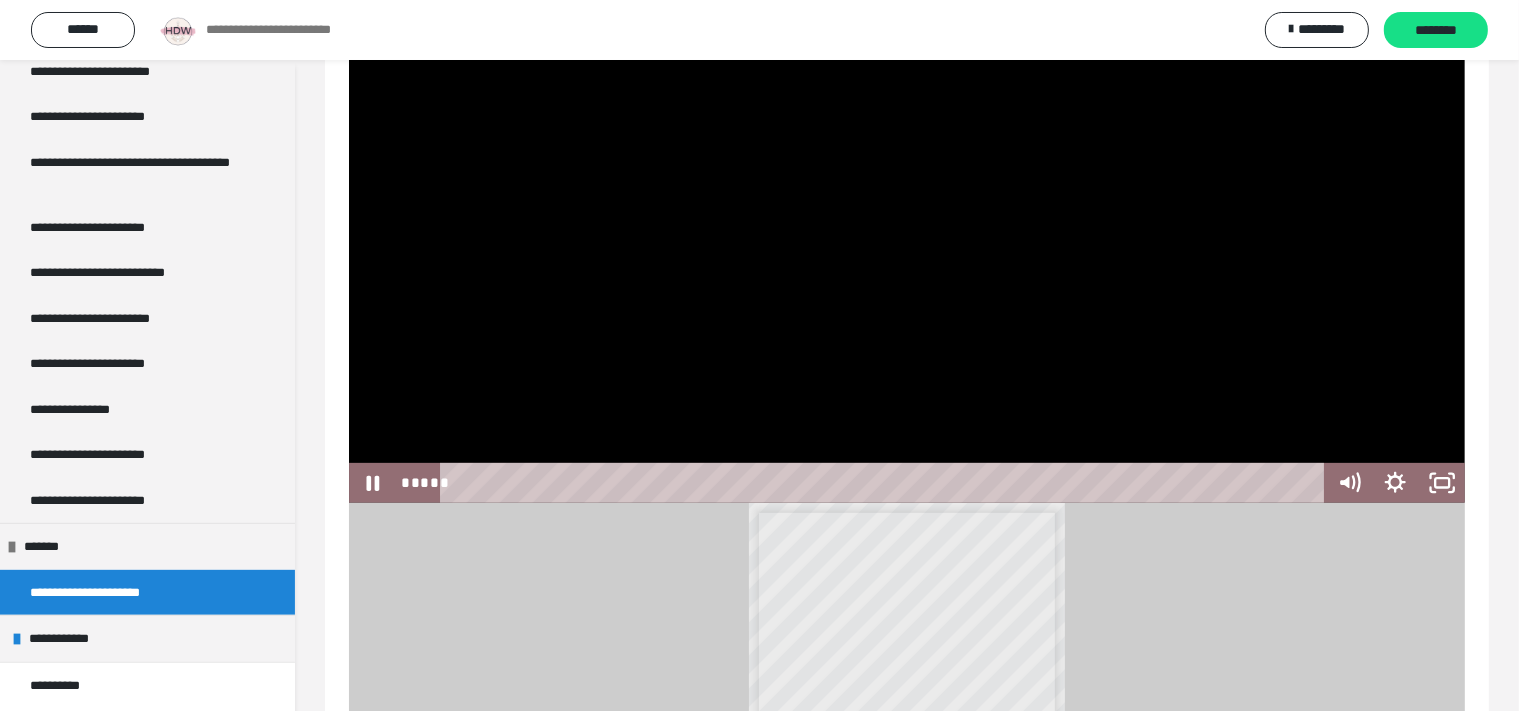 scroll, scrollTop: 534, scrollLeft: 0, axis: vertical 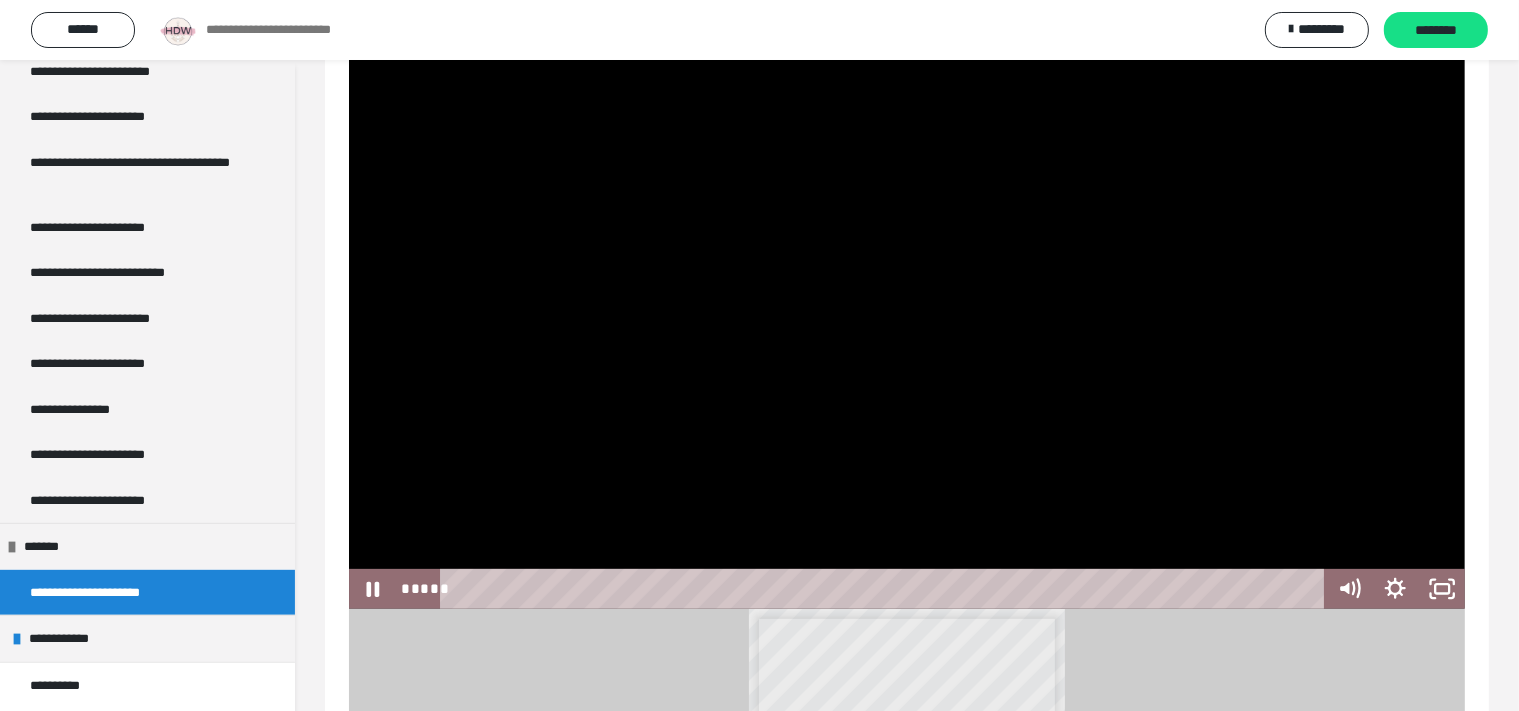 click on "* * *   * * * * * * * *   * * * * * * * * * * * * * * * * * * * * * *   * * * * * * * * * * * * * * * * * * * * * * * * *   * * * * * * *   * * *   * * * * * * * * * * * * * * *   * * * * * * * * *   * * *   * * * * *   * * * * * * * * * *   * * *   * * * * * * * * * *   * * * *   * * *   * * * * *   * * * * * *   * * * * * * *   * *   * * * *   * * * * * *   * * * * * * * * * *   * * *   * * *   * * * * * * * * * * * * * * * * * * * * * *   * * * * * * * * * * * * *   * *   * * * * * * *   * * *   * * * * * * *   * * *   * * * * * * *   * * *   * * * * * * * * * * * * *   * *   * * *   * * * * *   * * *   * * * * * *   * * * * * * * * * *   * * *   * * *   * * * * * * *   * *   * * *   * * * * * * * * * *   * * * * * *   * * * * * * * * * * *   * * * * * * *   * * *   * * * * * * *   * * *   * * *   * * * * * * * * * * * * * * * * * * * * * * *   * * *   * * * * * * * * * *   * * * * * * * * * *   * * *   * * * *   * * * *   * * * * * * * * *   * * * * * * *   * * * * * * * *   * * * * * * * * * * *   * * *" at bounding box center [907, 833] 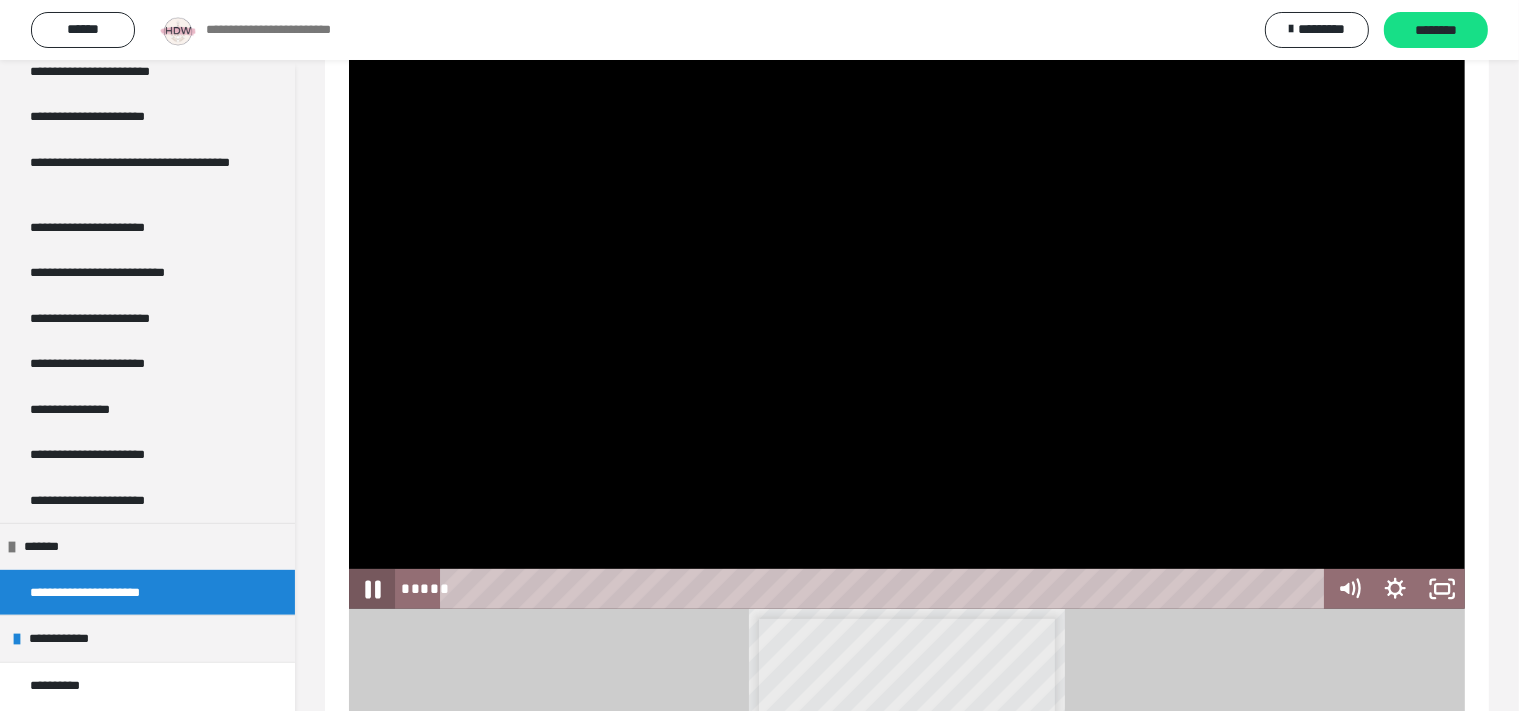 click 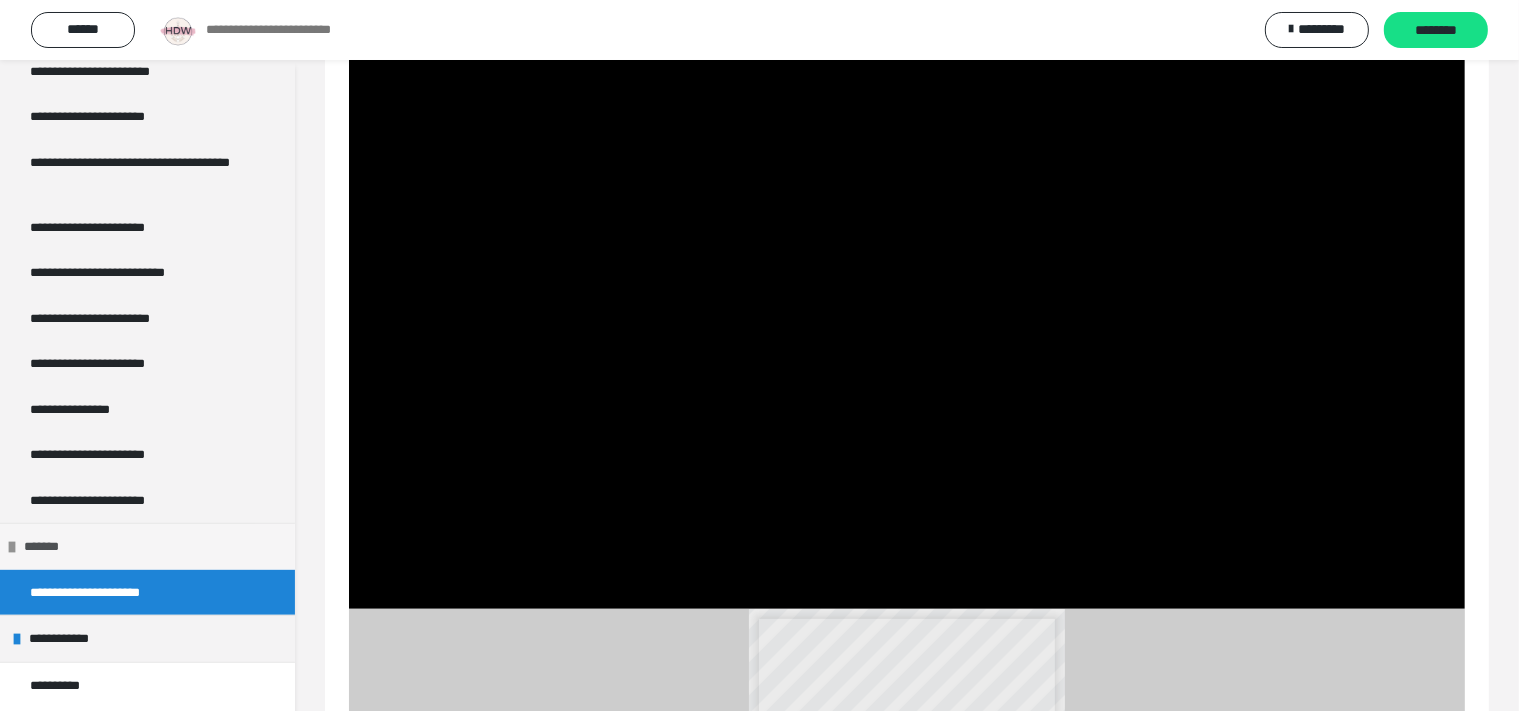 click at bounding box center [12, 547] 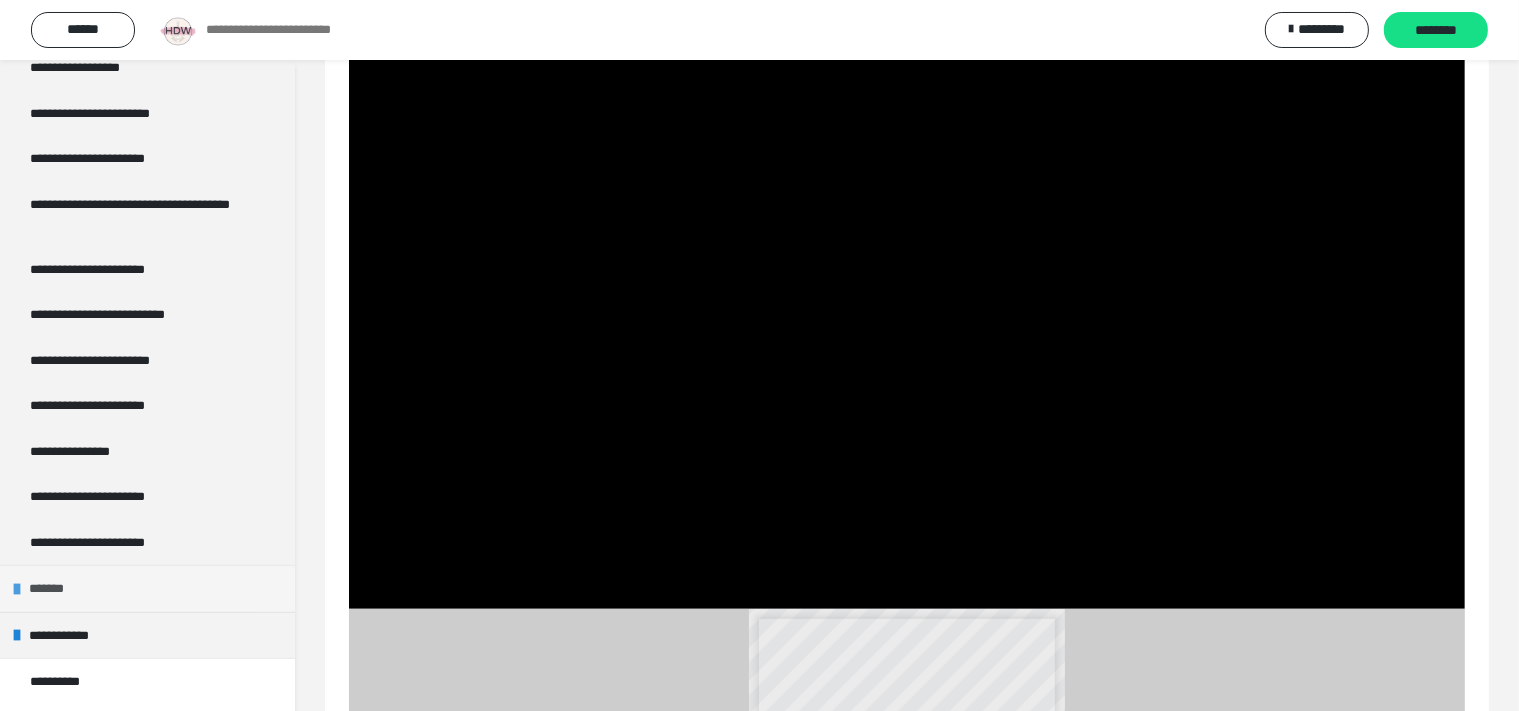 scroll, scrollTop: 832, scrollLeft: 0, axis: vertical 